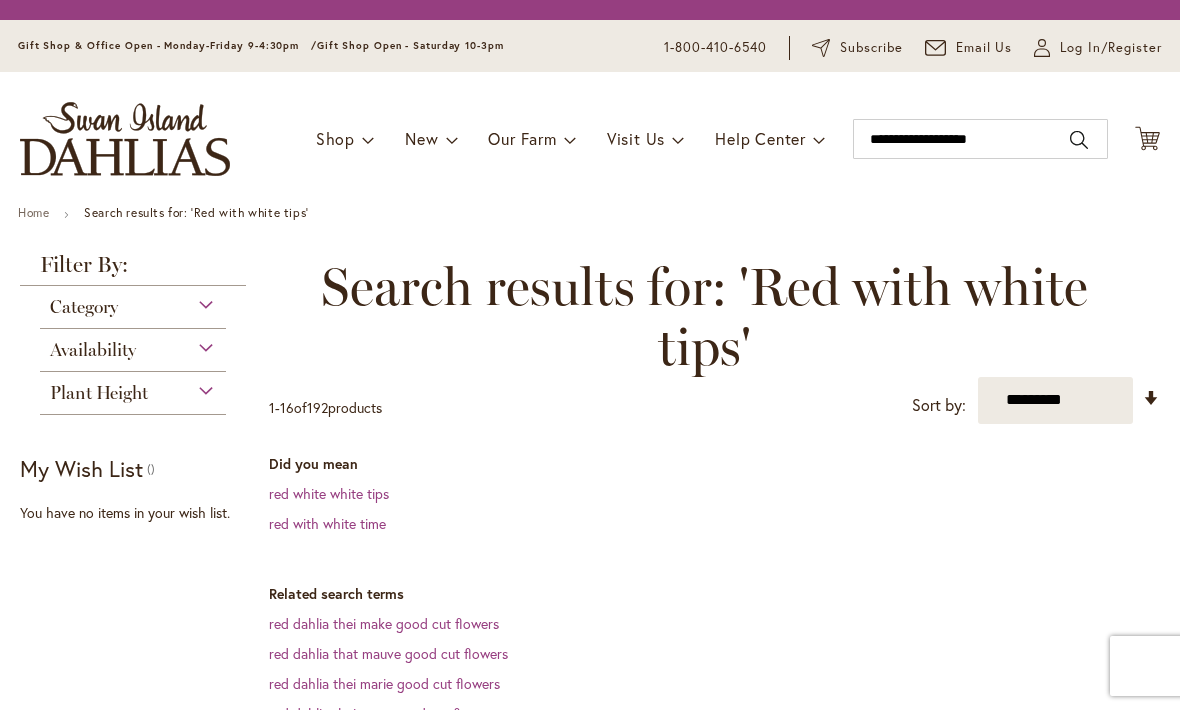 scroll, scrollTop: 0, scrollLeft: 0, axis: both 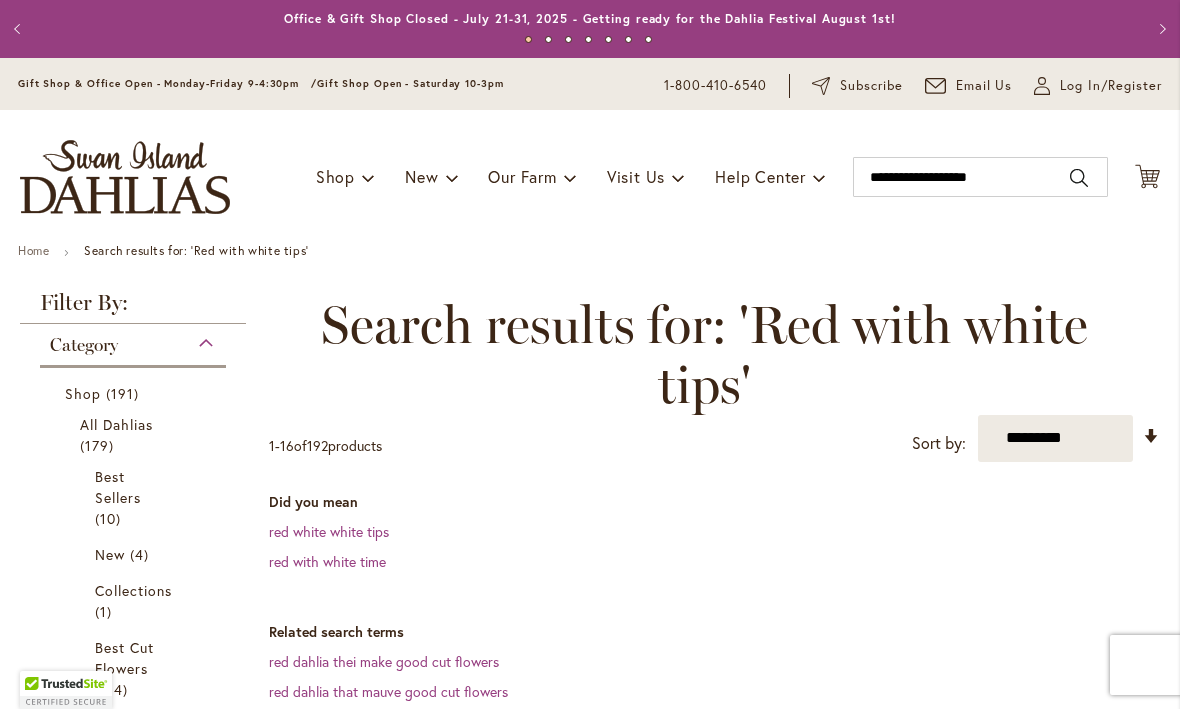 click 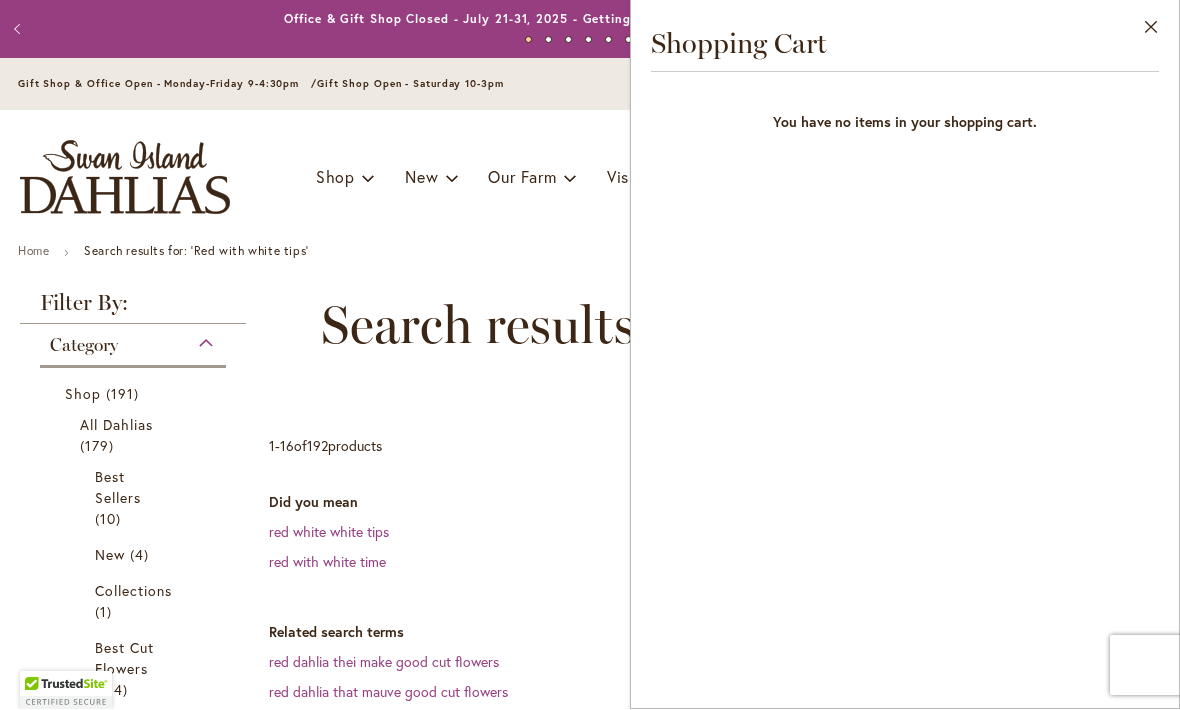 click on "Close" at bounding box center (1151, 32) 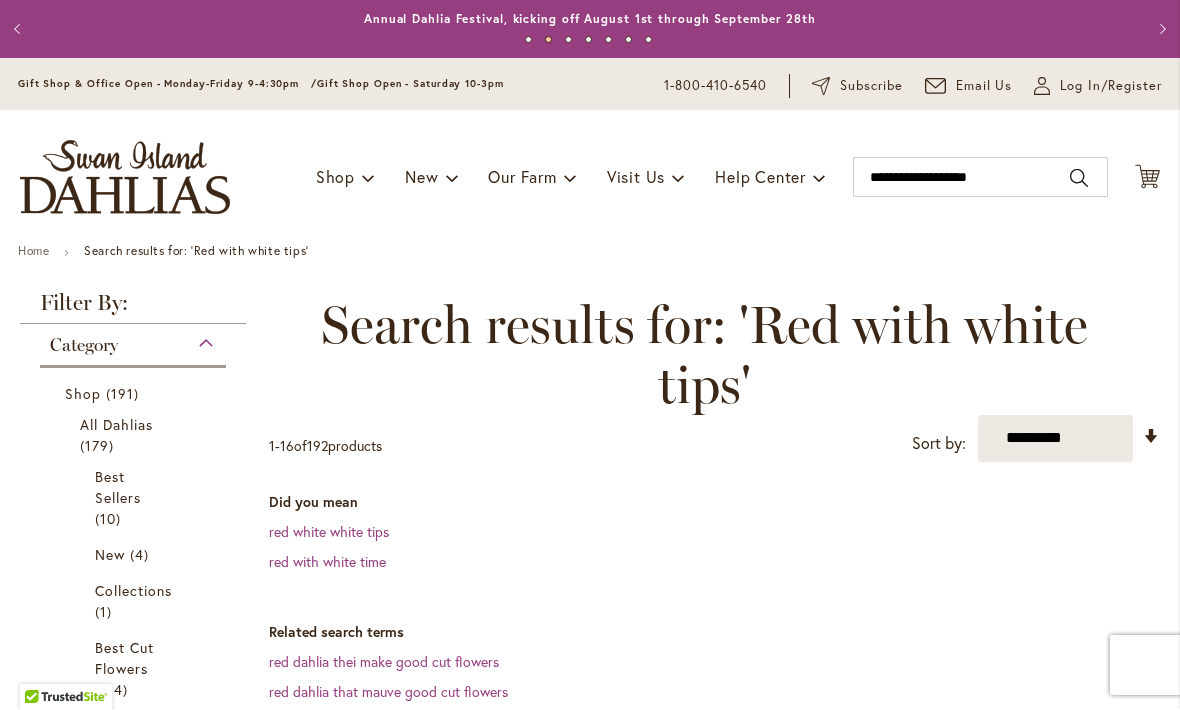 click on "Log In/Register" at bounding box center [1111, 87] 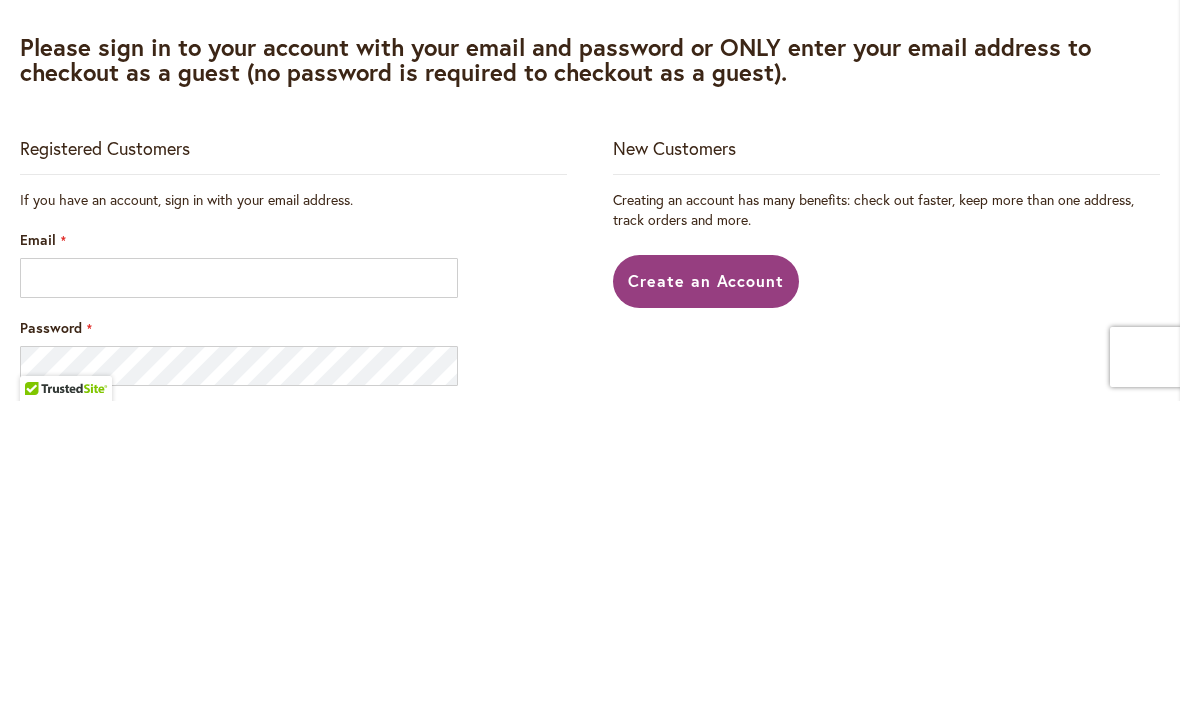 scroll, scrollTop: 1, scrollLeft: 0, axis: vertical 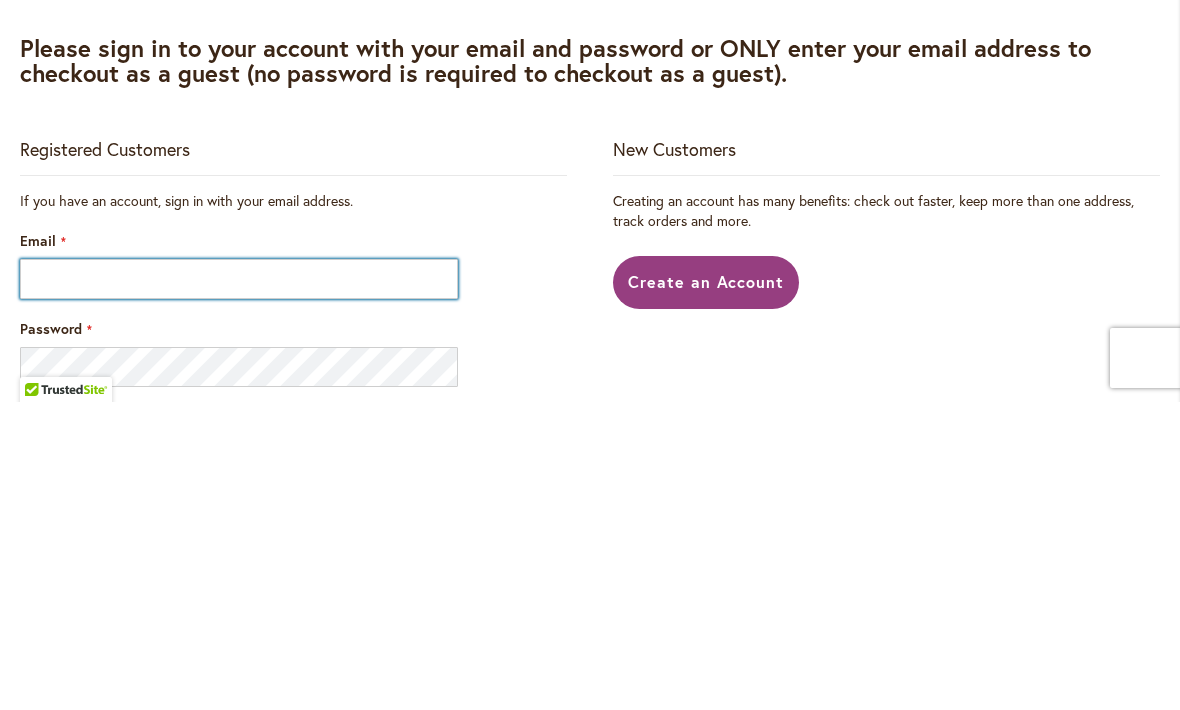 type on "**********" 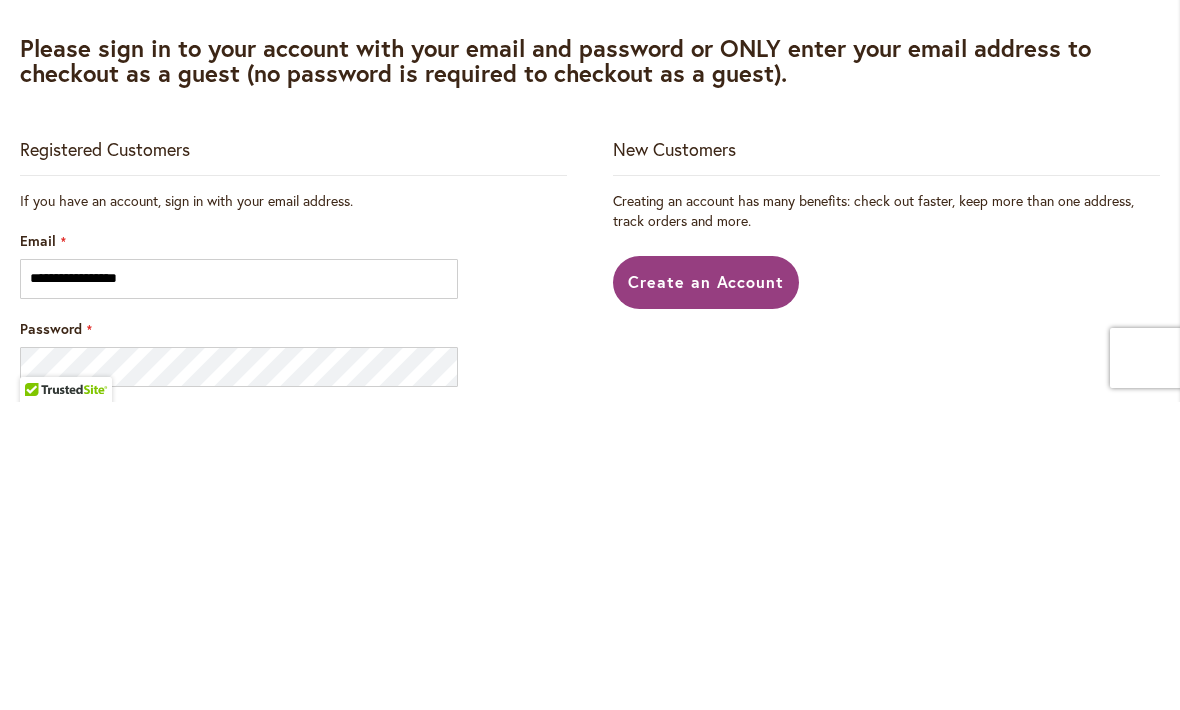 scroll, scrollTop: 0, scrollLeft: 0, axis: both 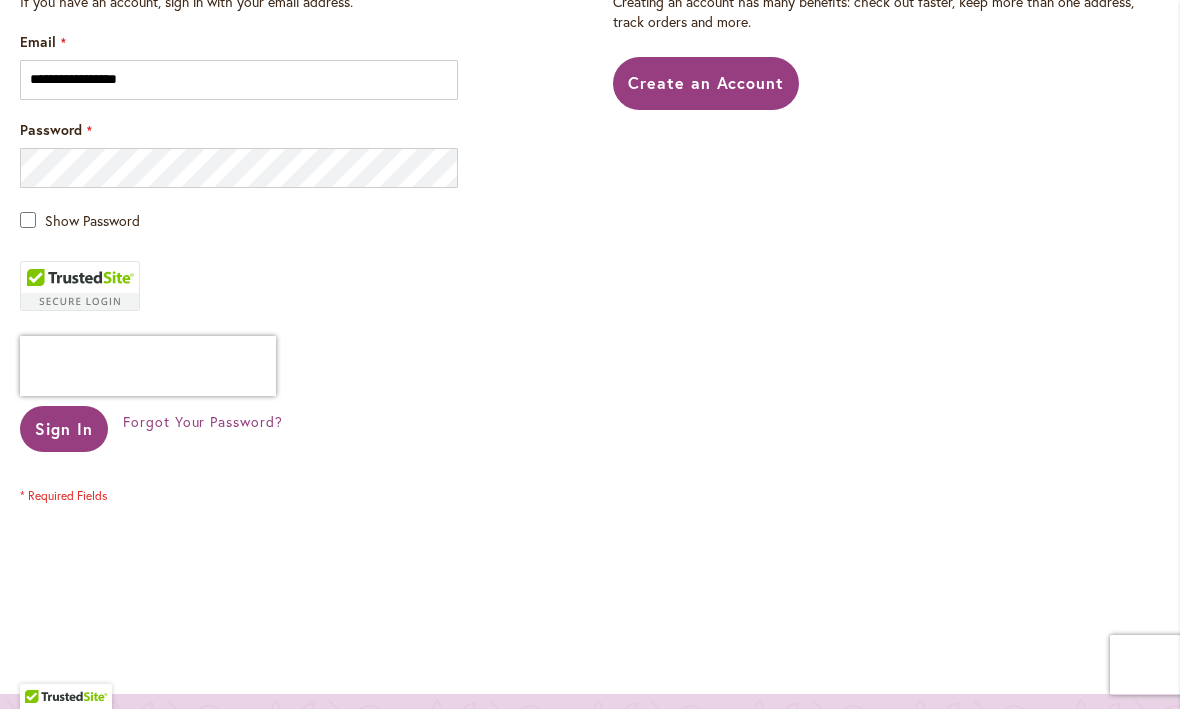 click on "Sign In" at bounding box center (64, 429) 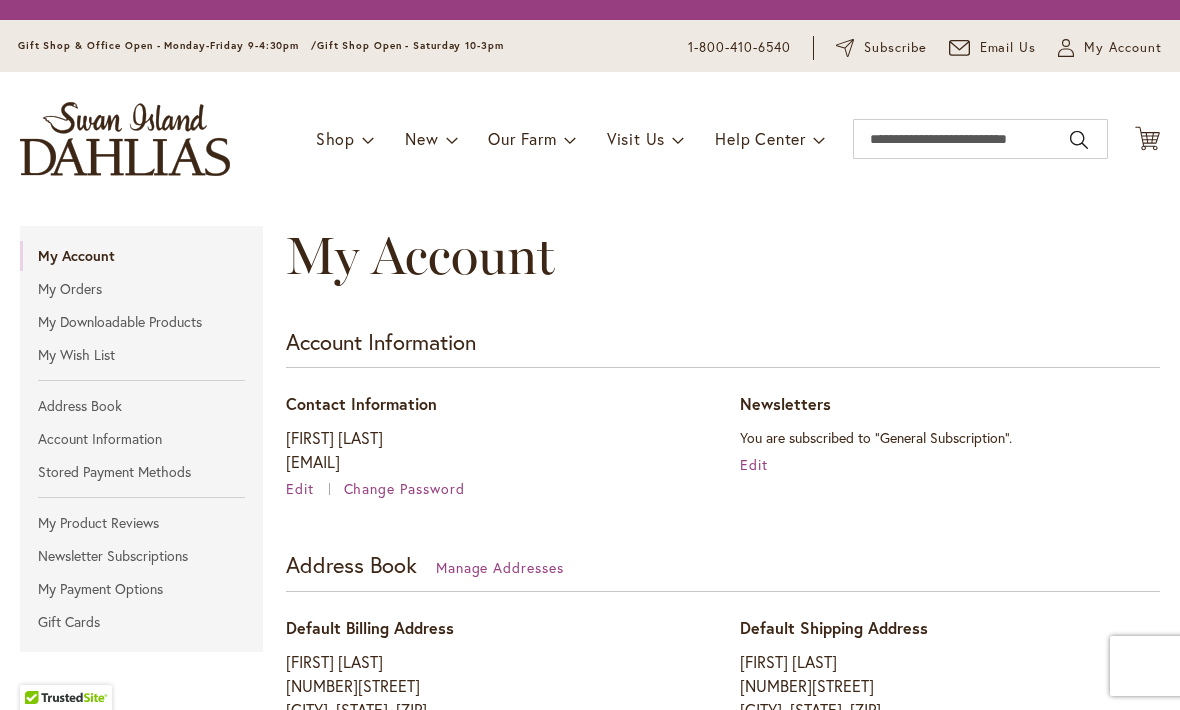 scroll, scrollTop: 0, scrollLeft: 0, axis: both 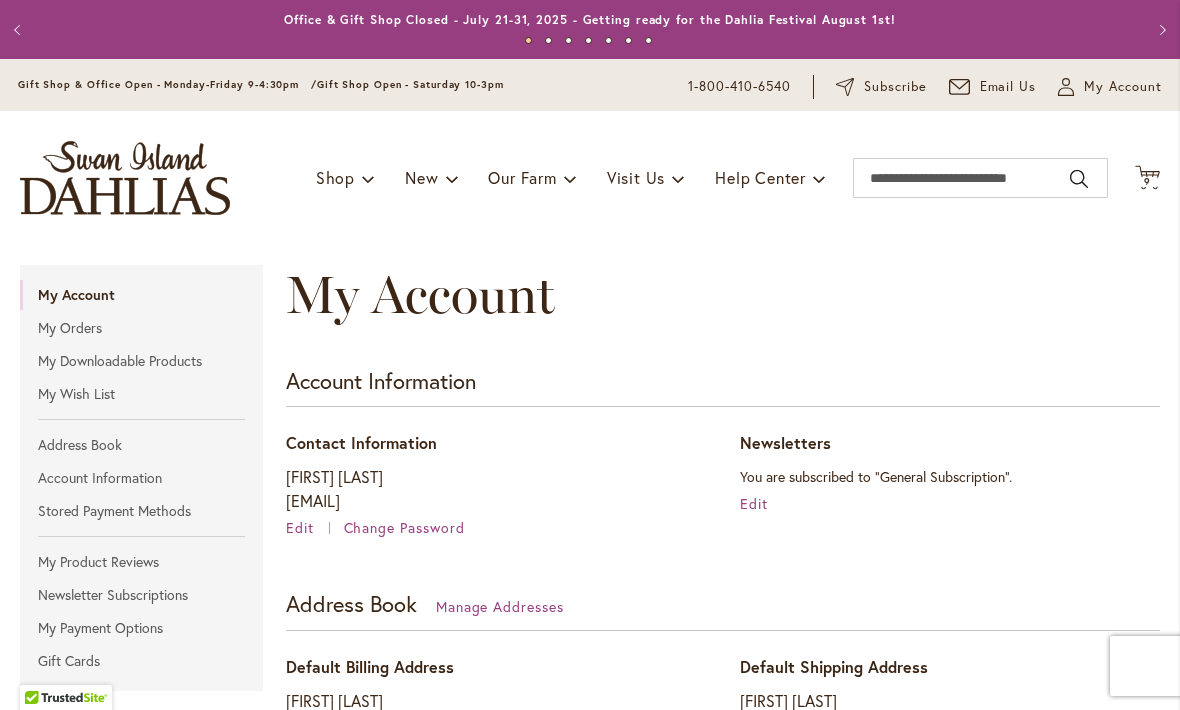 click on "9" at bounding box center [1147, 181] 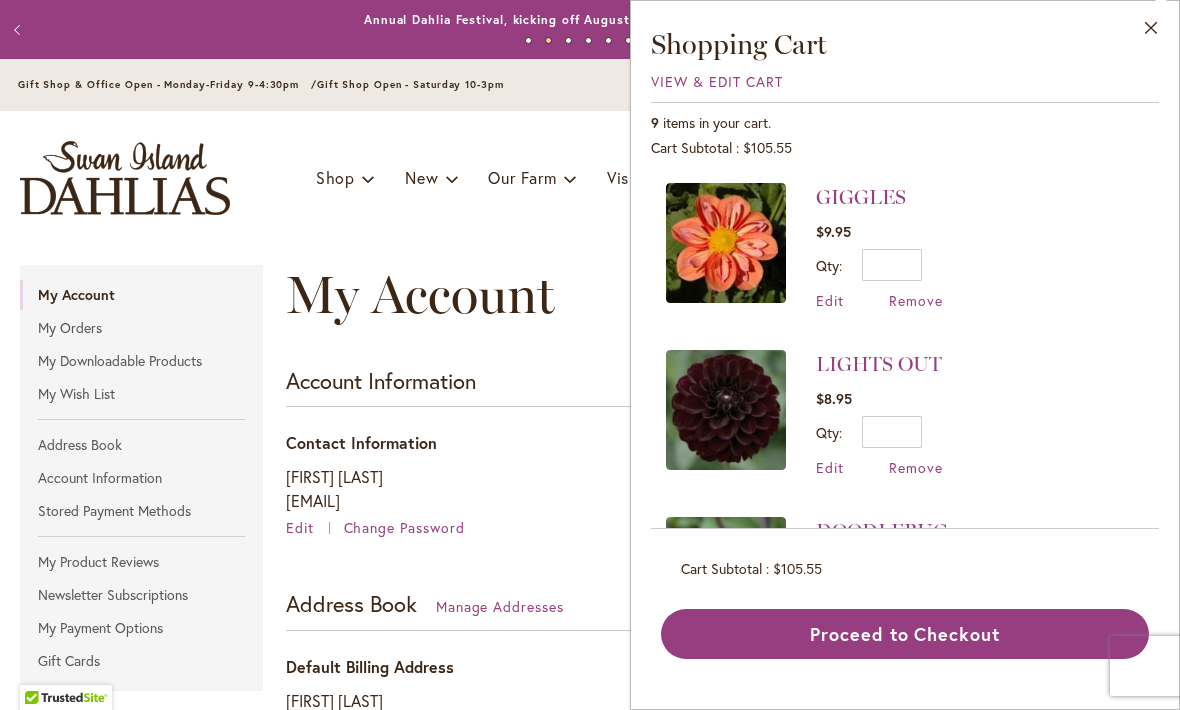 scroll, scrollTop: 0, scrollLeft: 0, axis: both 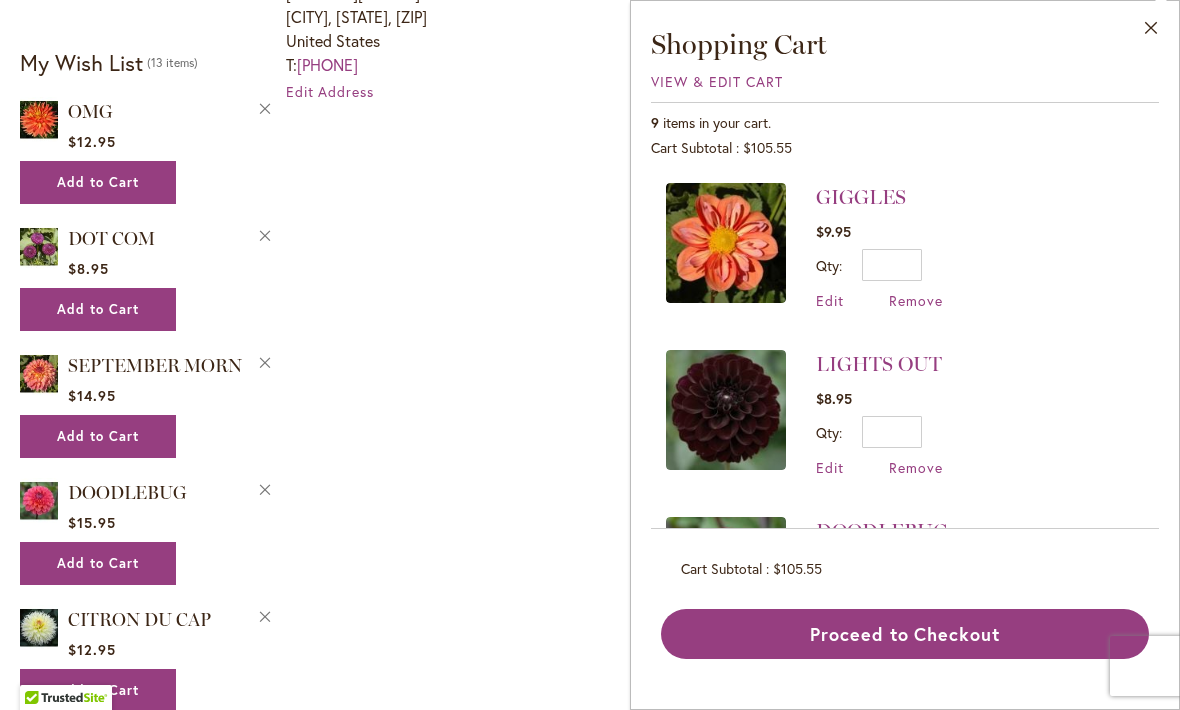 click on "Add to Cart" at bounding box center (98, 182) 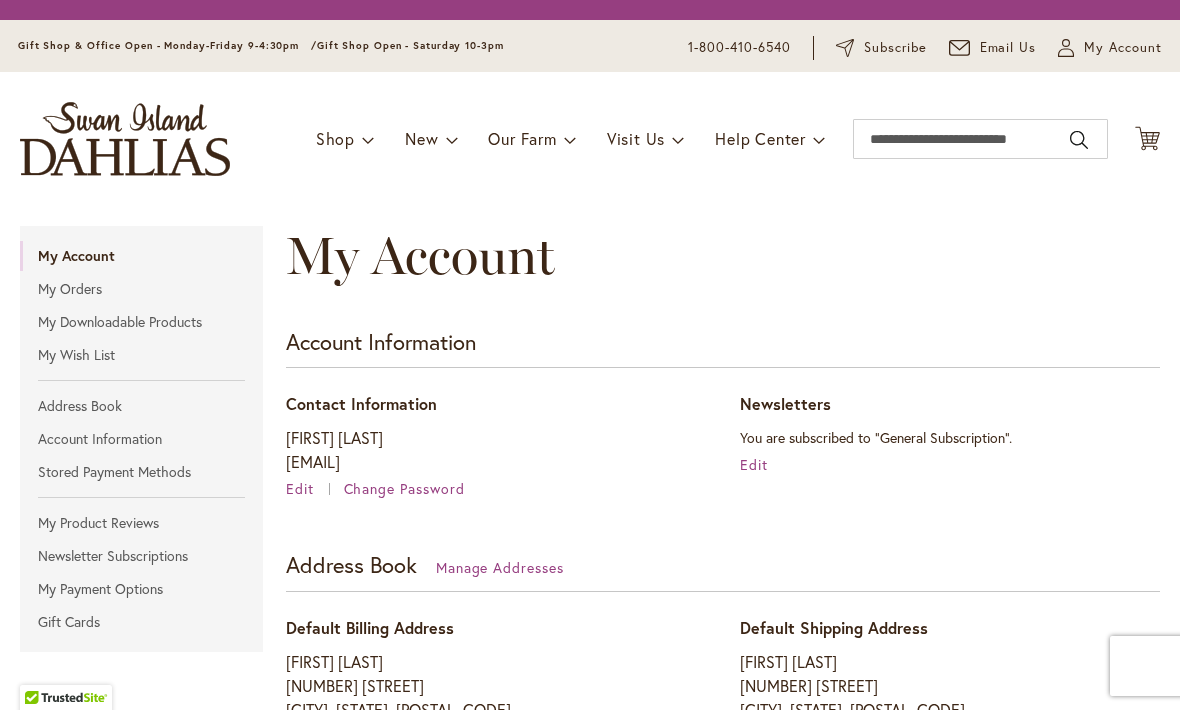 scroll, scrollTop: 0, scrollLeft: 0, axis: both 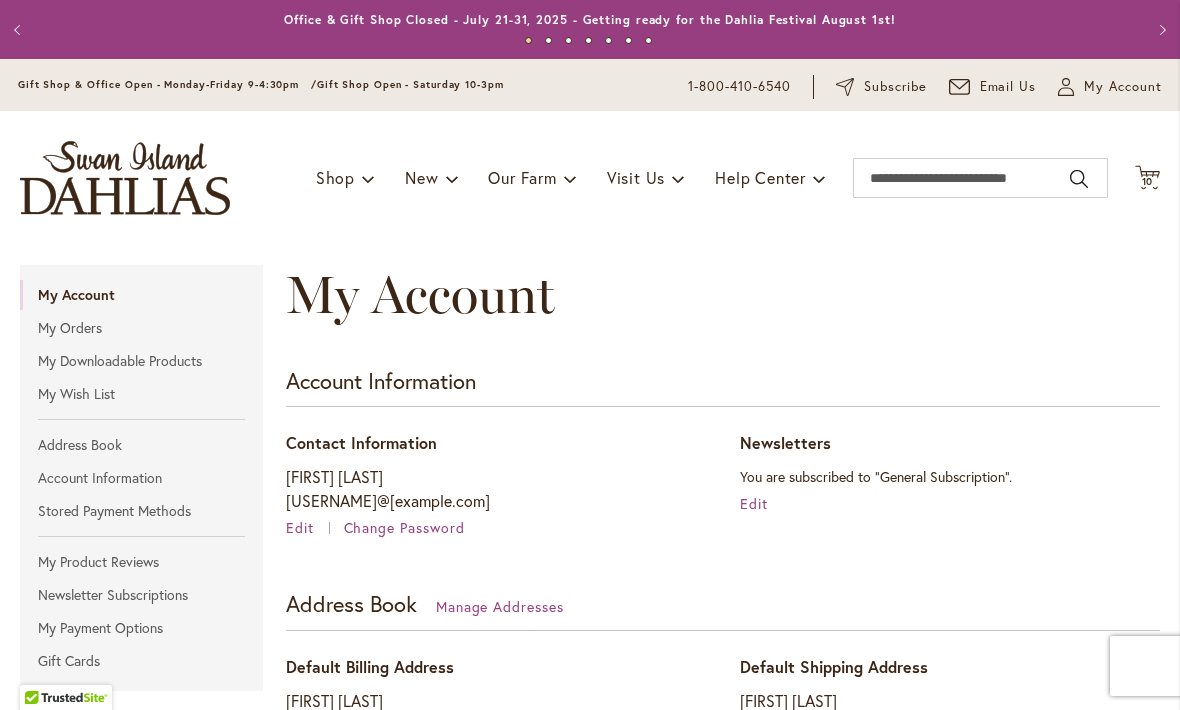 click on "My Orders" at bounding box center (141, 328) 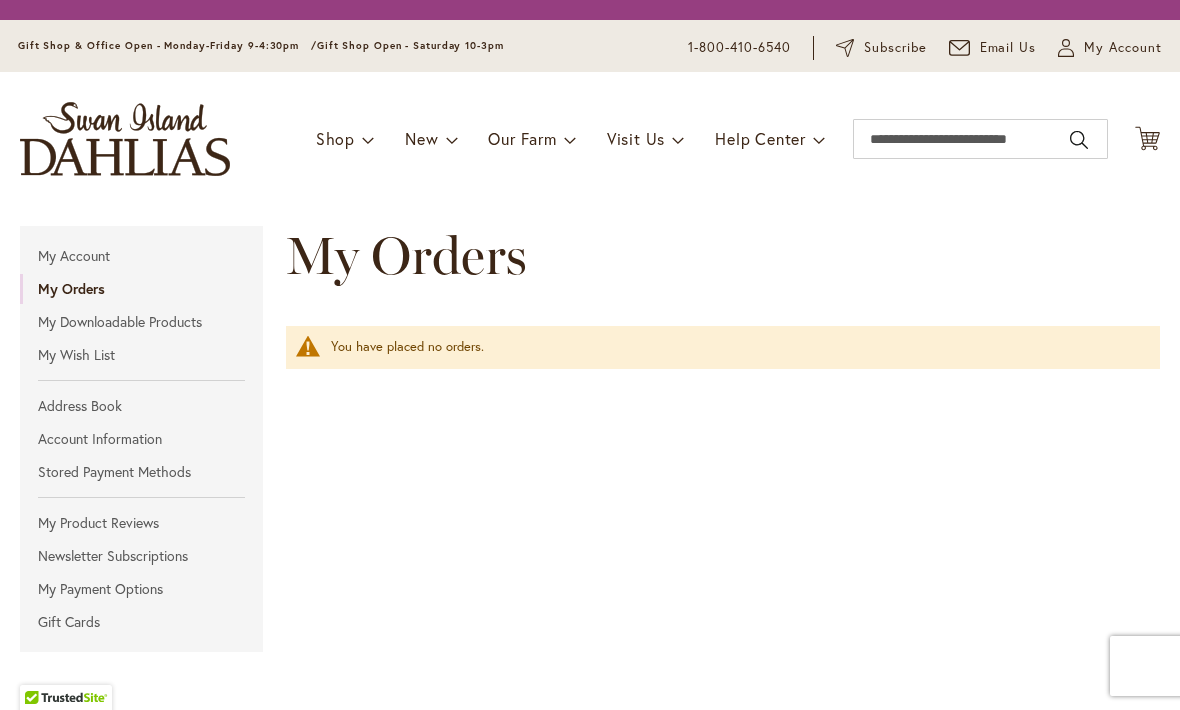 scroll, scrollTop: 0, scrollLeft: 0, axis: both 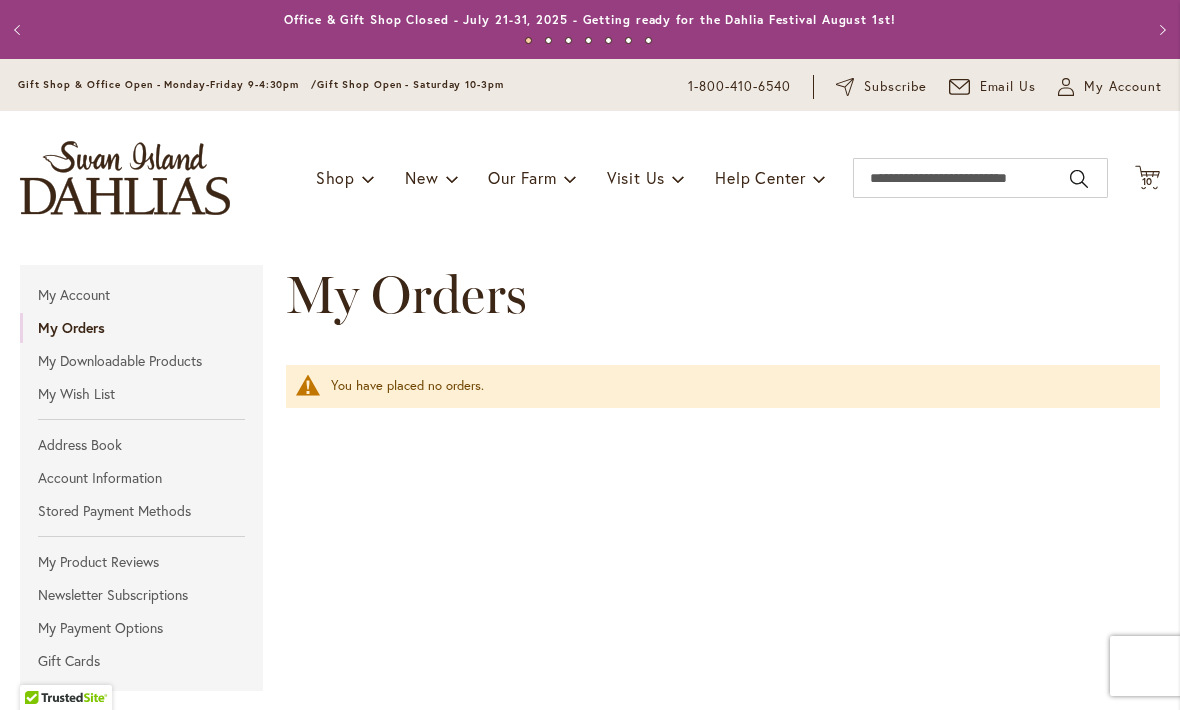 click on "My Downloadable Products" at bounding box center [141, 361] 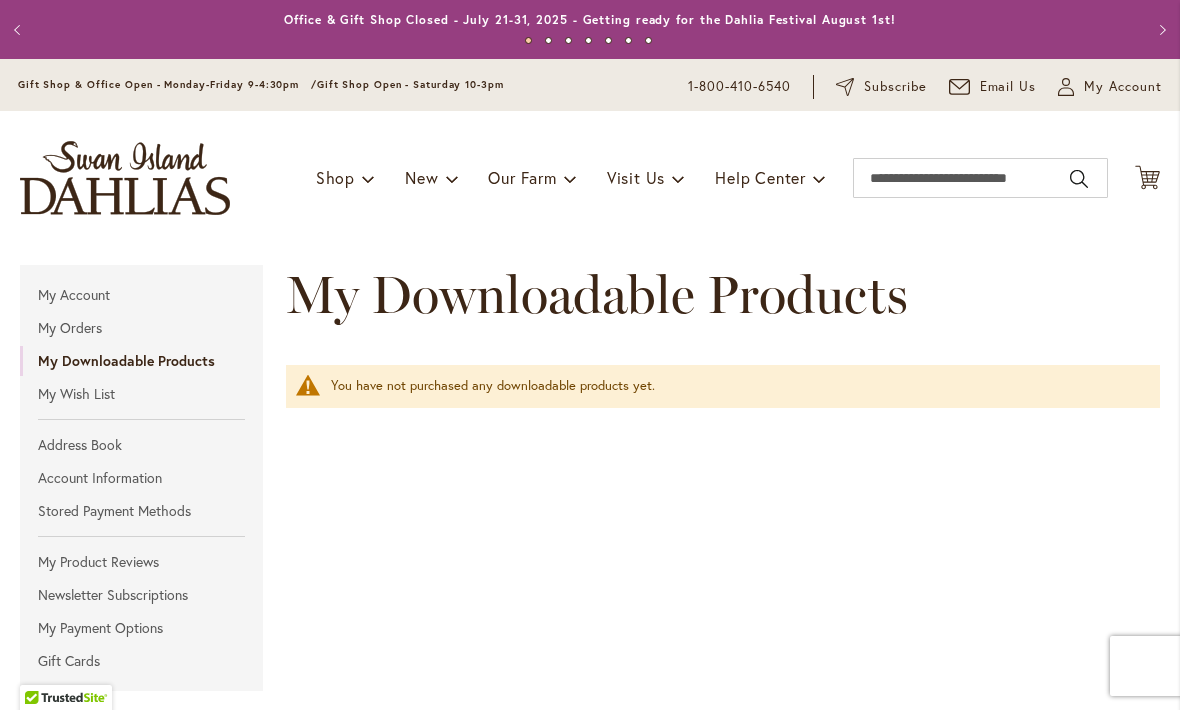 scroll, scrollTop: 0, scrollLeft: 0, axis: both 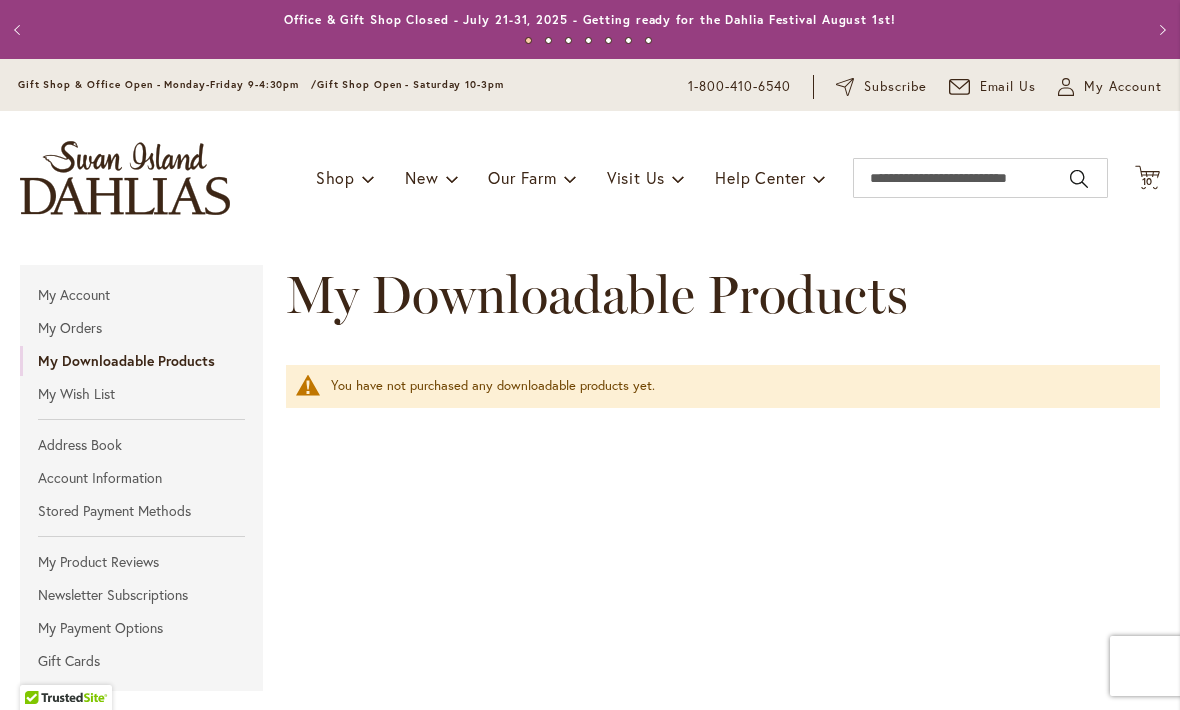 click on "My Wish List" at bounding box center [141, 394] 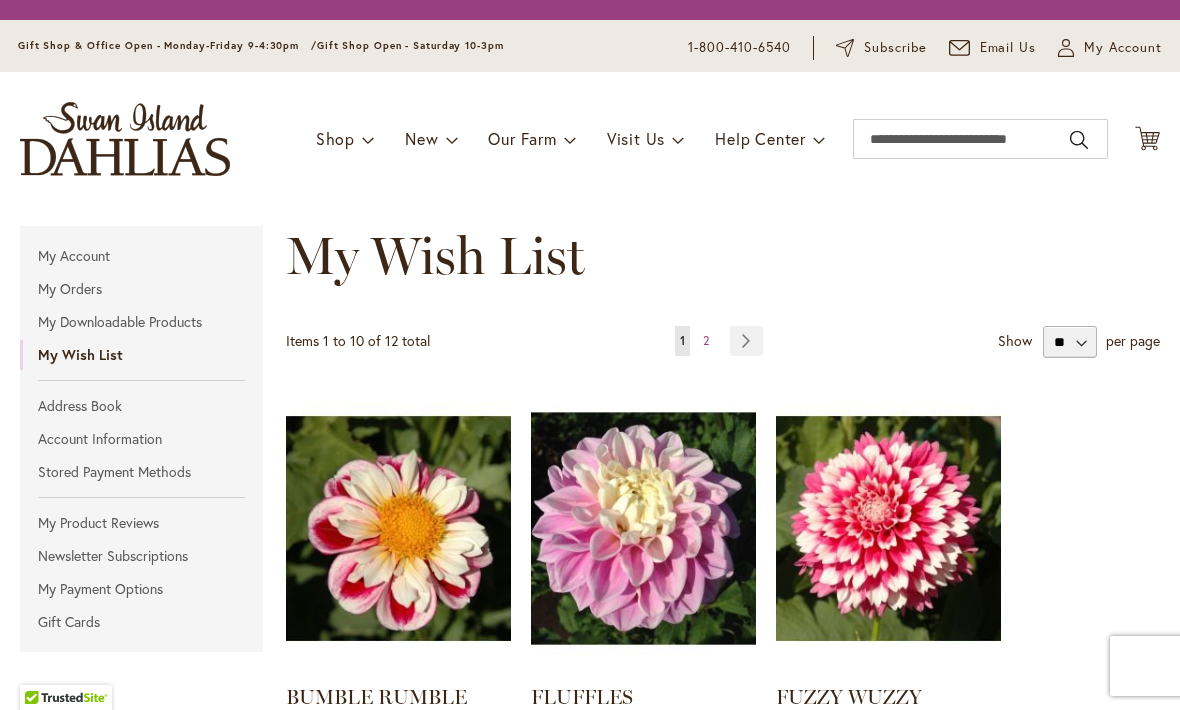 scroll, scrollTop: 0, scrollLeft: 0, axis: both 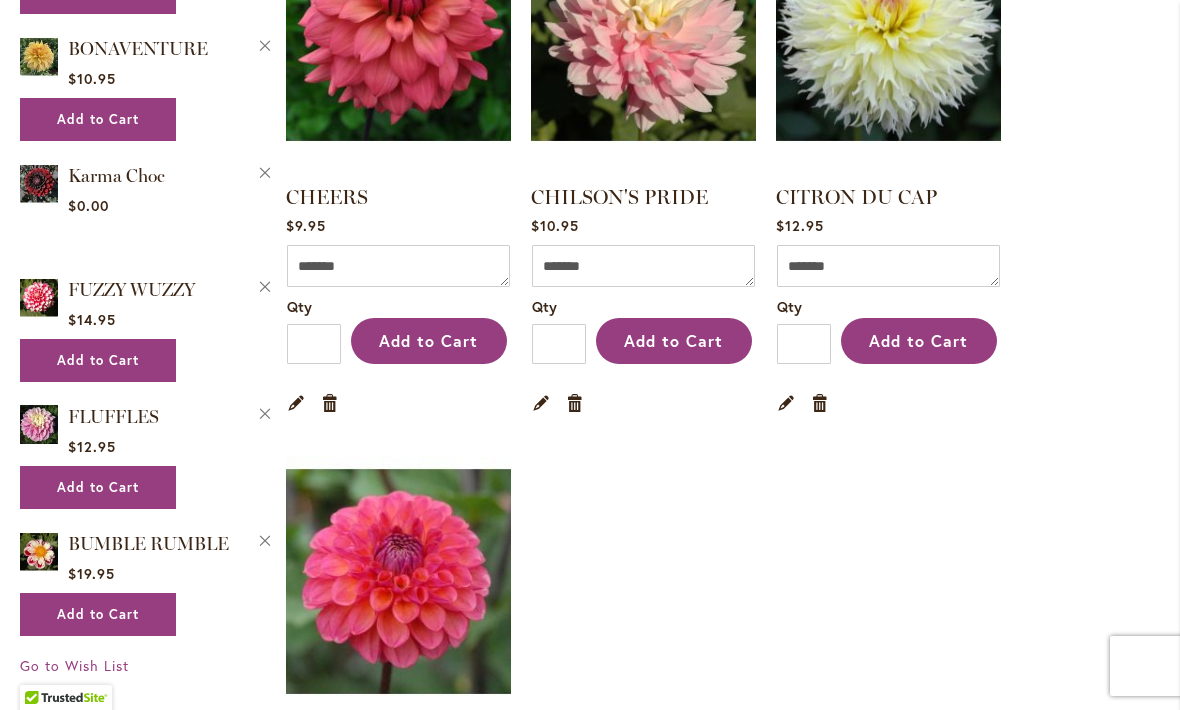 click on "Add to Cart" at bounding box center [428, 340] 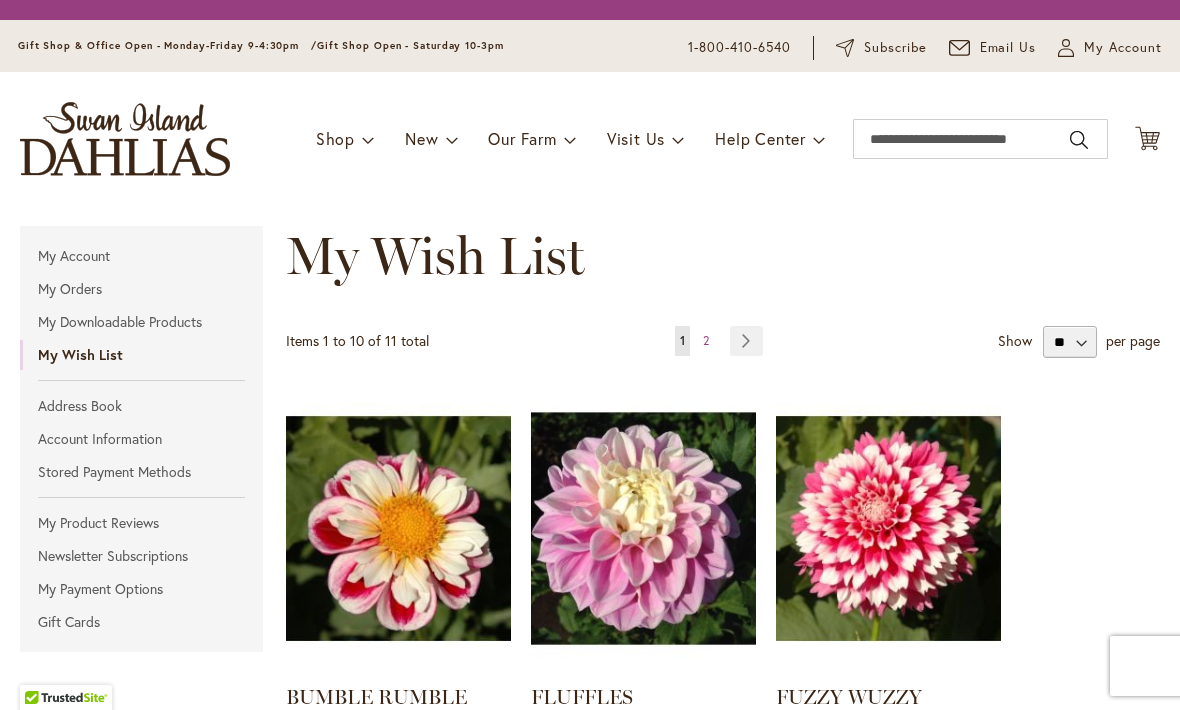 scroll, scrollTop: 0, scrollLeft: 0, axis: both 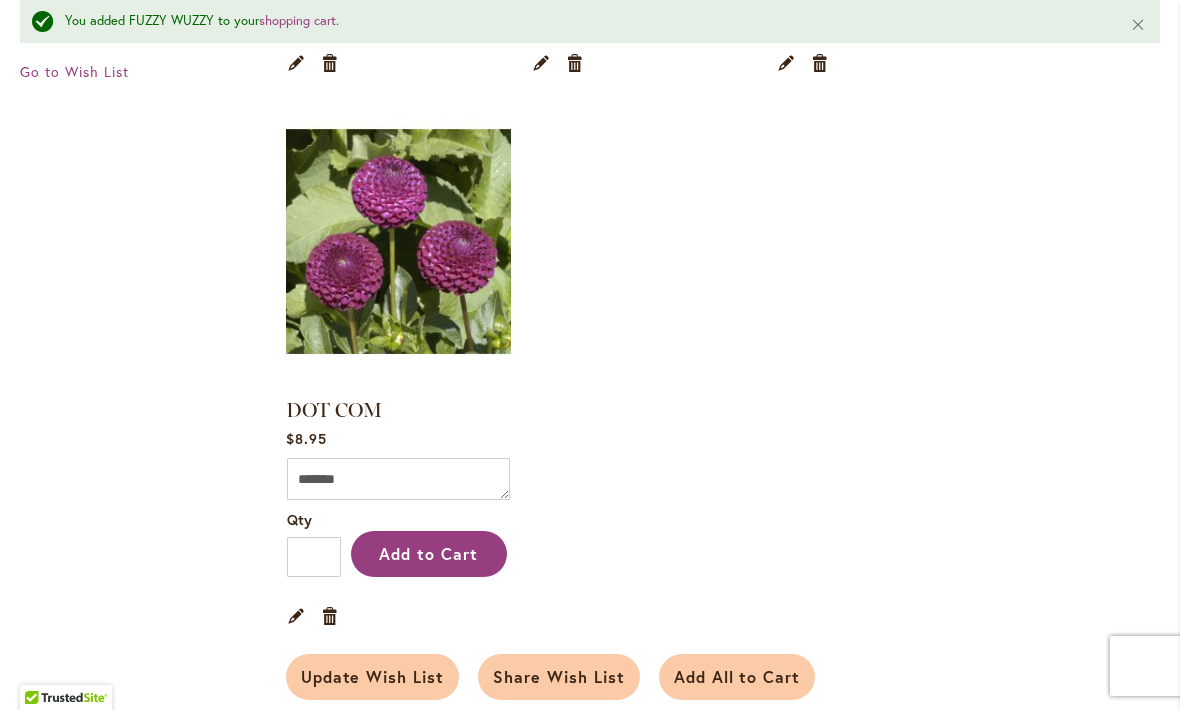 click on "Add to Cart" at bounding box center [428, 553] 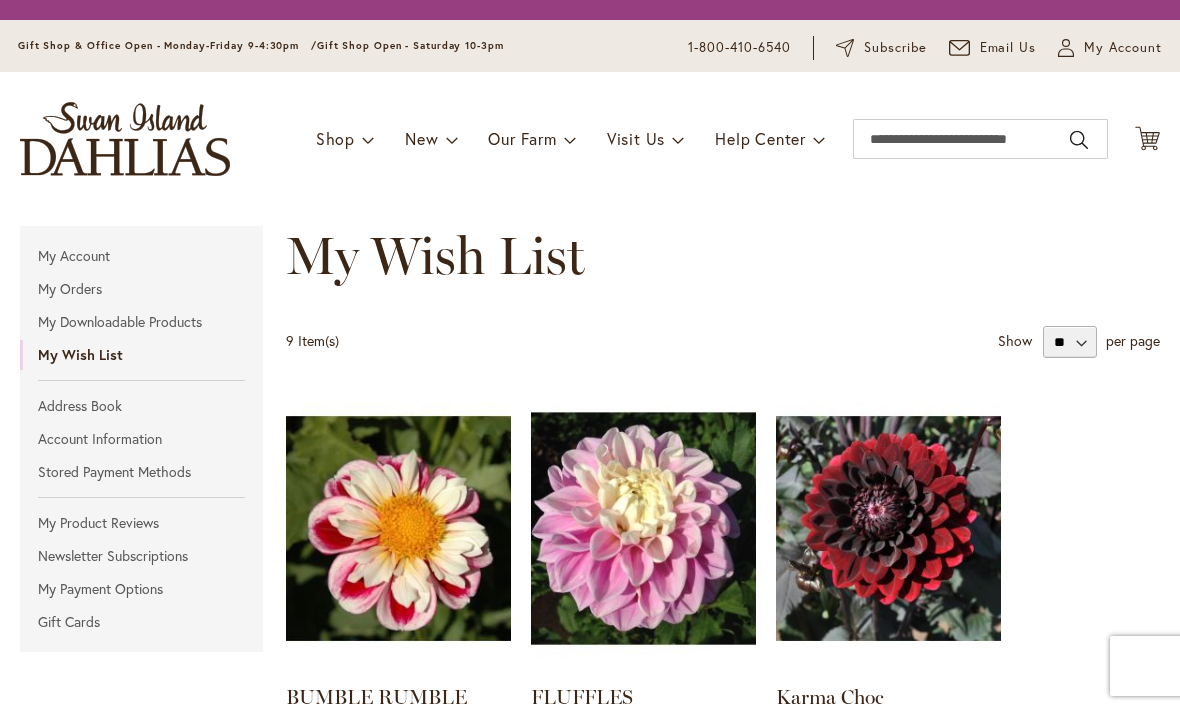 scroll, scrollTop: 0, scrollLeft: 0, axis: both 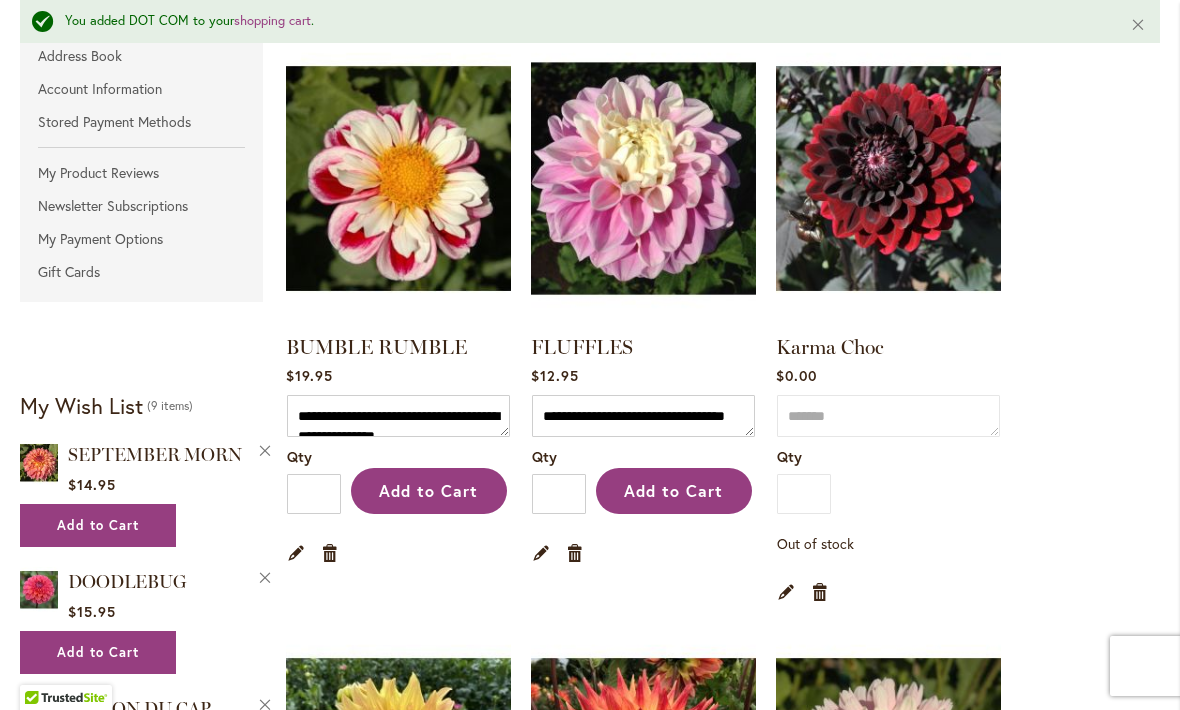 click on "Add to Cart" at bounding box center (673, 490) 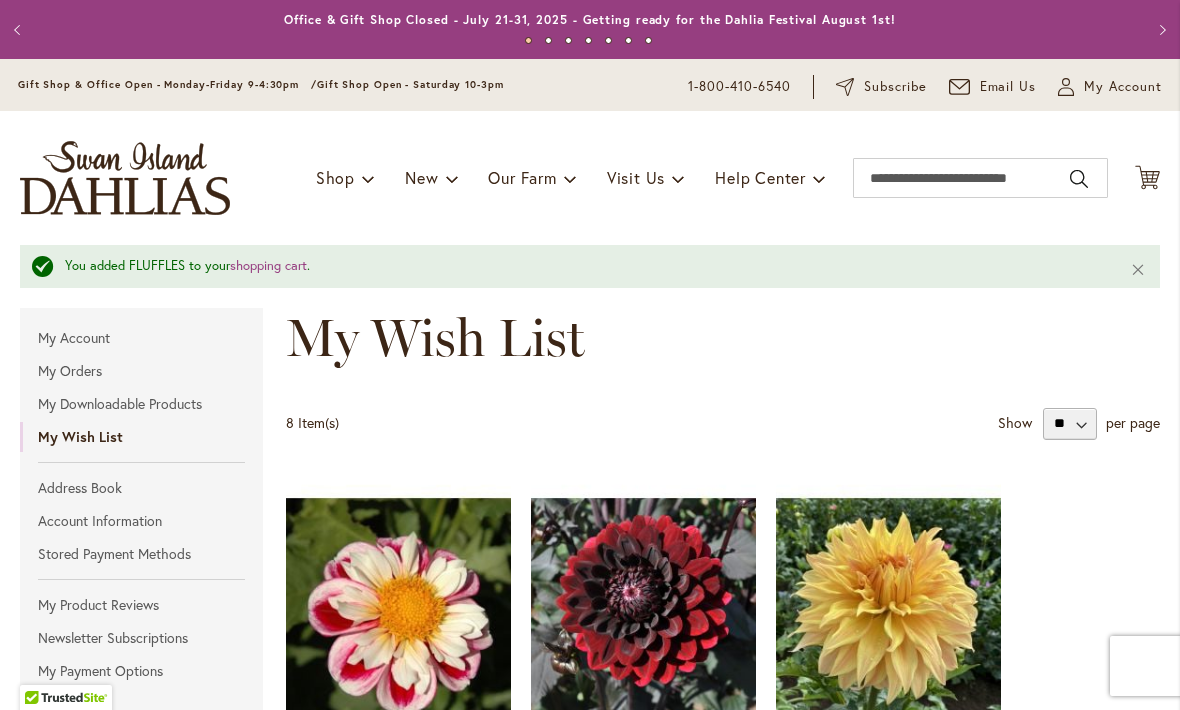 scroll, scrollTop: 0, scrollLeft: 0, axis: both 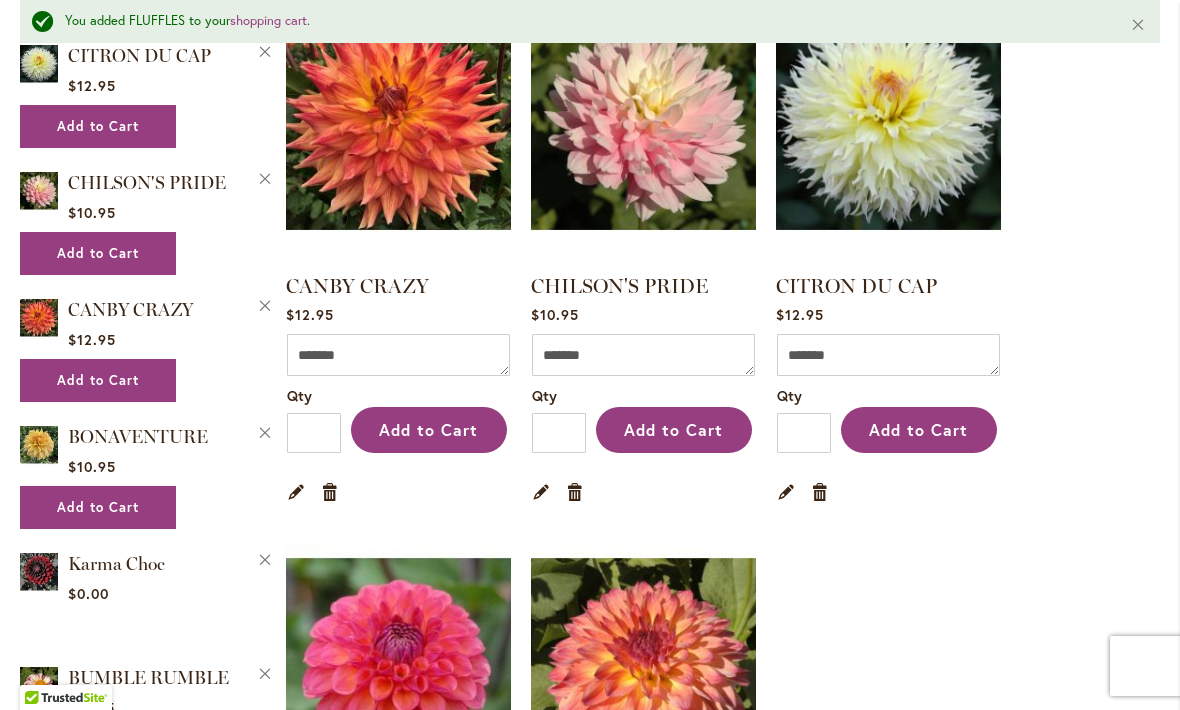 click on "Add to Cart" at bounding box center [428, 429] 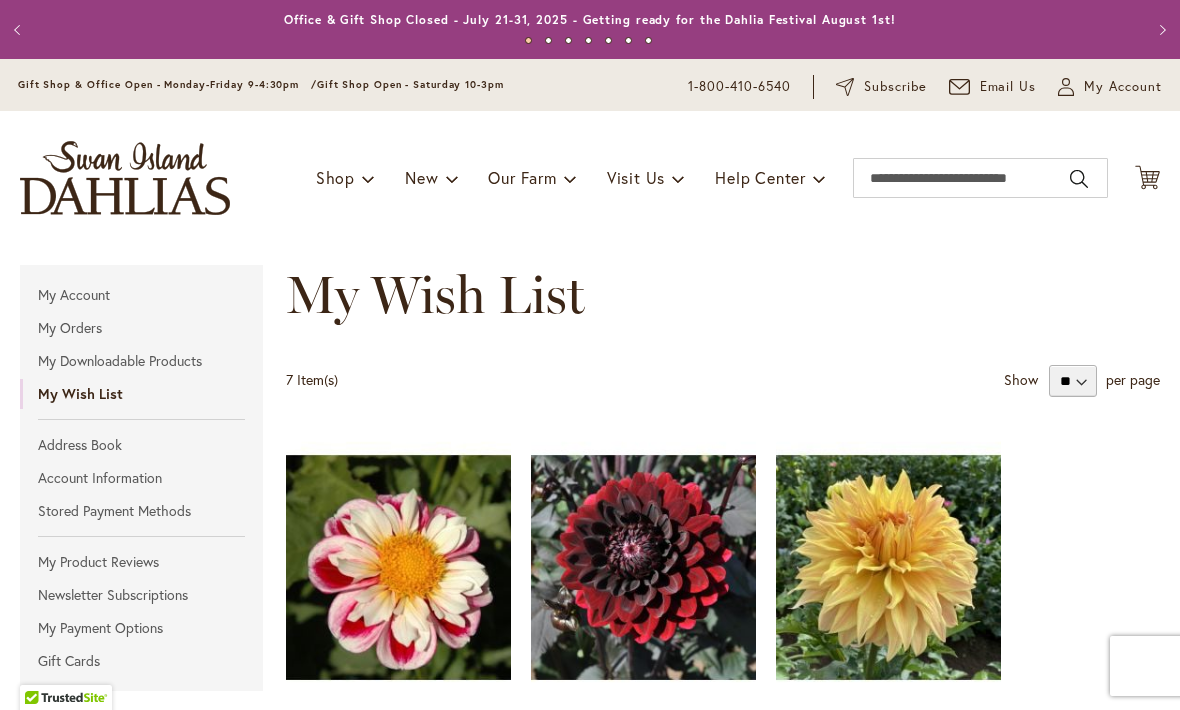 scroll, scrollTop: 0, scrollLeft: 0, axis: both 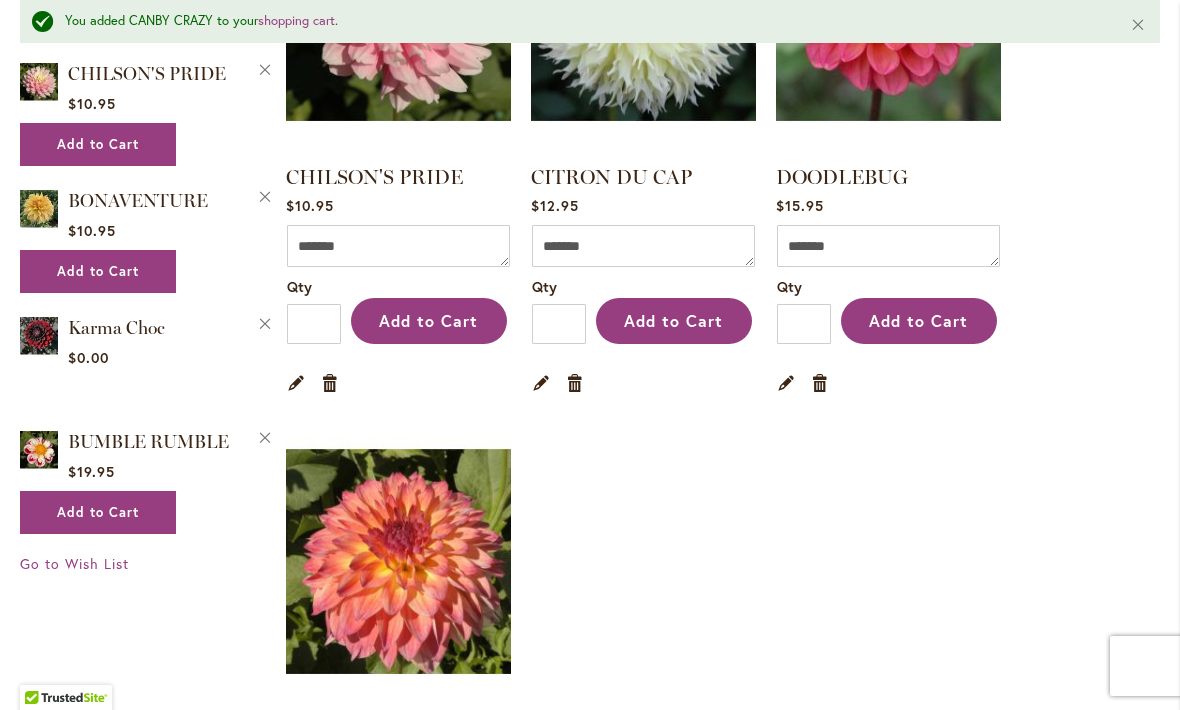 click on "Add to Cart" at bounding box center [919, 321] 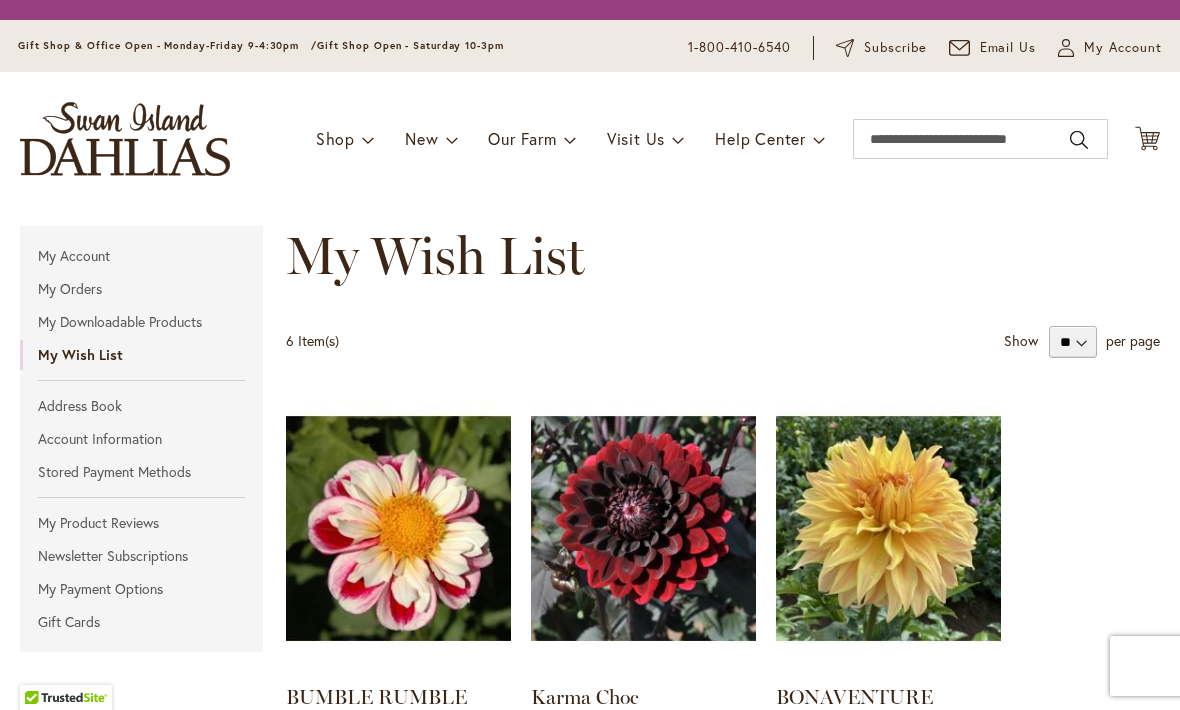 scroll, scrollTop: 0, scrollLeft: 0, axis: both 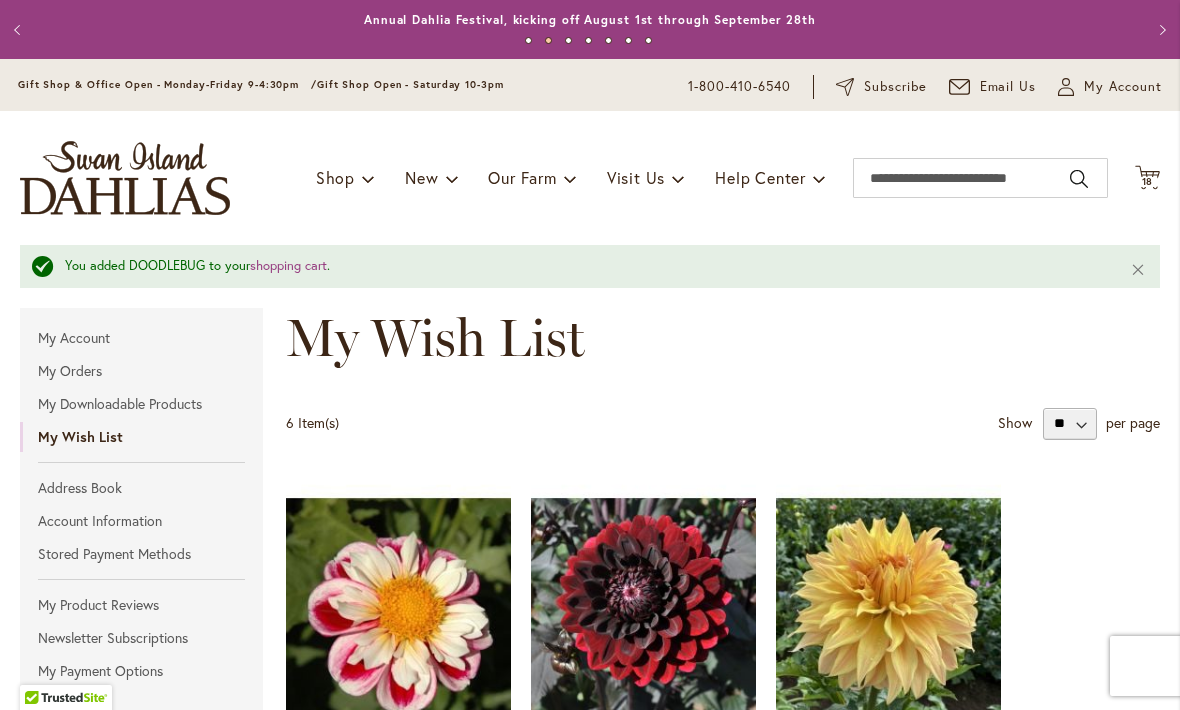 click on "My Wish List" at bounding box center (141, 437) 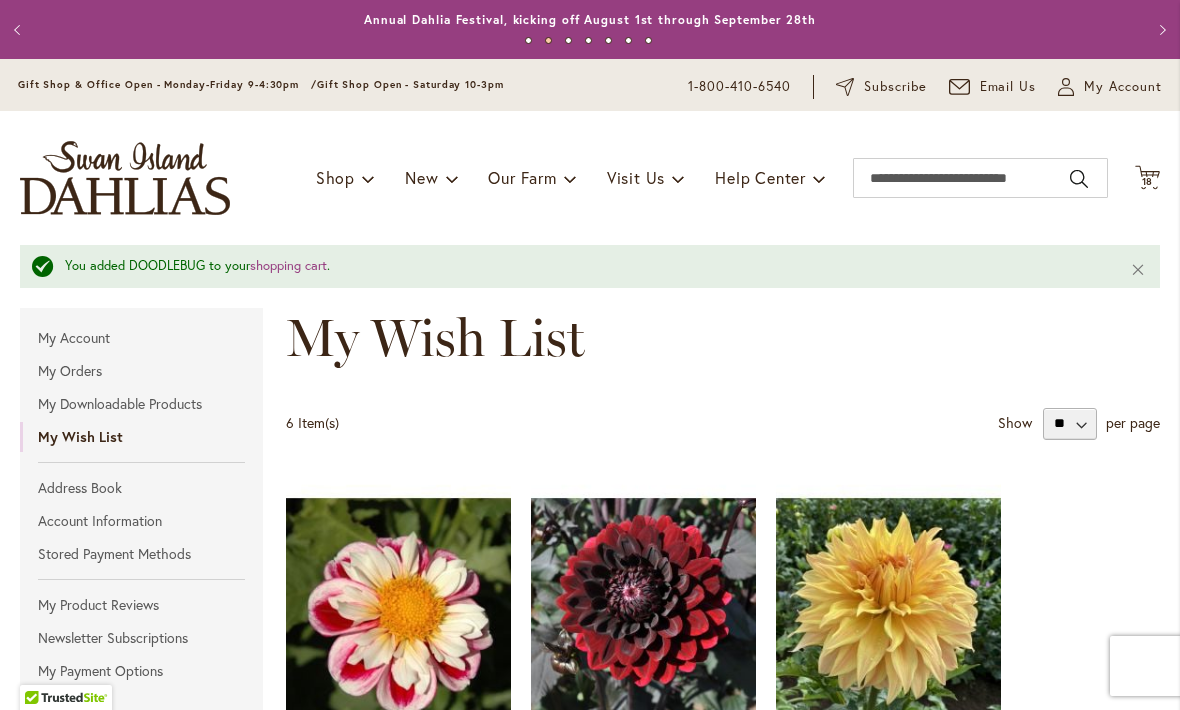 click on "18" at bounding box center [1148, 181] 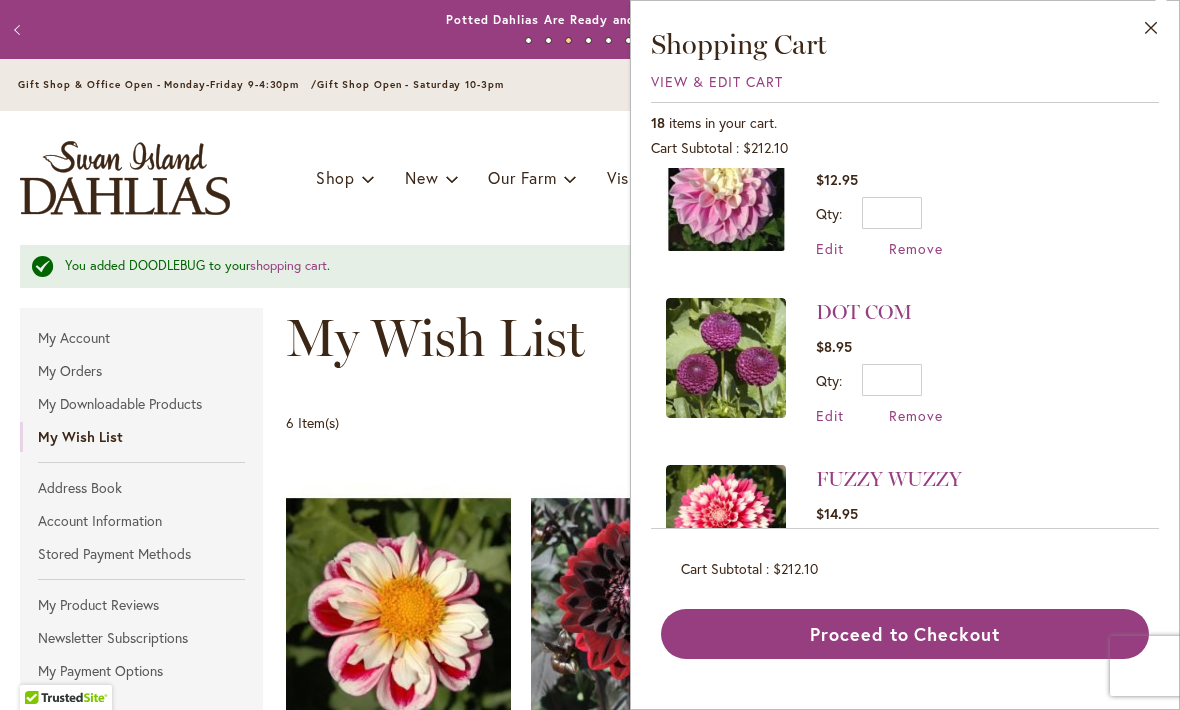 scroll, scrollTop: 220, scrollLeft: 0, axis: vertical 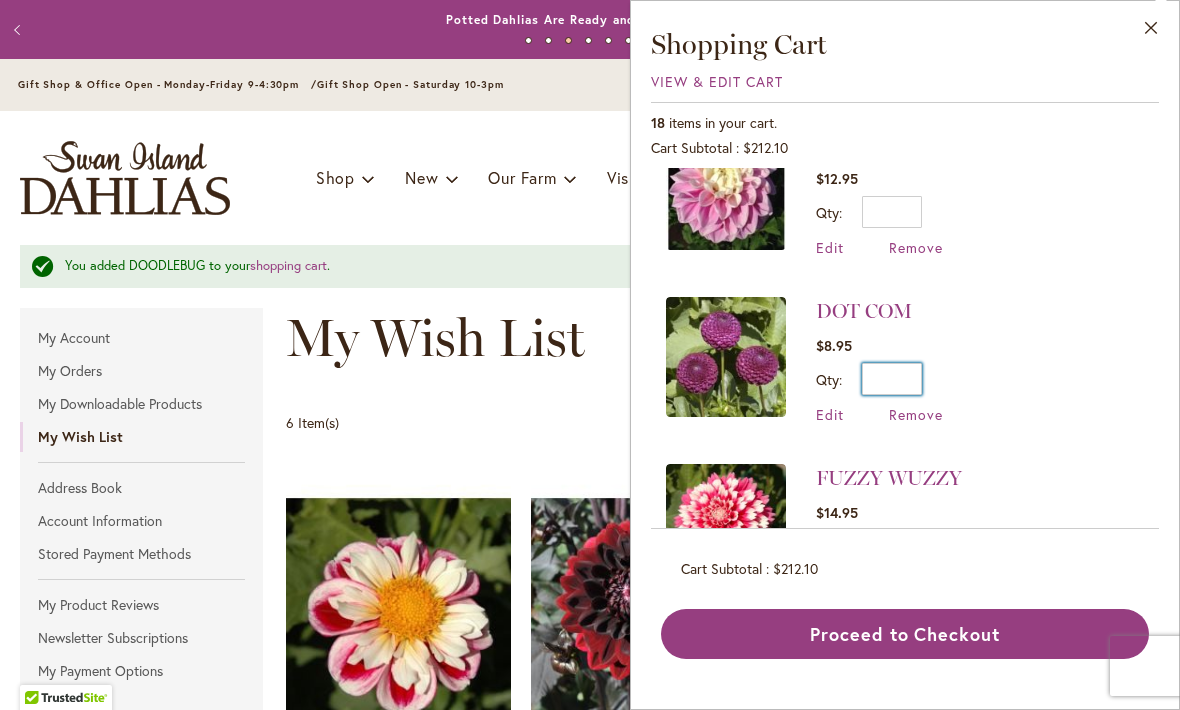 click on "*" at bounding box center [892, 379] 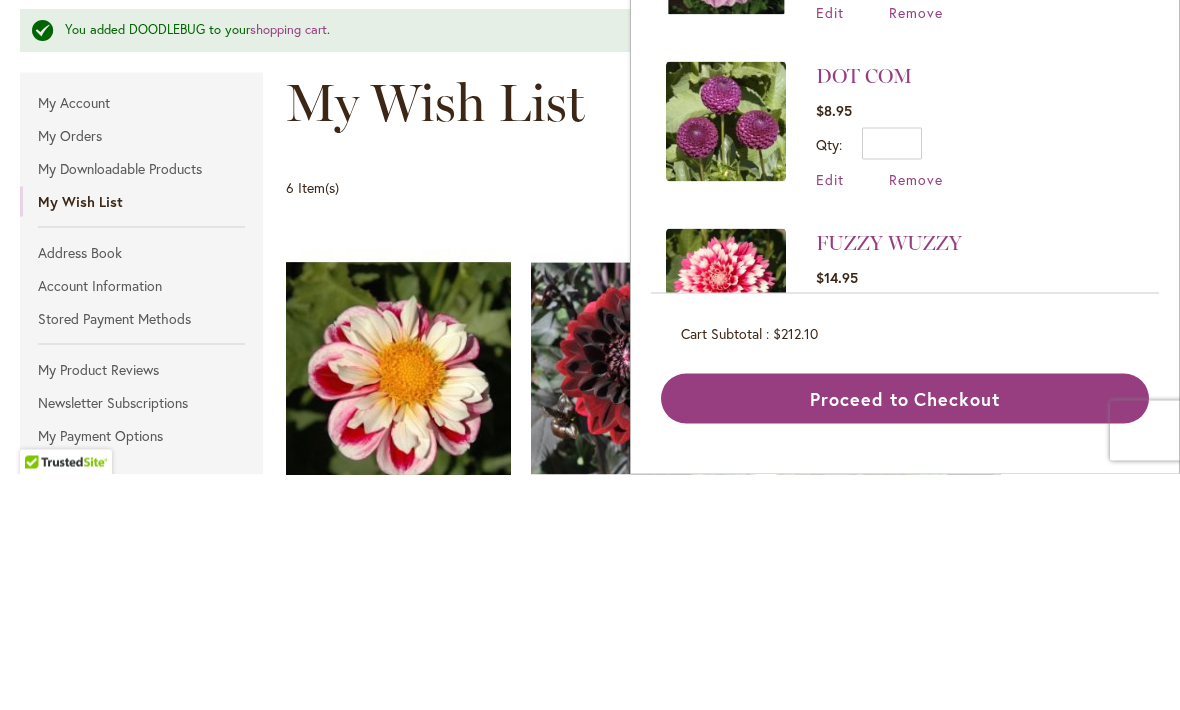 click on "DOT COM
$8.95
Qty
*
Update
Edit
Remove" at bounding box center [905, 360] 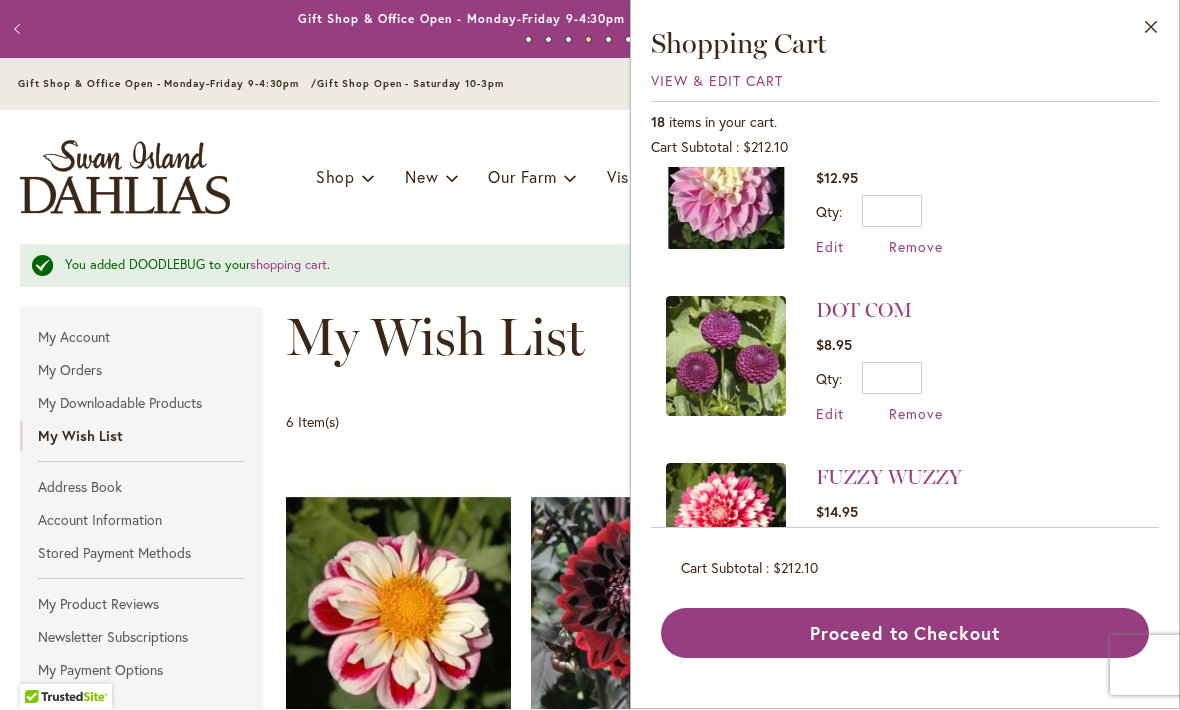 click on "Edit" at bounding box center (830, 414) 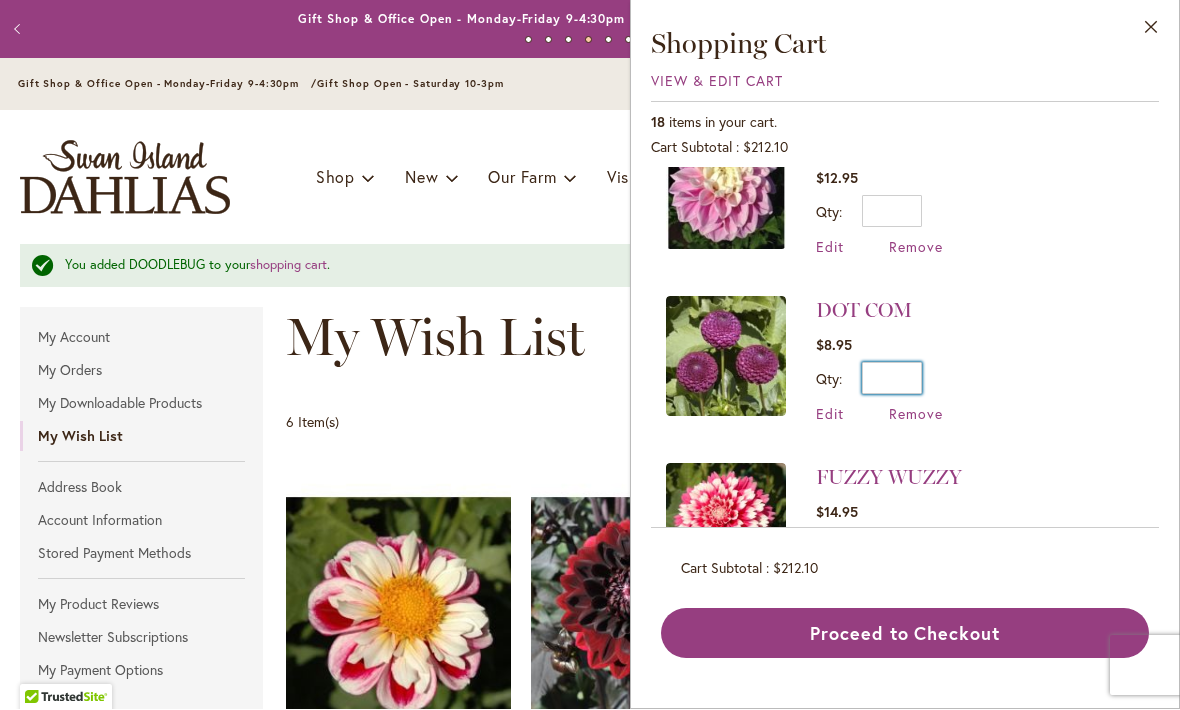 click on "*" at bounding box center (892, 379) 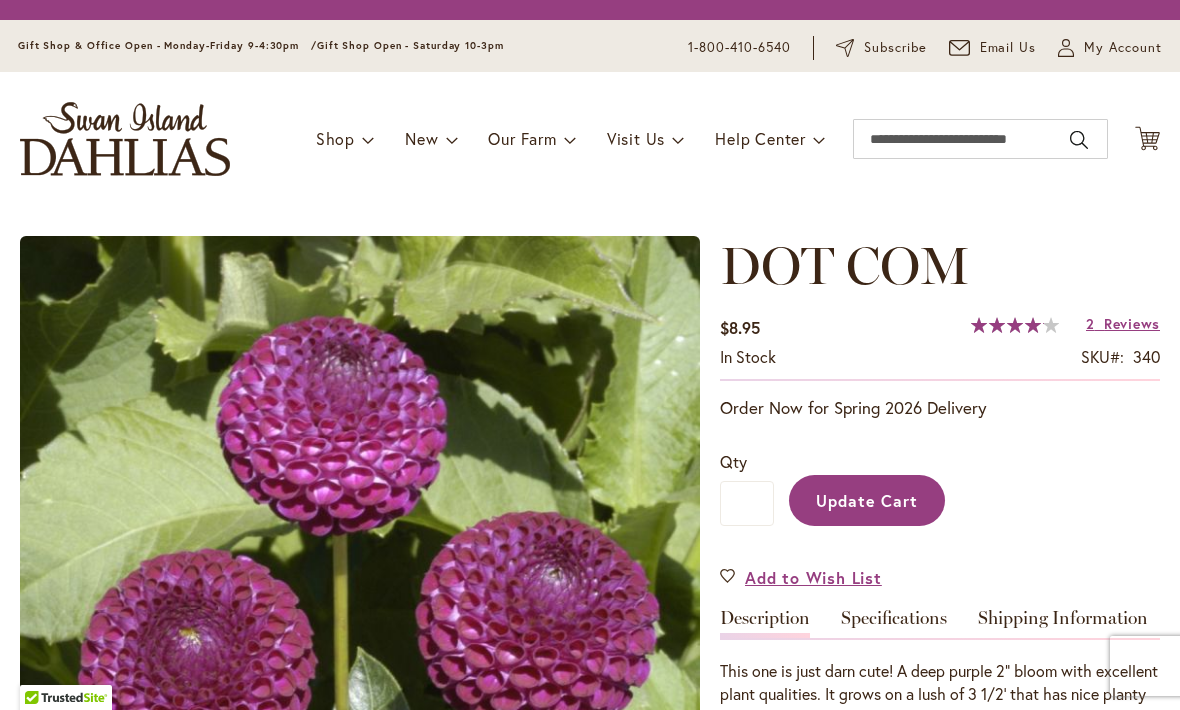 scroll, scrollTop: 0, scrollLeft: 0, axis: both 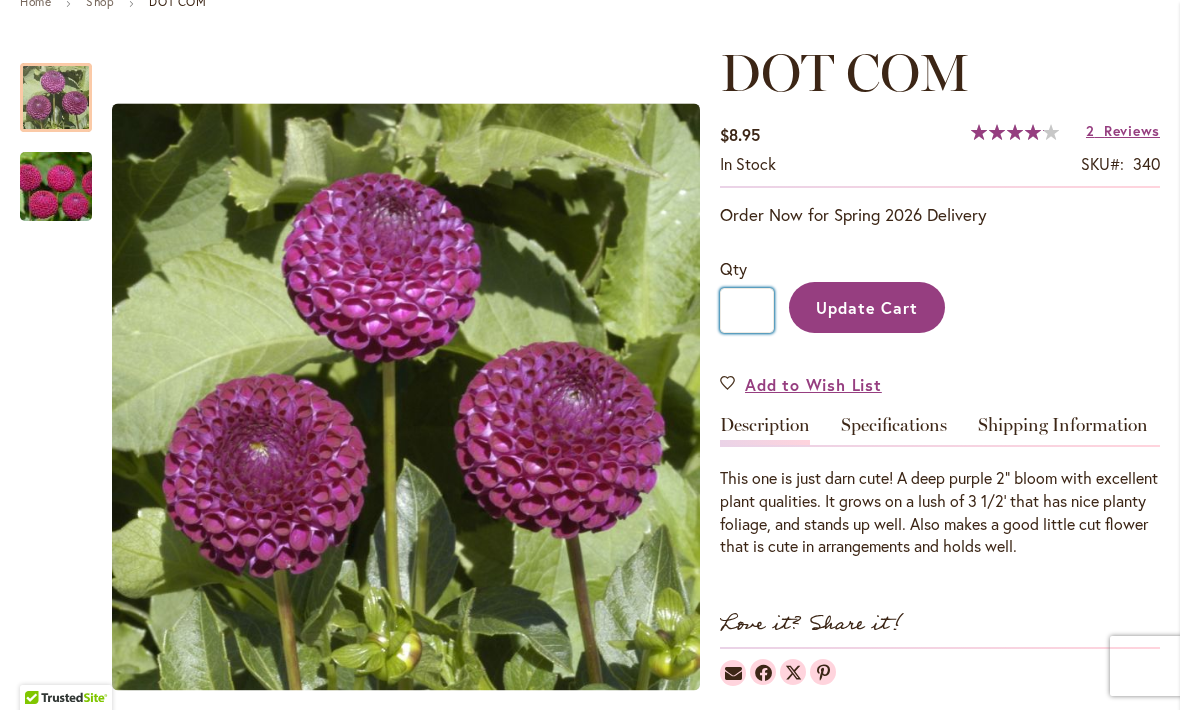 click on "*" at bounding box center [747, 310] 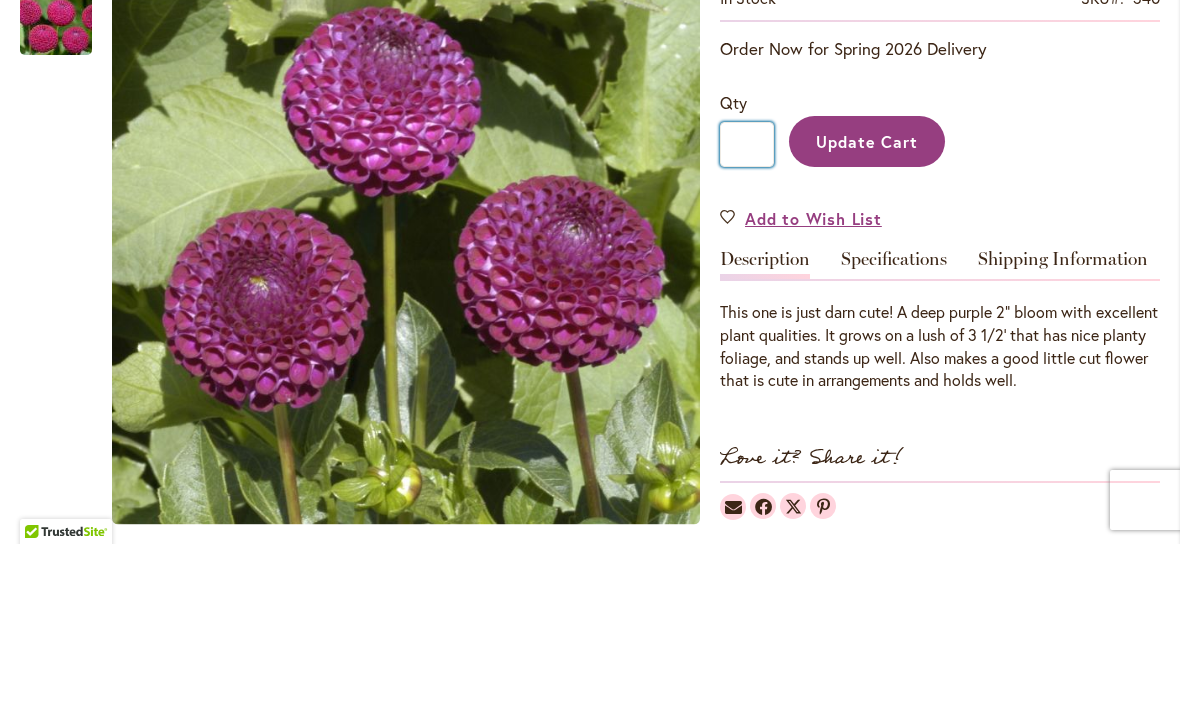 type on "*" 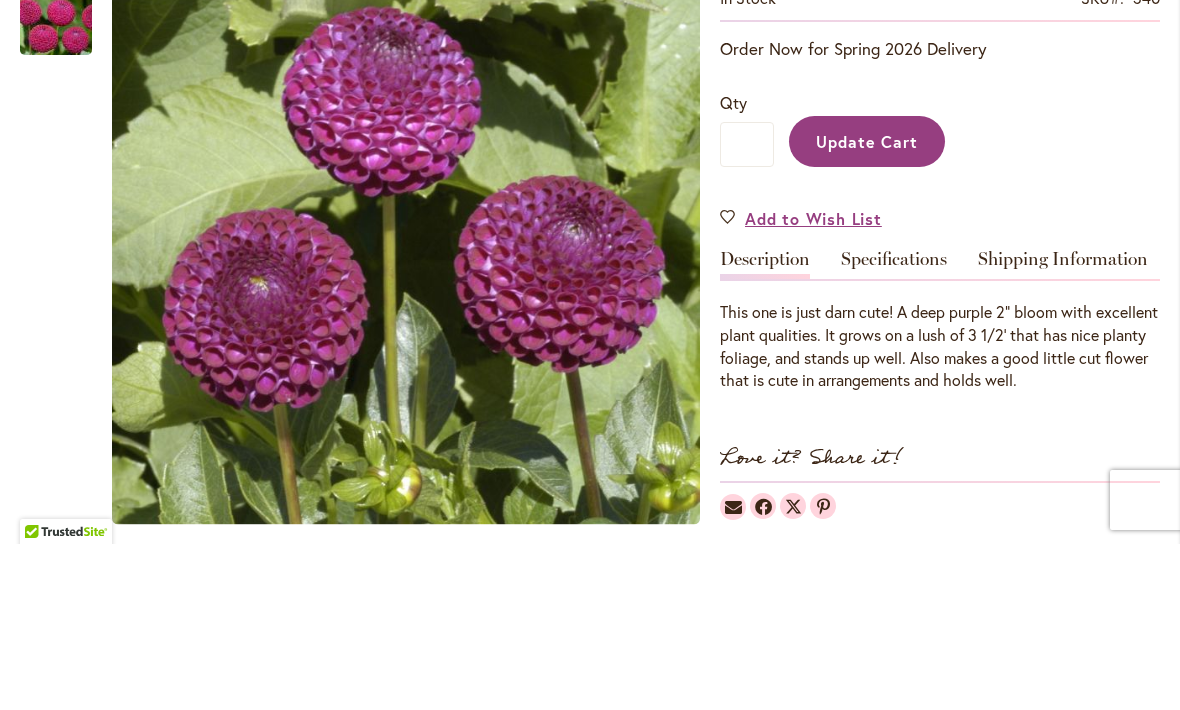 click on "Update Cart" at bounding box center (867, 307) 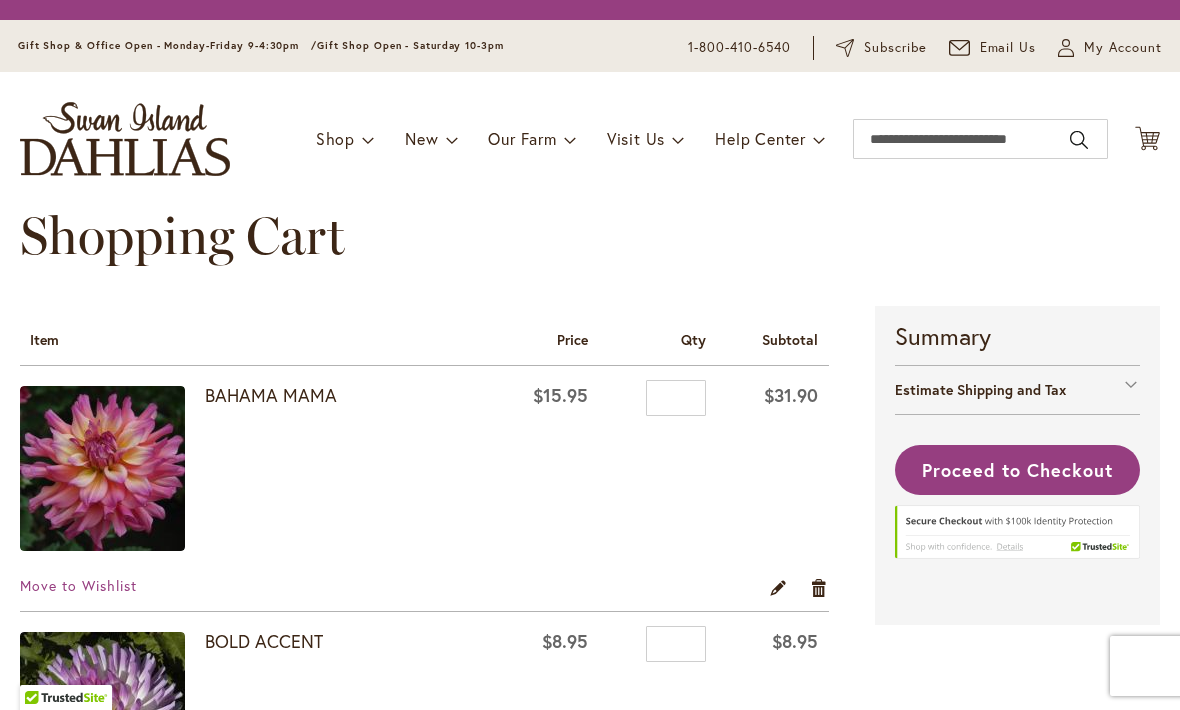 scroll, scrollTop: 0, scrollLeft: 0, axis: both 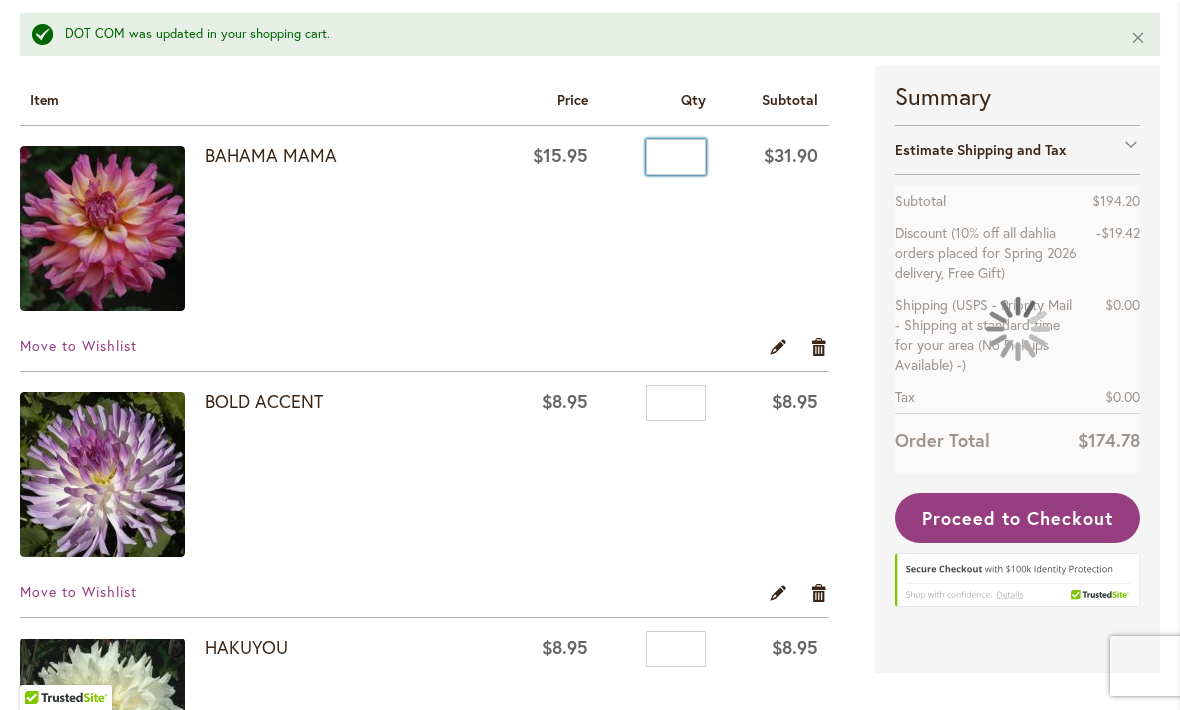 click on "*" at bounding box center (676, 157) 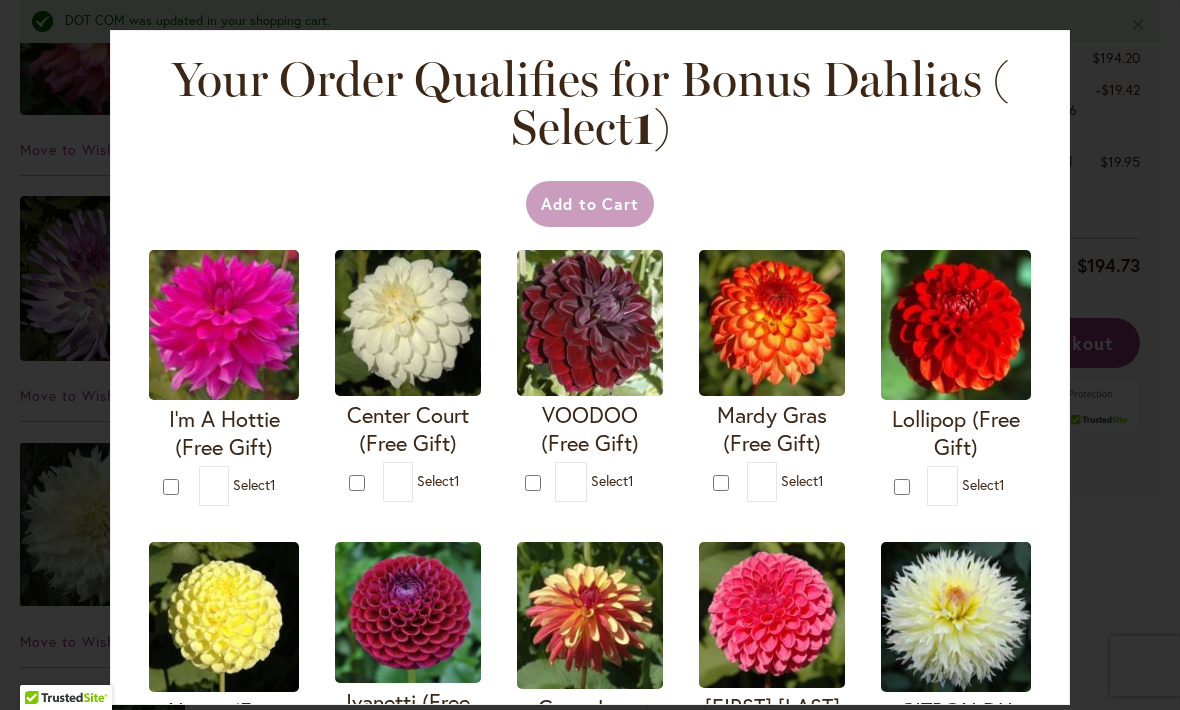 scroll, scrollTop: 578, scrollLeft: 0, axis: vertical 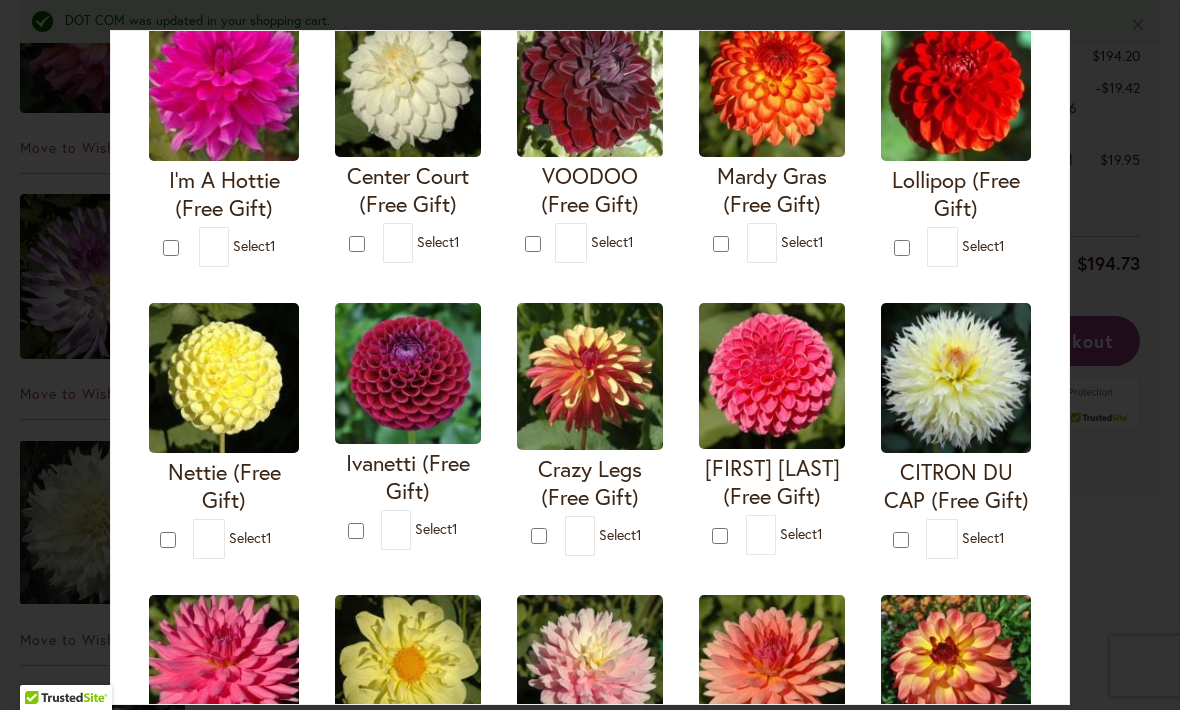 type on "*" 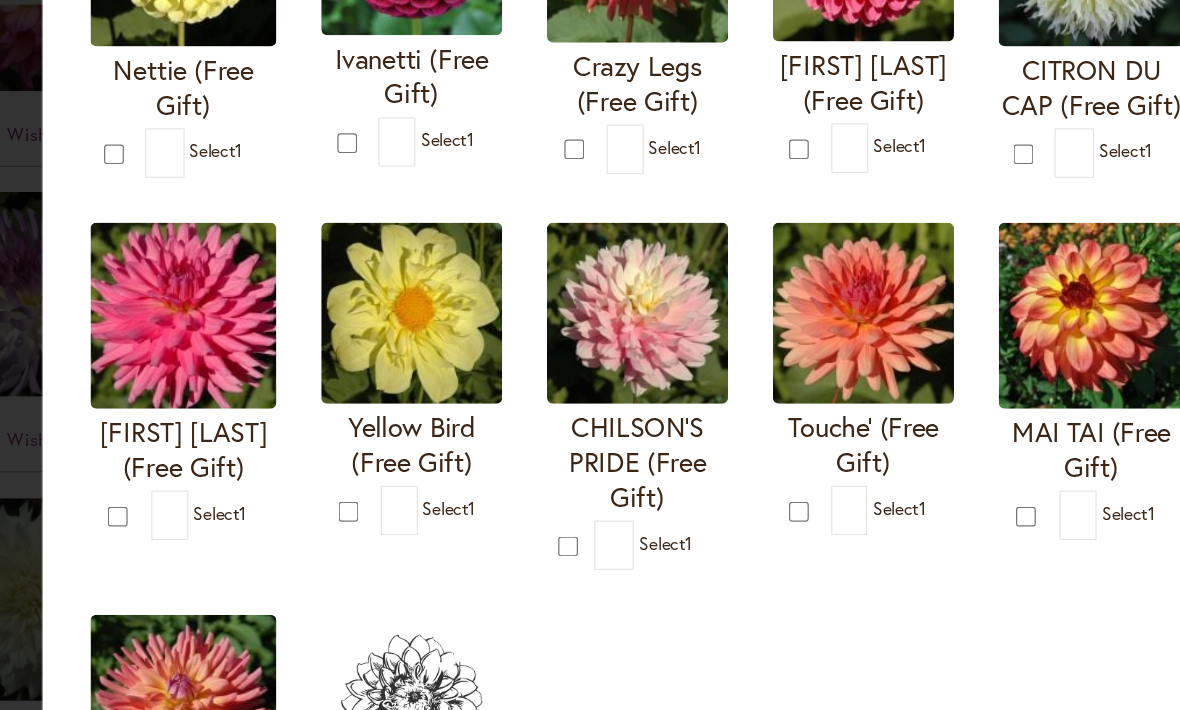 scroll, scrollTop: 617, scrollLeft: 0, axis: vertical 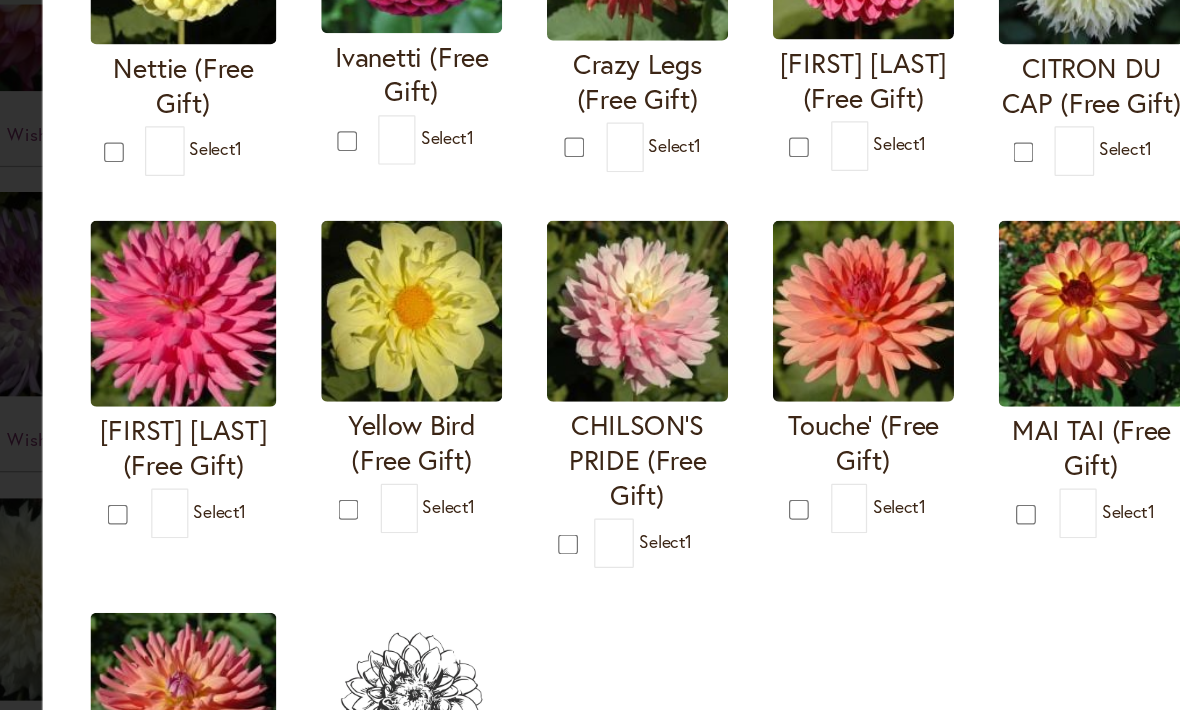 click at bounding box center (408, 290) 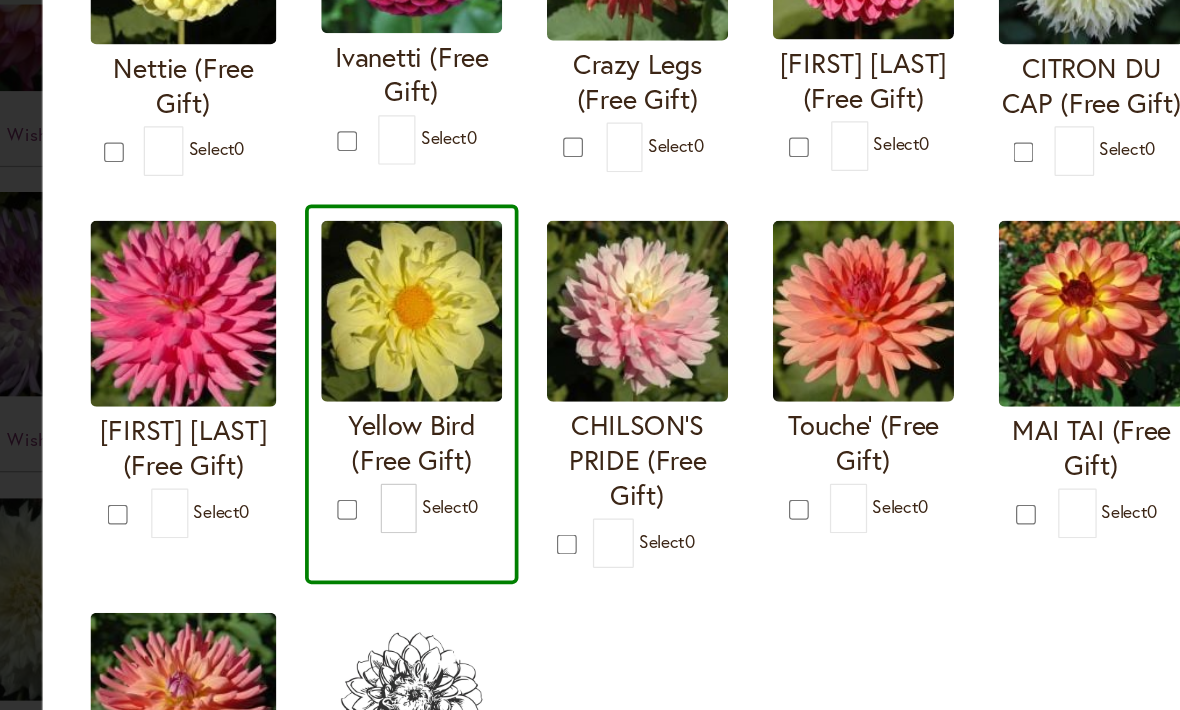 type on "*" 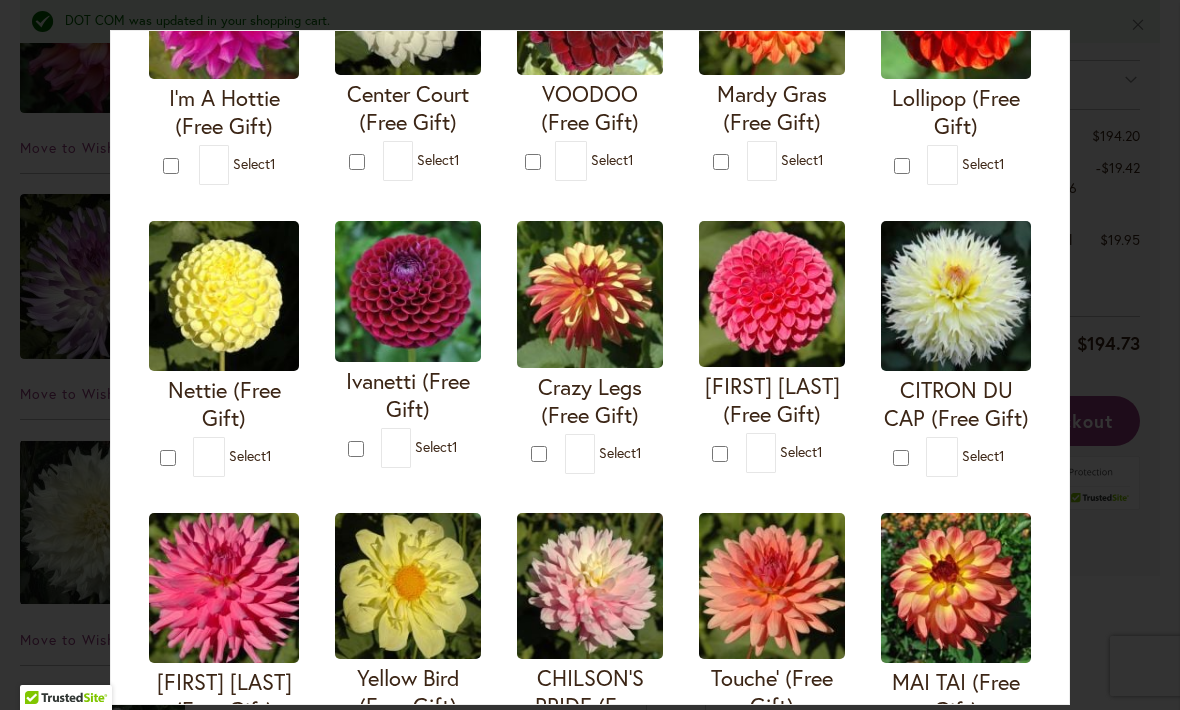 scroll, scrollTop: 324, scrollLeft: 0, axis: vertical 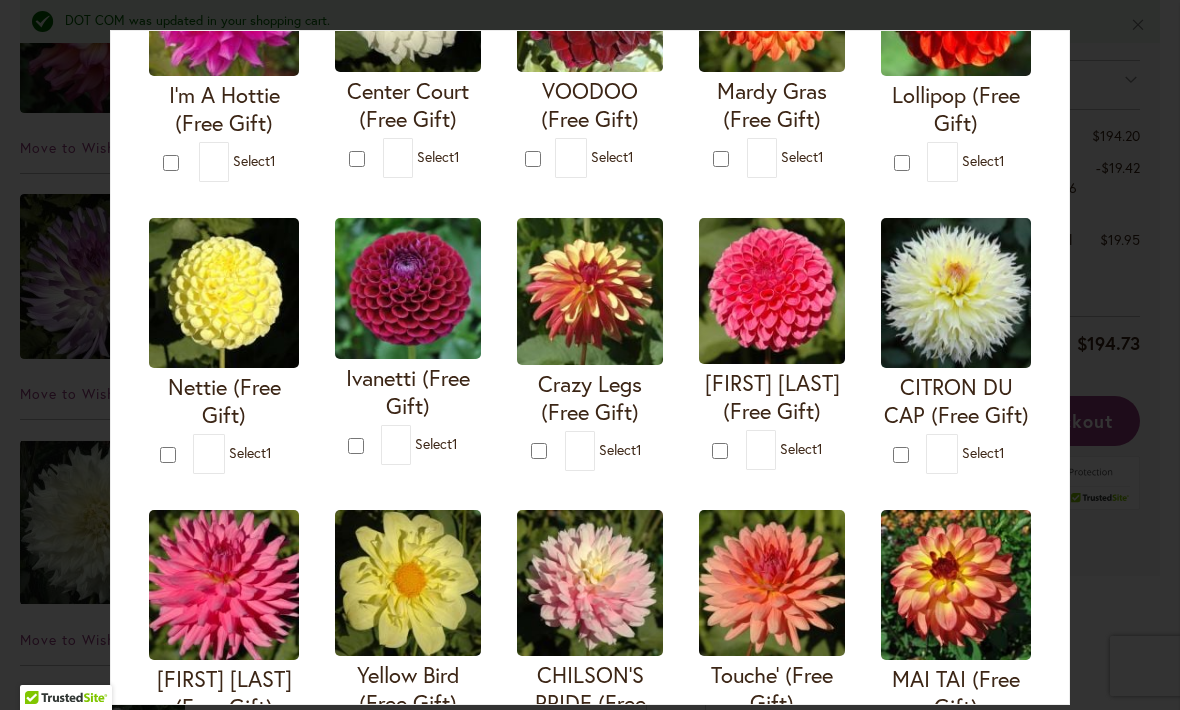 type on "*" 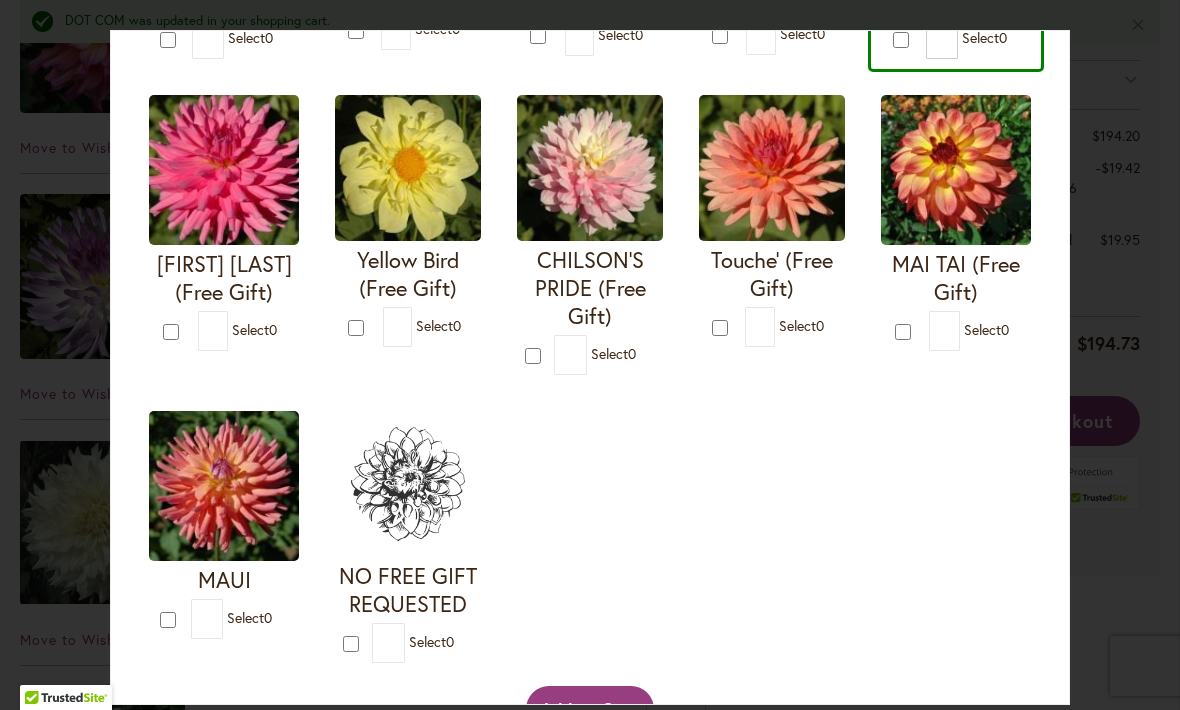 scroll, scrollTop: 738, scrollLeft: 0, axis: vertical 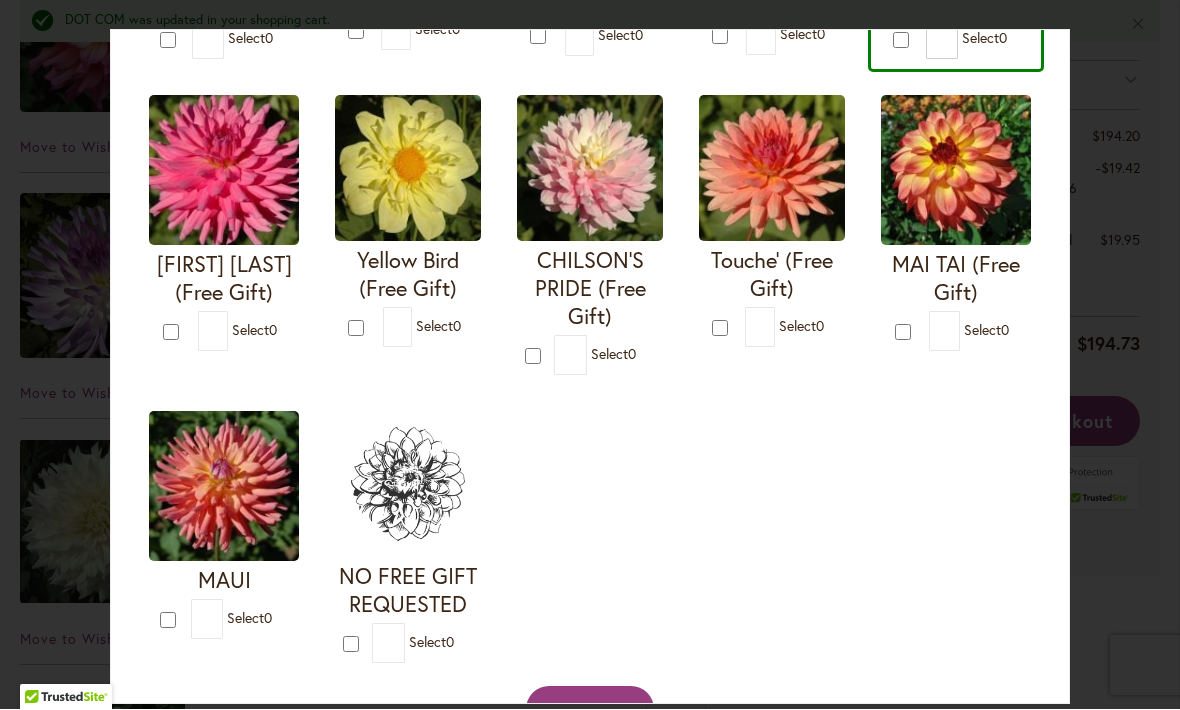 click on "Add to Cart" at bounding box center [590, 710] 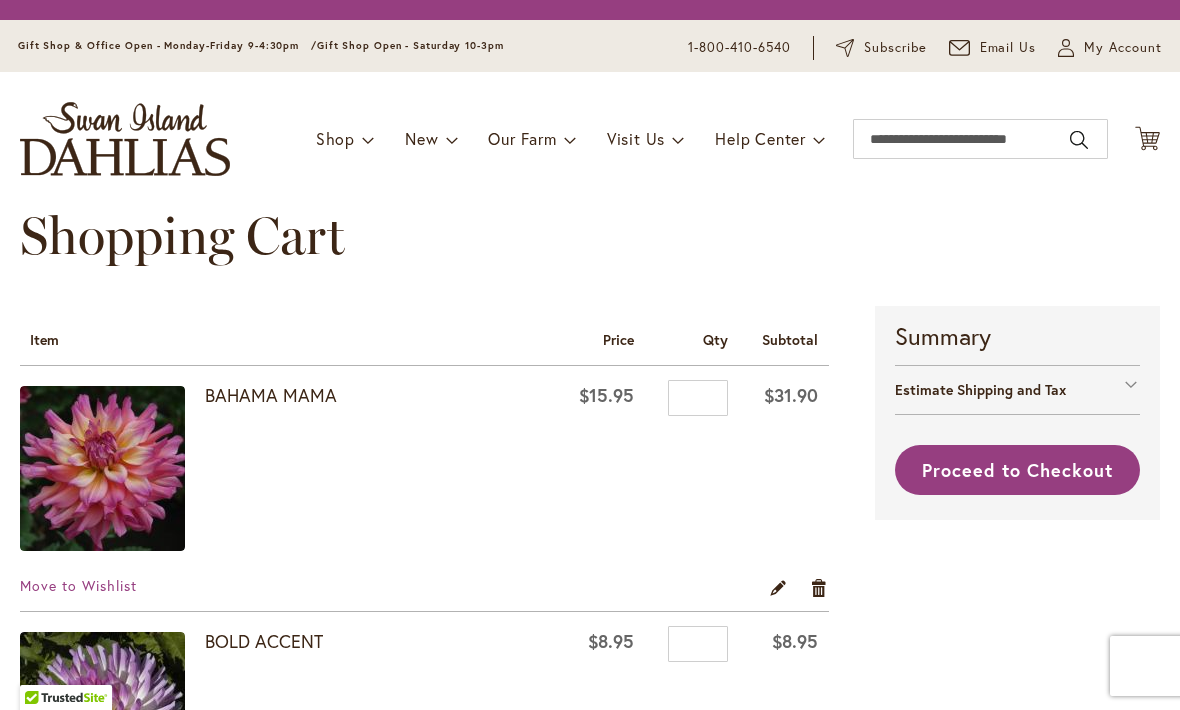 scroll, scrollTop: 0, scrollLeft: 0, axis: both 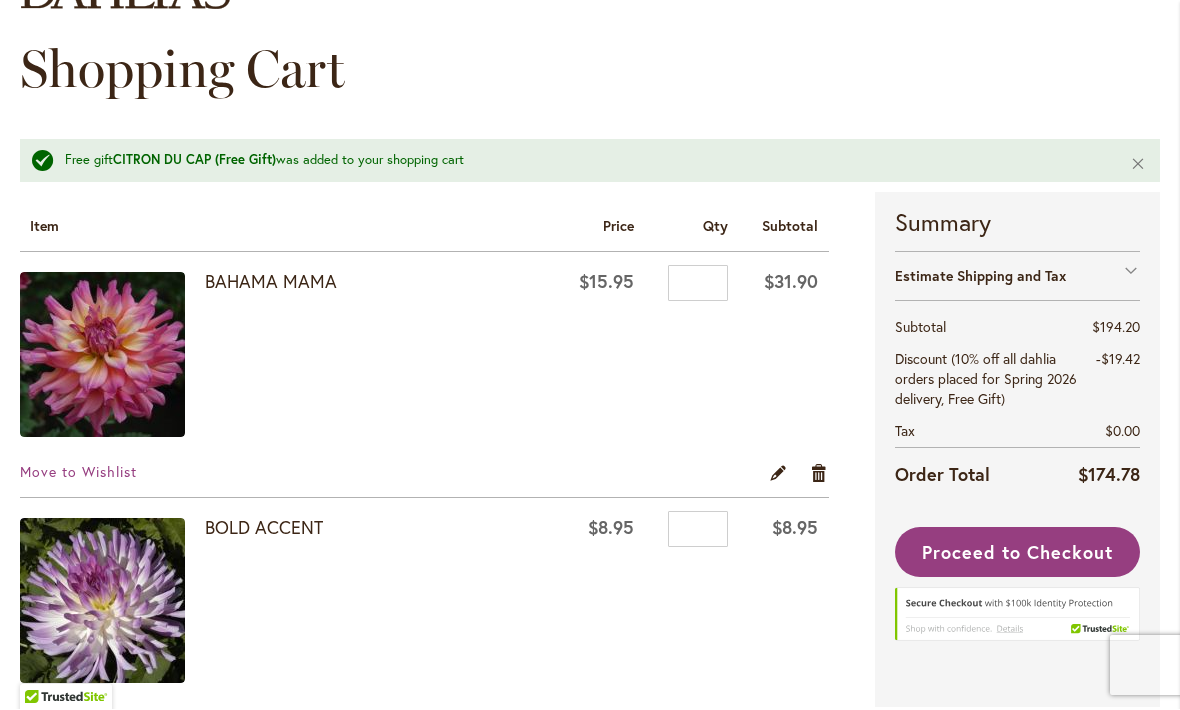 click on "Edit" at bounding box center [778, 474] 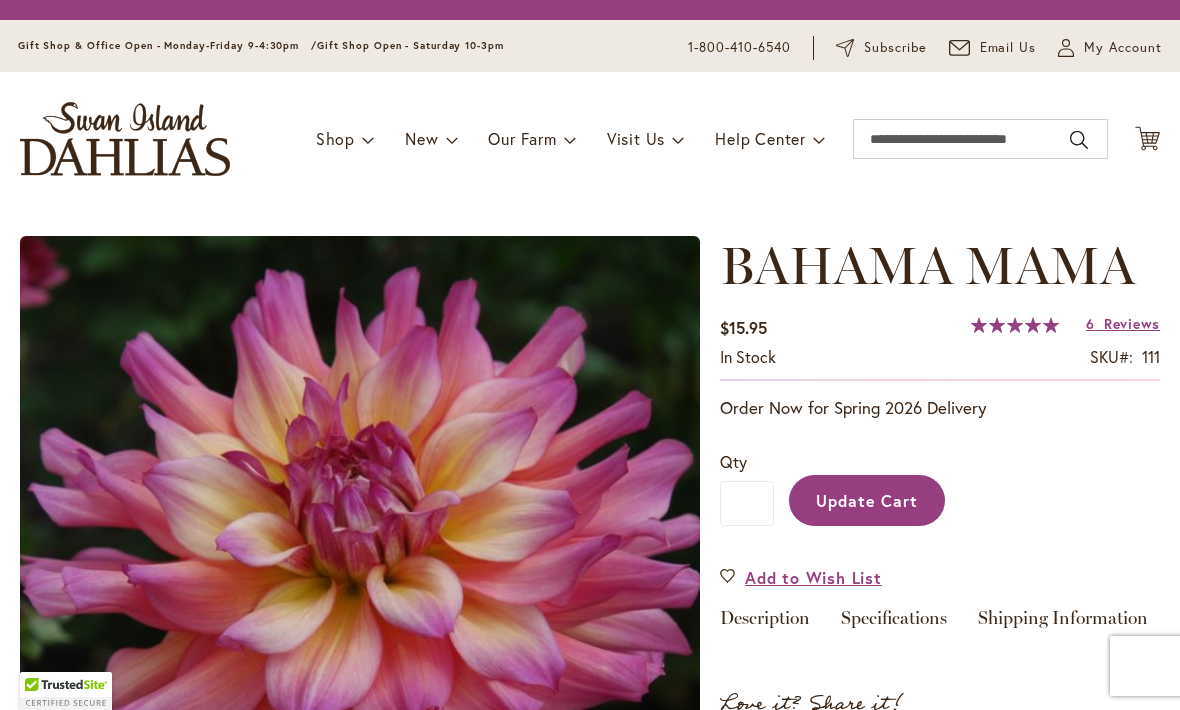 scroll, scrollTop: 0, scrollLeft: 0, axis: both 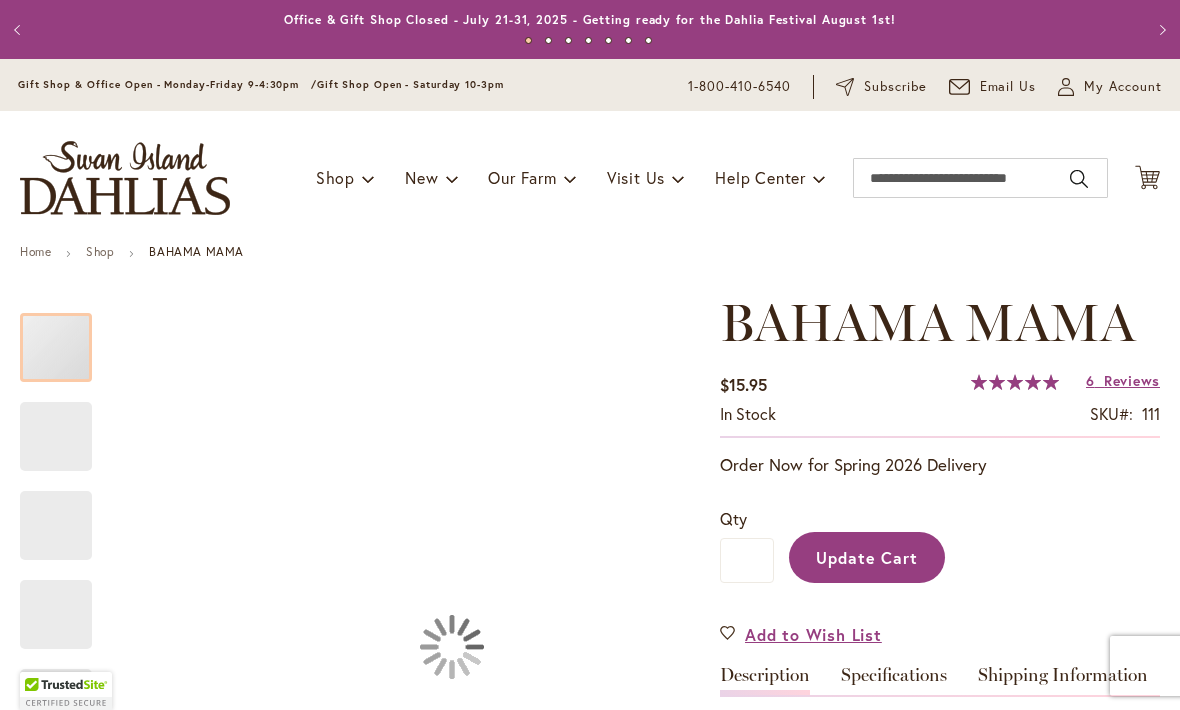type on "****" 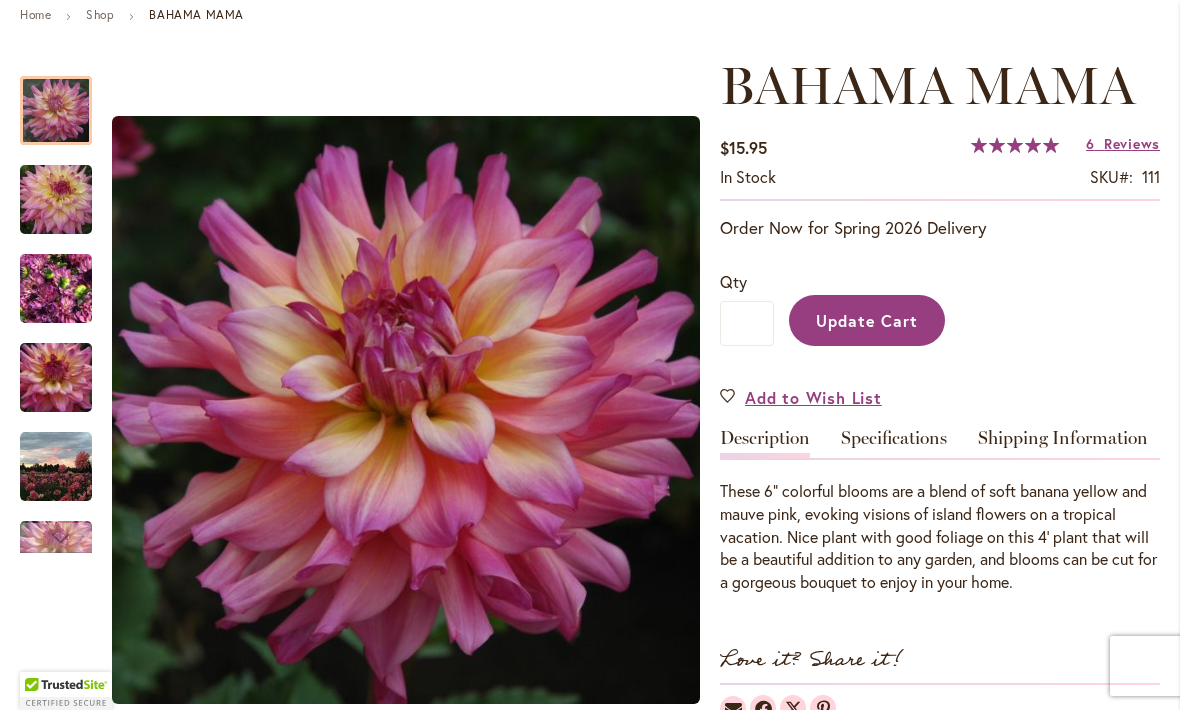 scroll, scrollTop: 239, scrollLeft: 0, axis: vertical 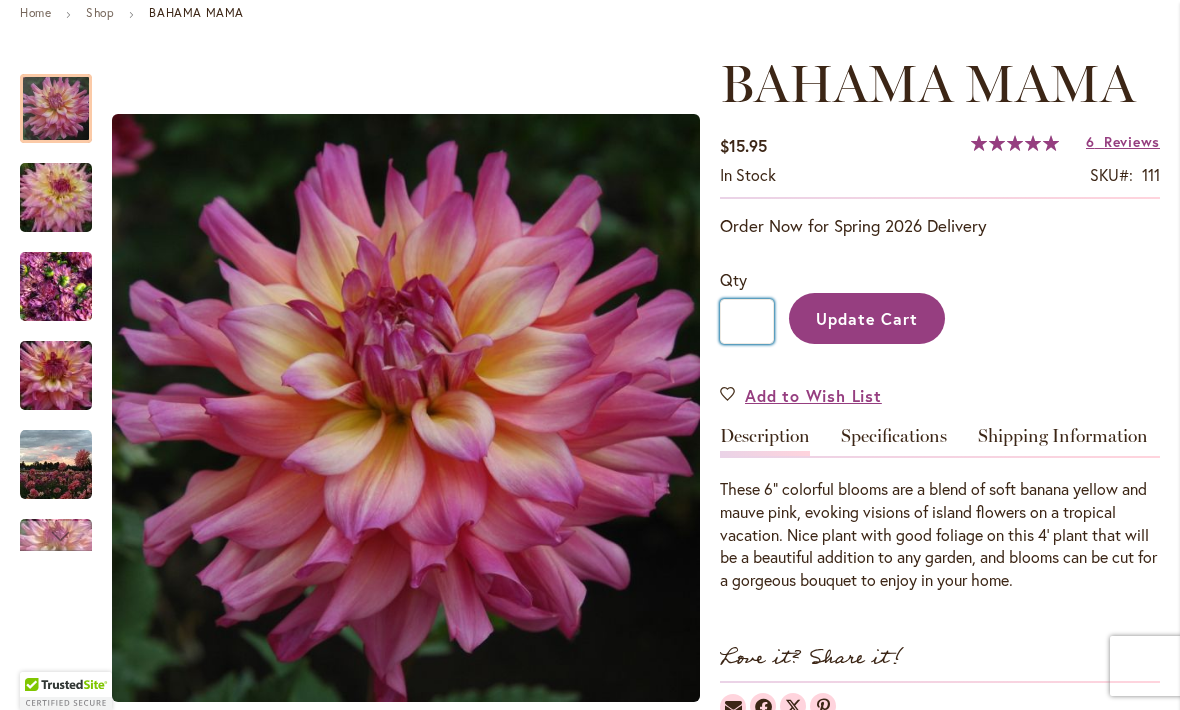 click on "*" at bounding box center [747, 321] 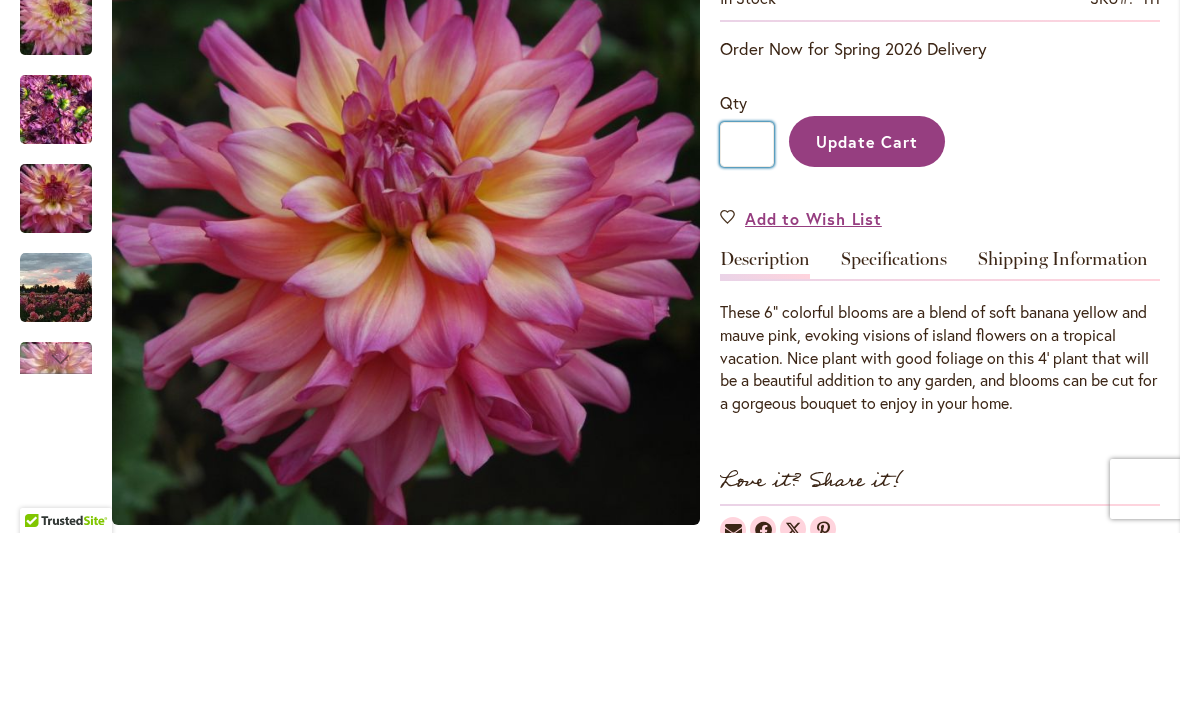 type on "*" 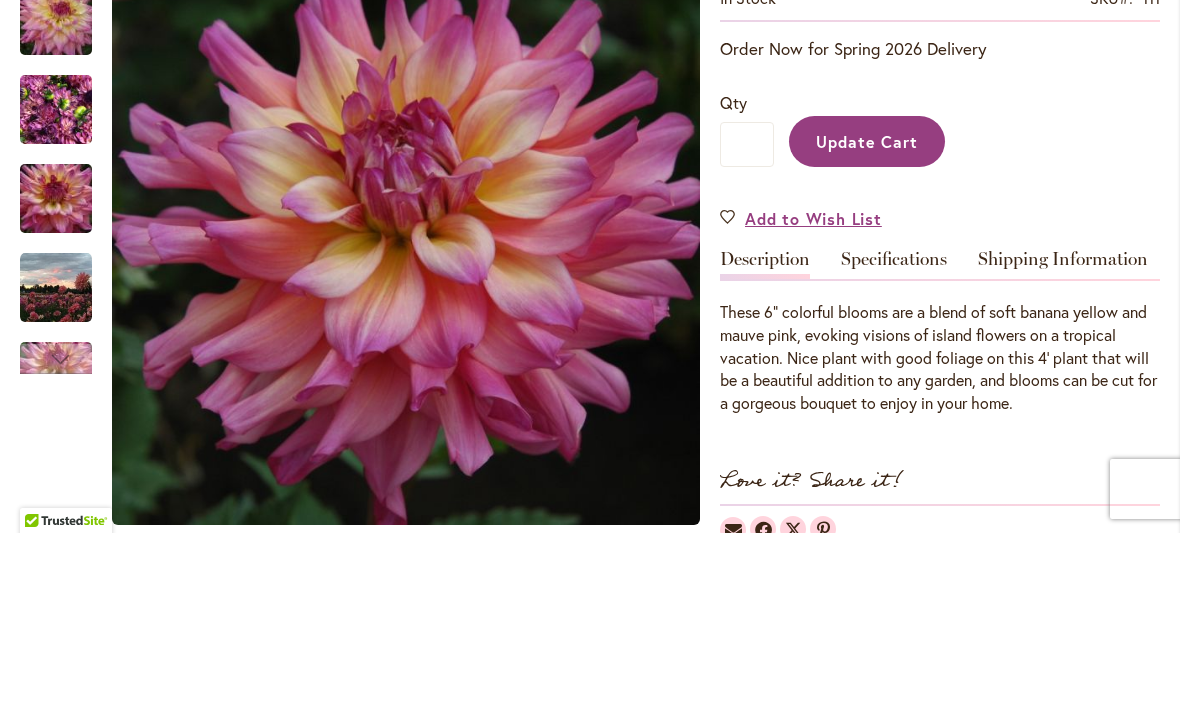 click on "Update Cart" at bounding box center (867, 318) 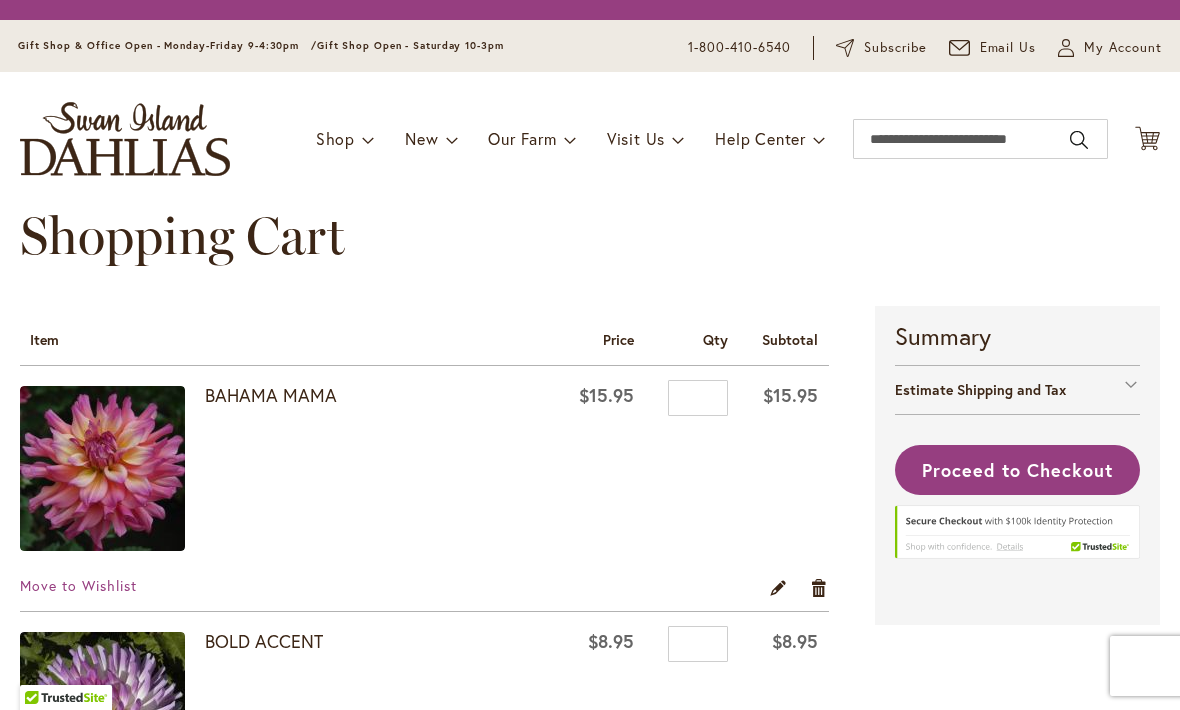 scroll, scrollTop: 0, scrollLeft: 0, axis: both 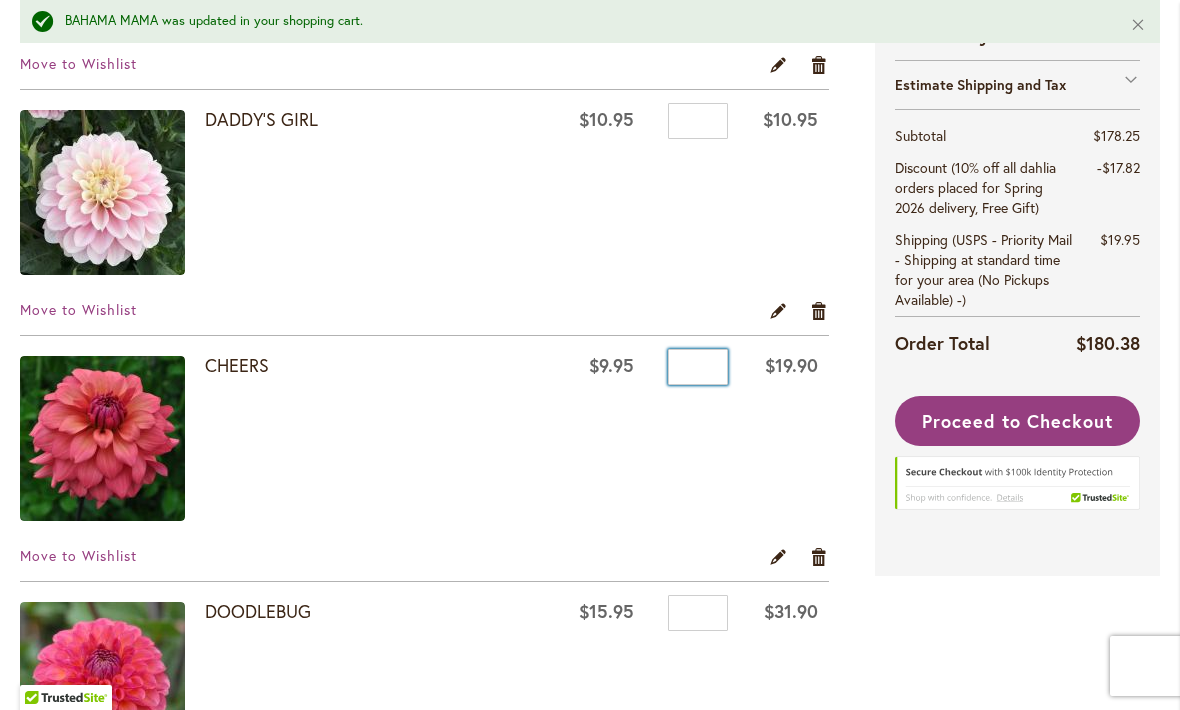 click on "*" at bounding box center [698, 367] 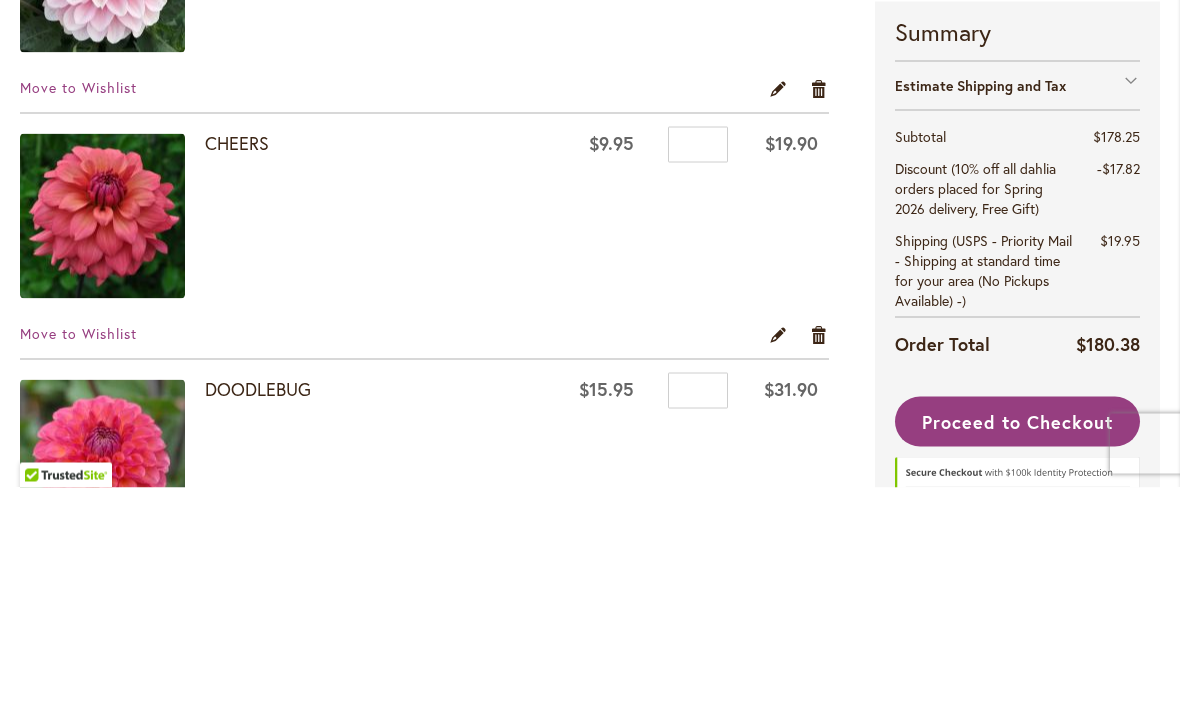 click on "CHEERS" at bounding box center [376, 441] 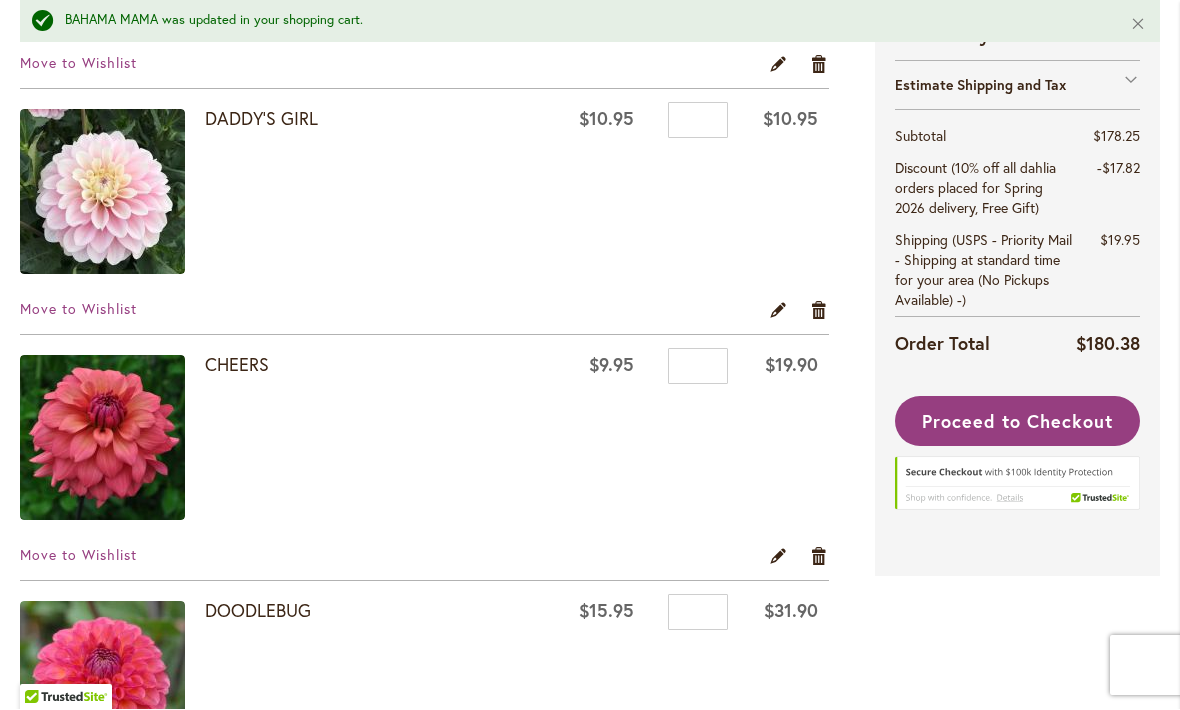 click on "Edit" at bounding box center [778, 557] 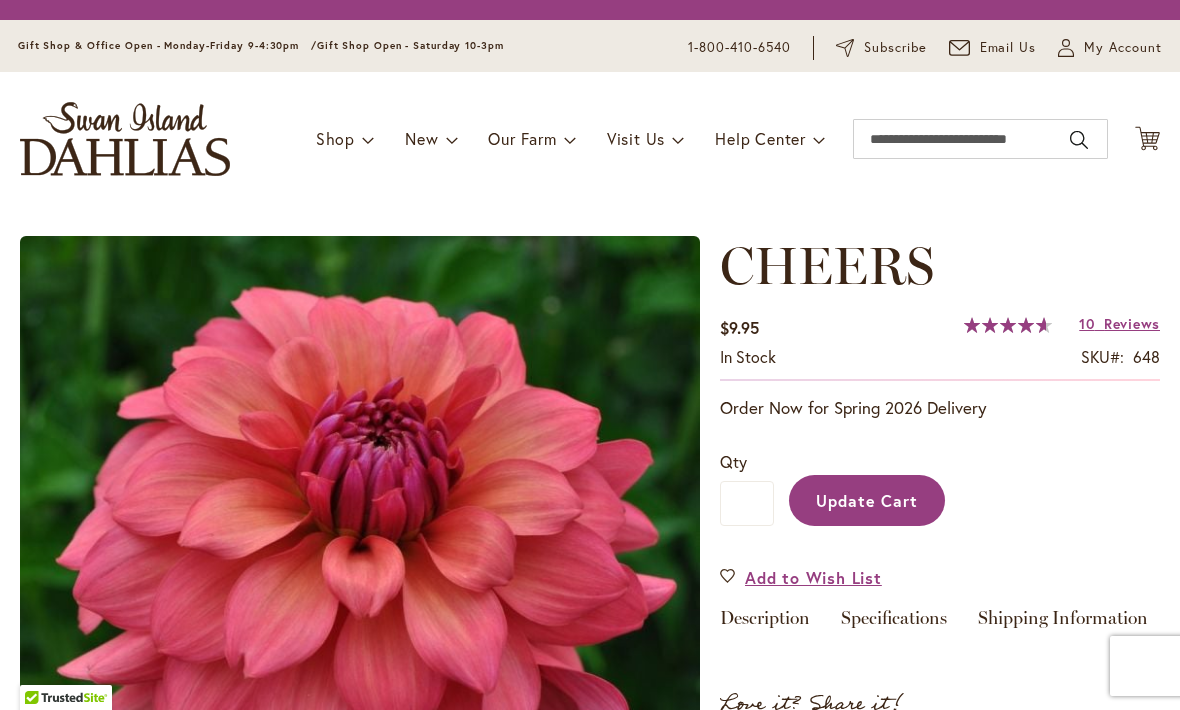 scroll, scrollTop: 0, scrollLeft: 0, axis: both 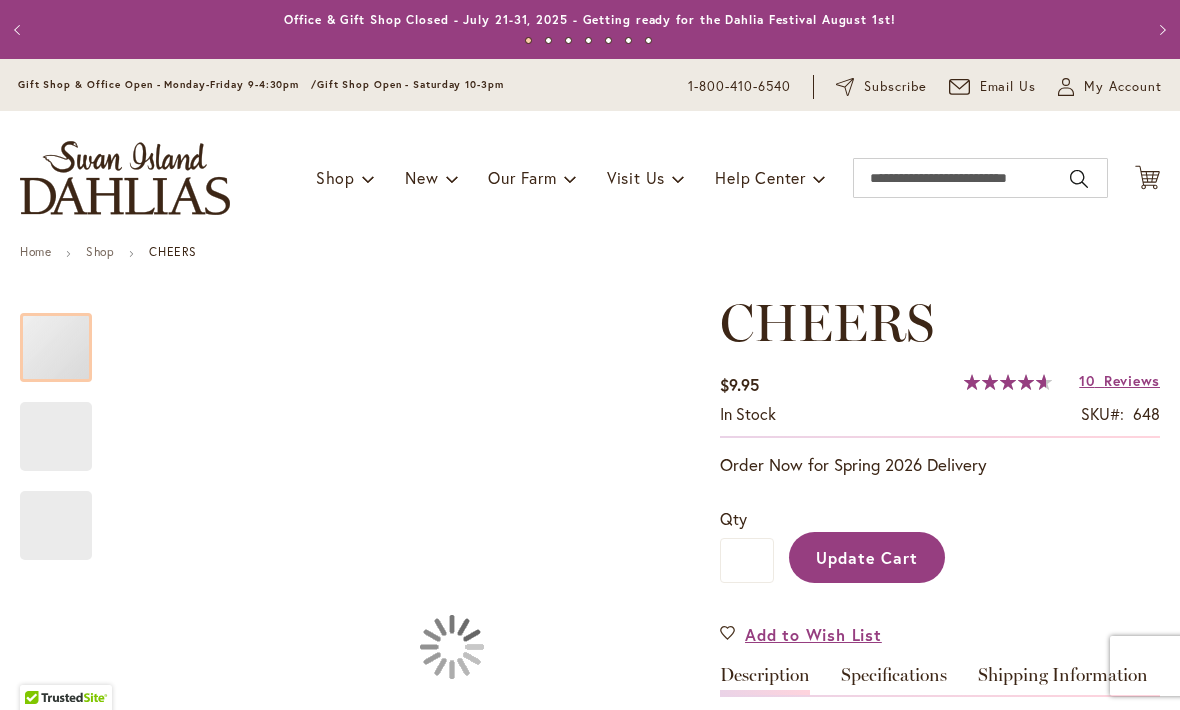 type on "****" 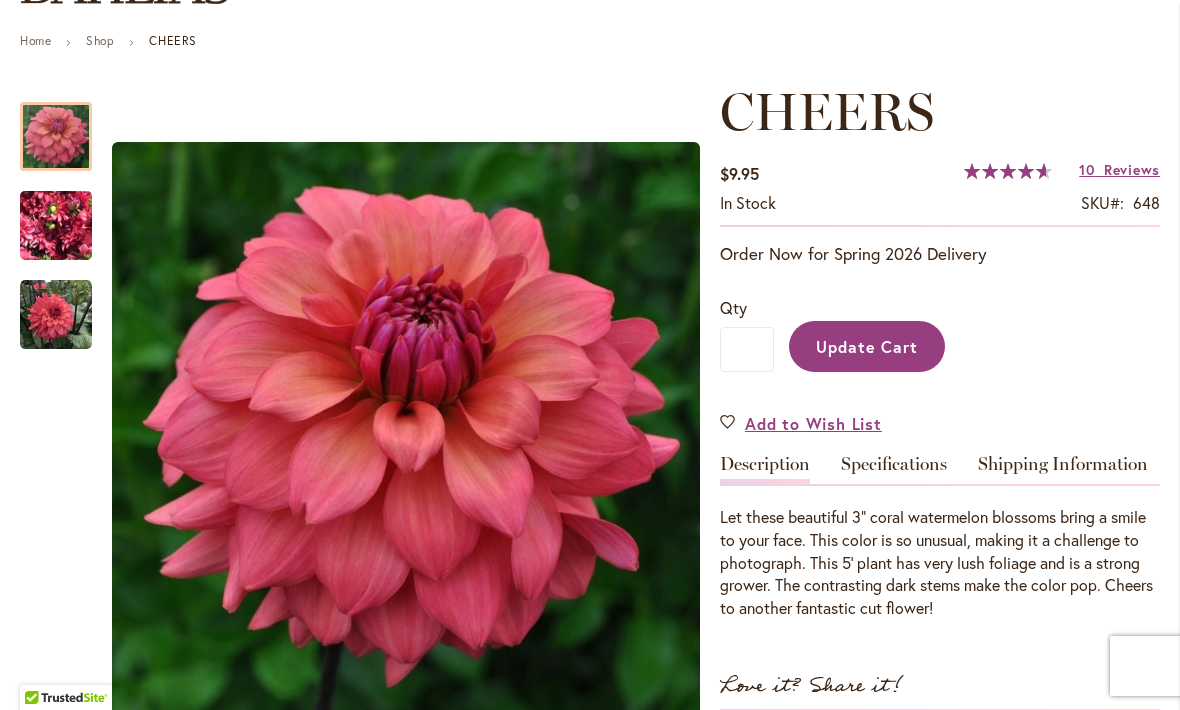 scroll, scrollTop: 216, scrollLeft: 0, axis: vertical 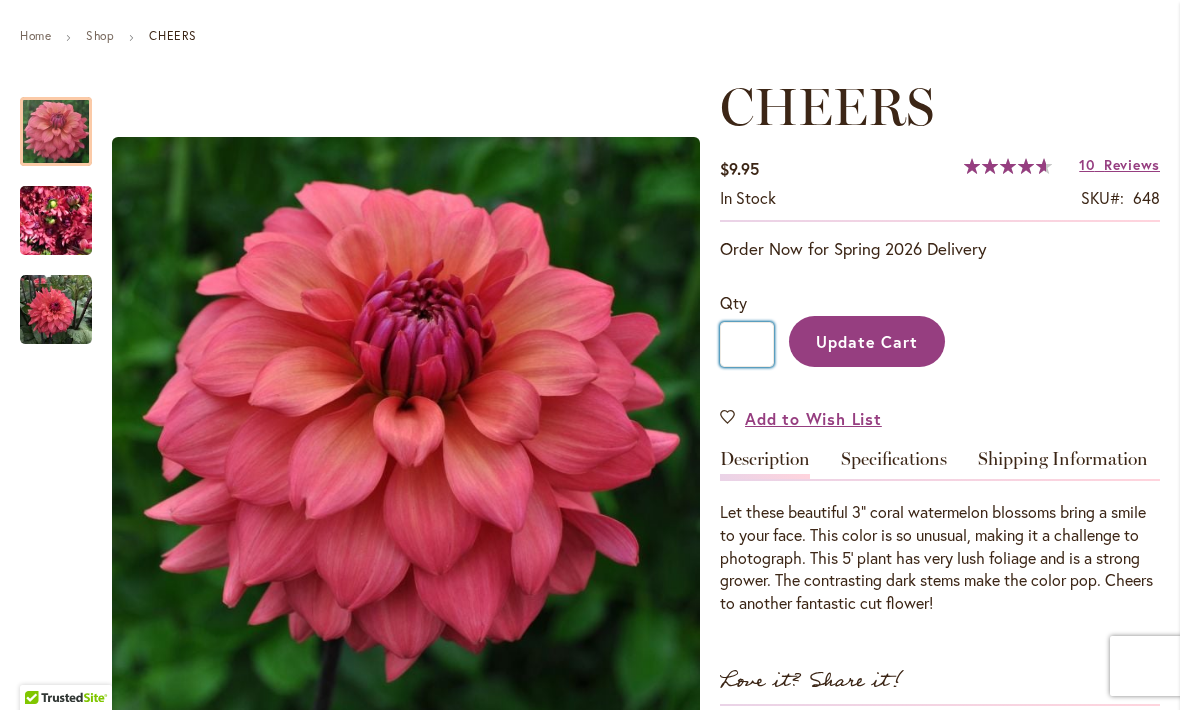 click on "*" at bounding box center [747, 344] 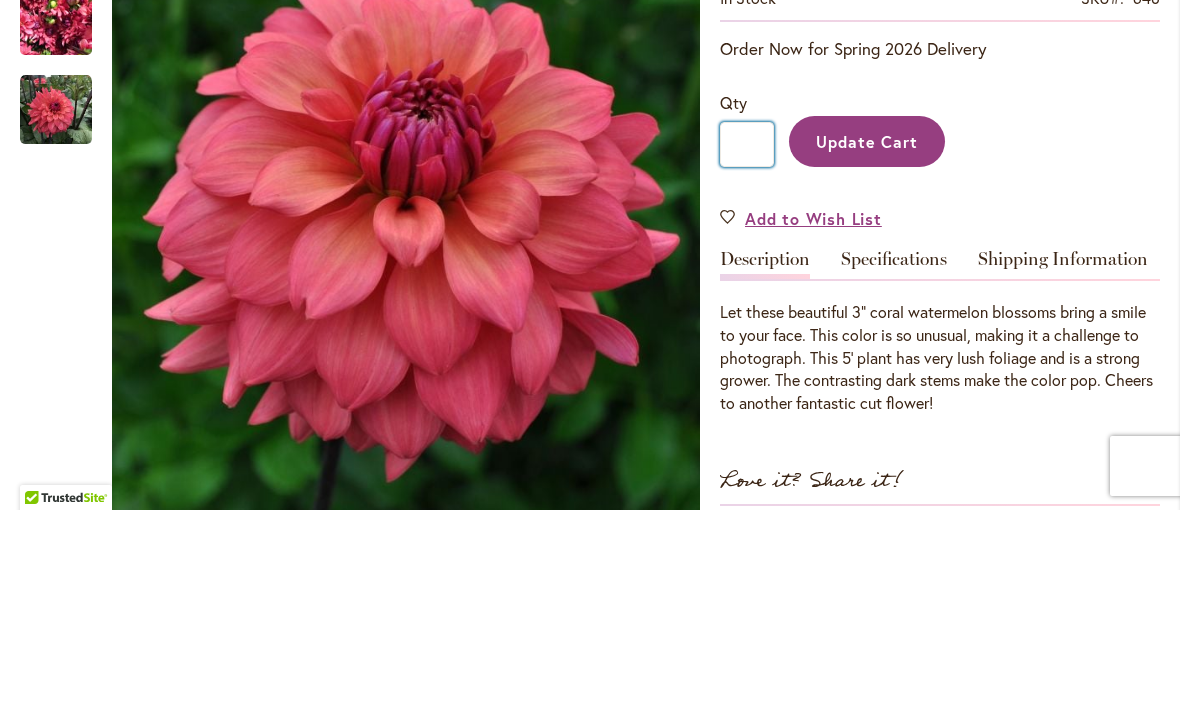type on "*" 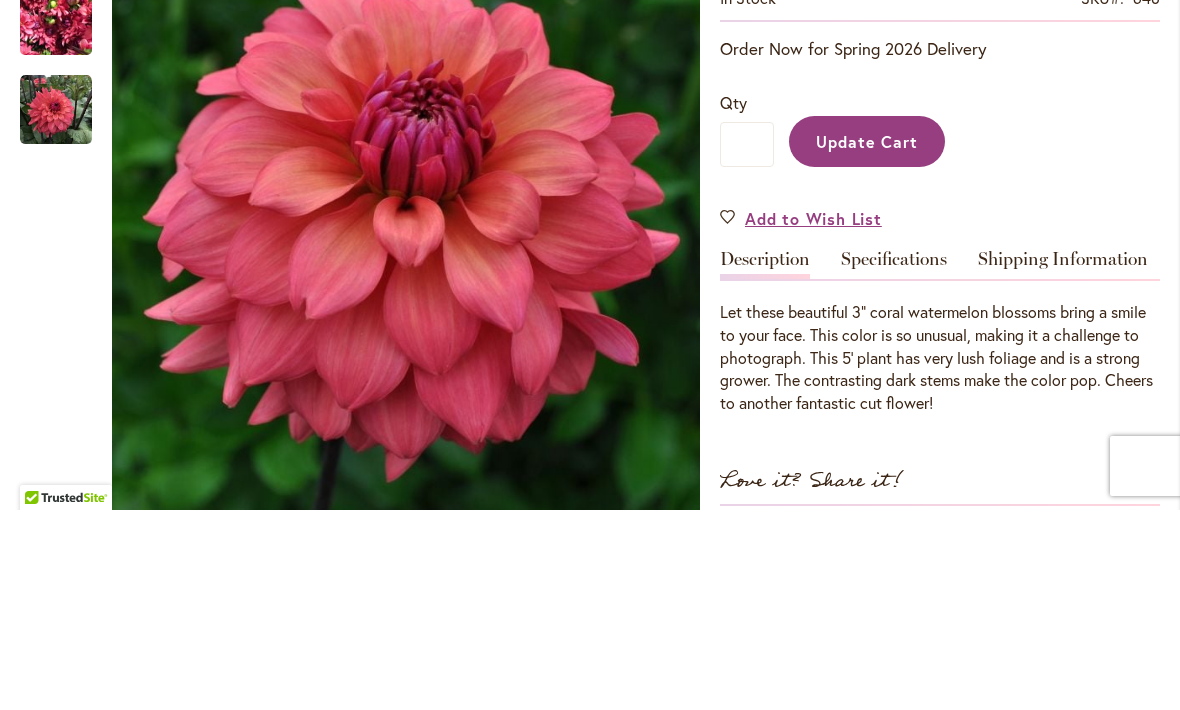 click on "Update Cart" at bounding box center [867, 341] 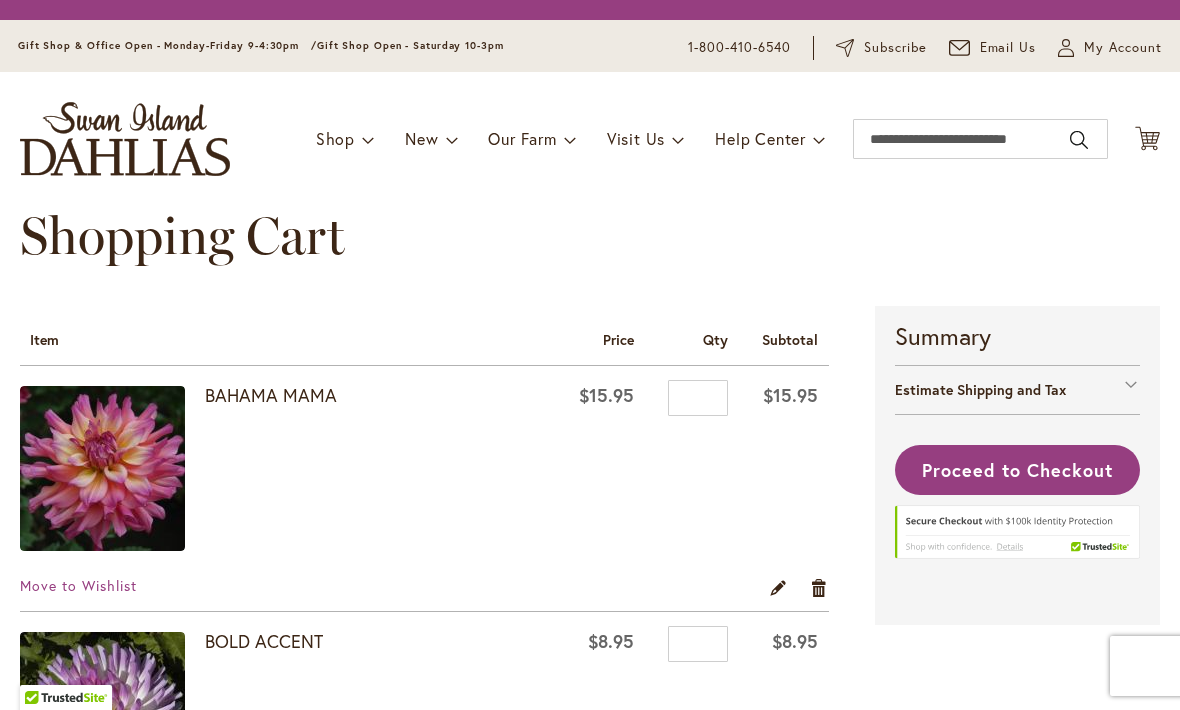 scroll, scrollTop: 0, scrollLeft: 0, axis: both 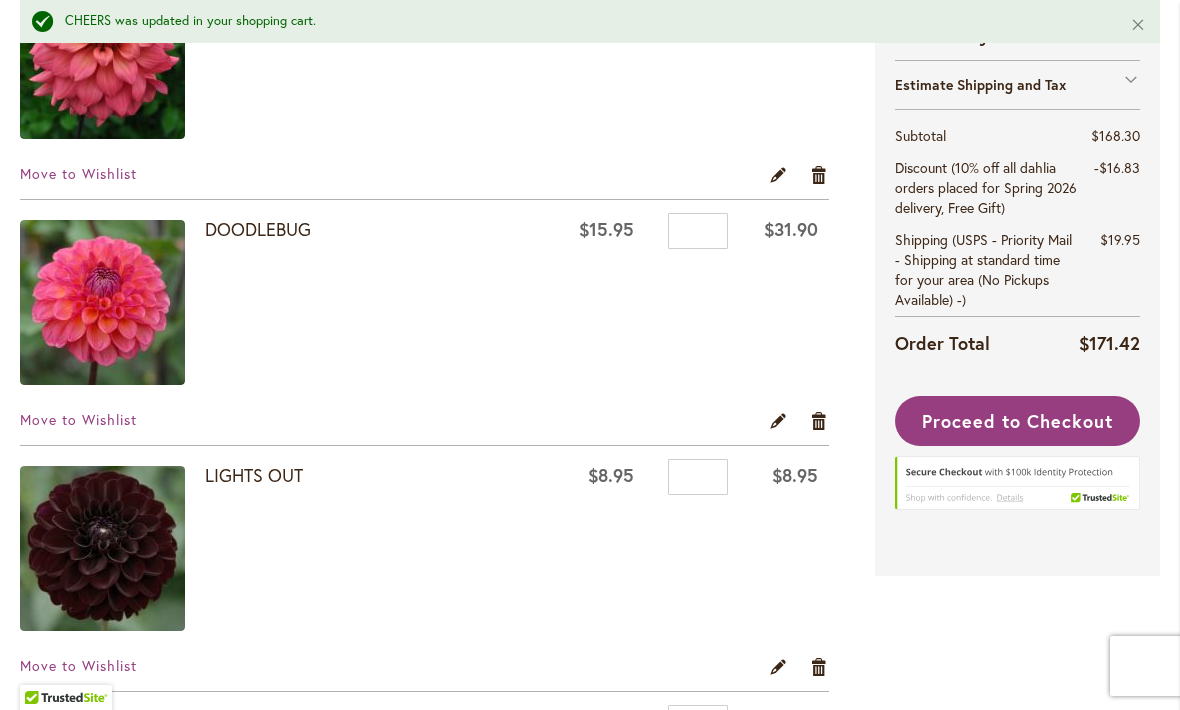 click on "Edit" at bounding box center (778, 421) 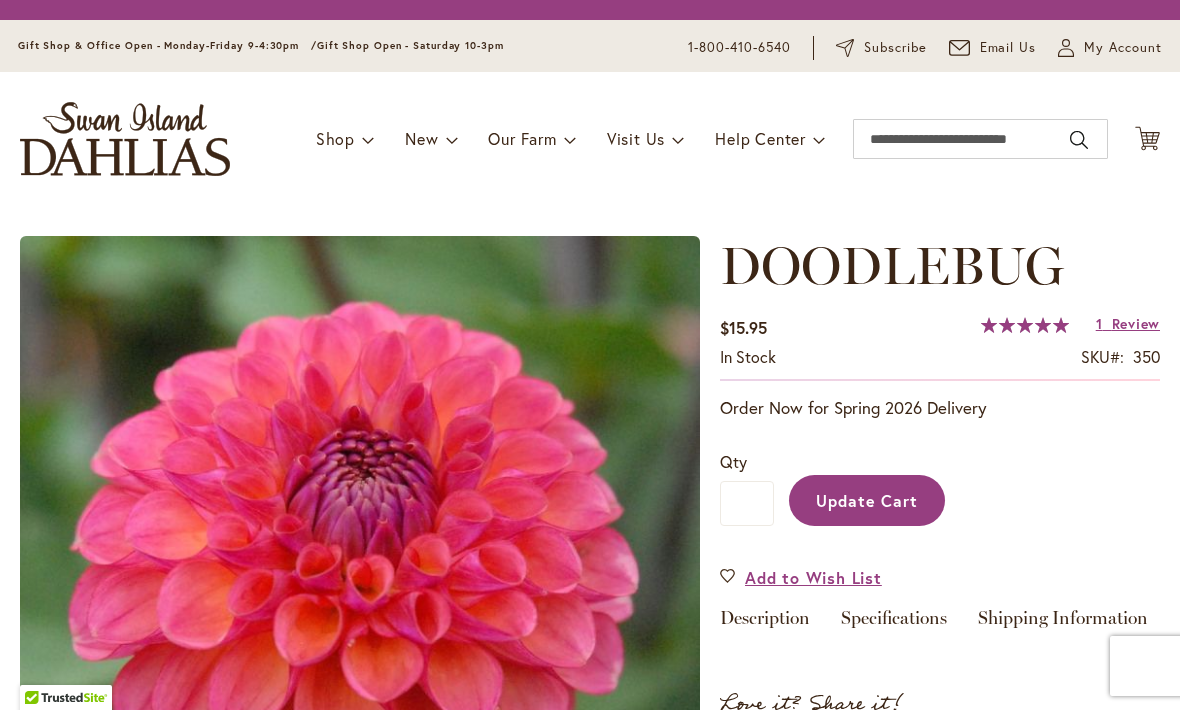 scroll, scrollTop: 0, scrollLeft: 0, axis: both 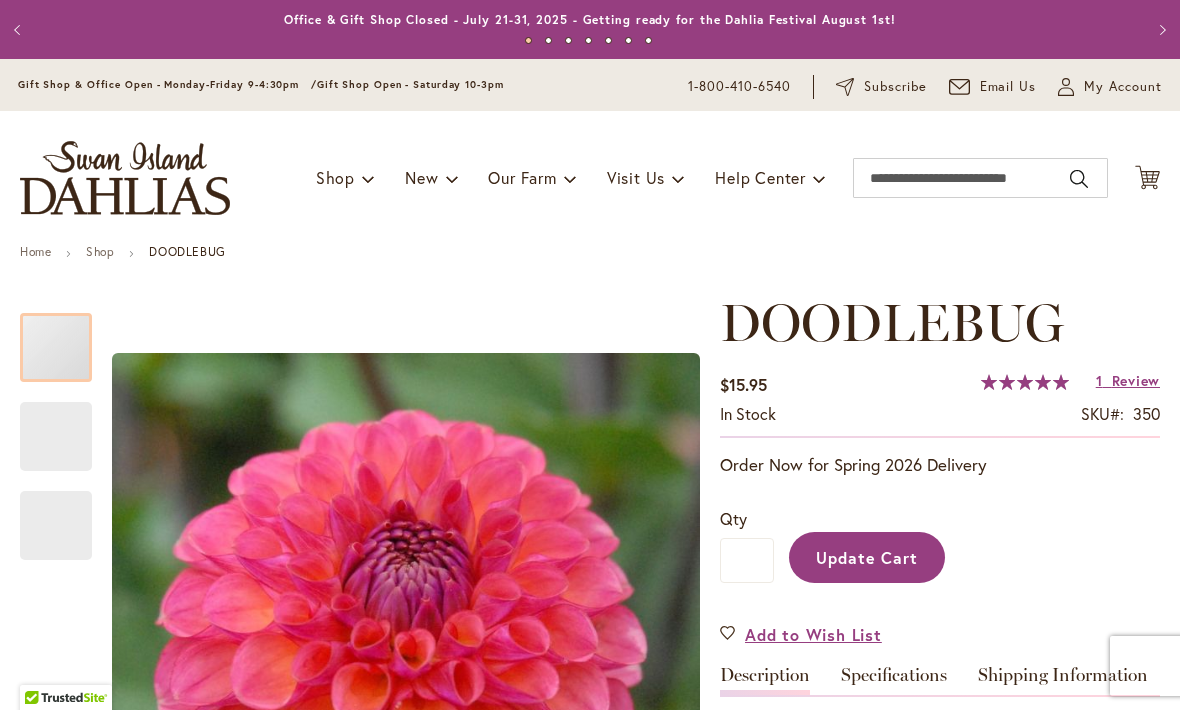 type on "****" 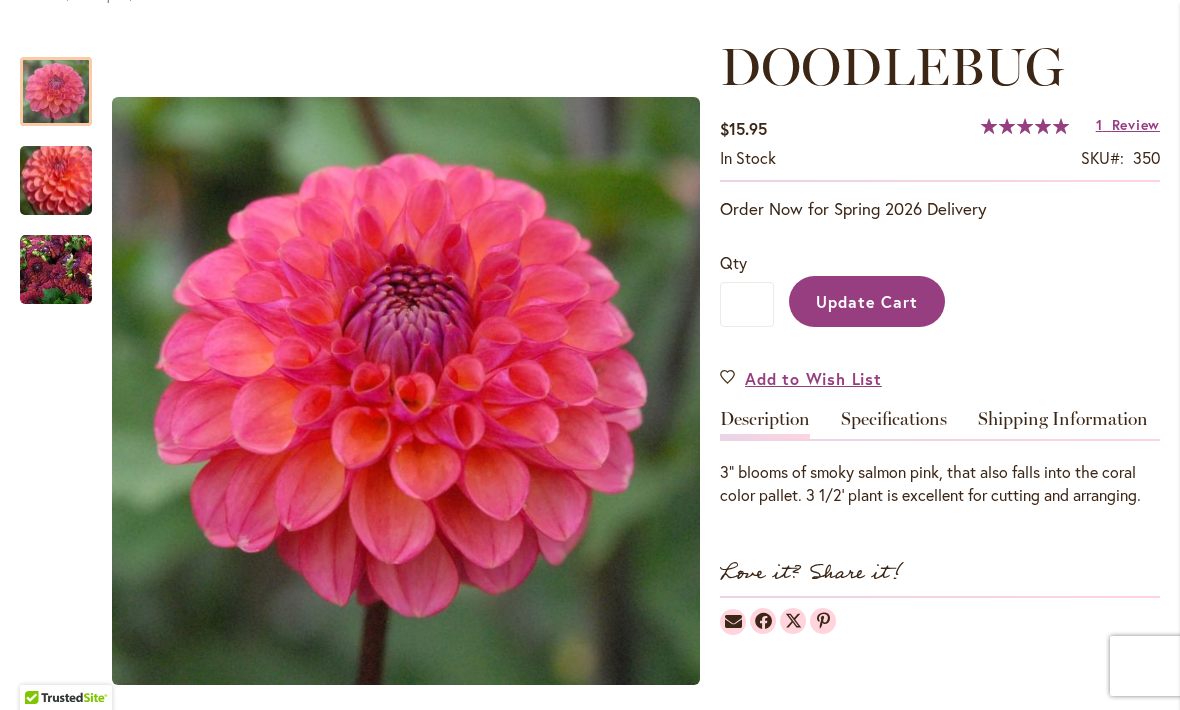 scroll, scrollTop: 258, scrollLeft: 0, axis: vertical 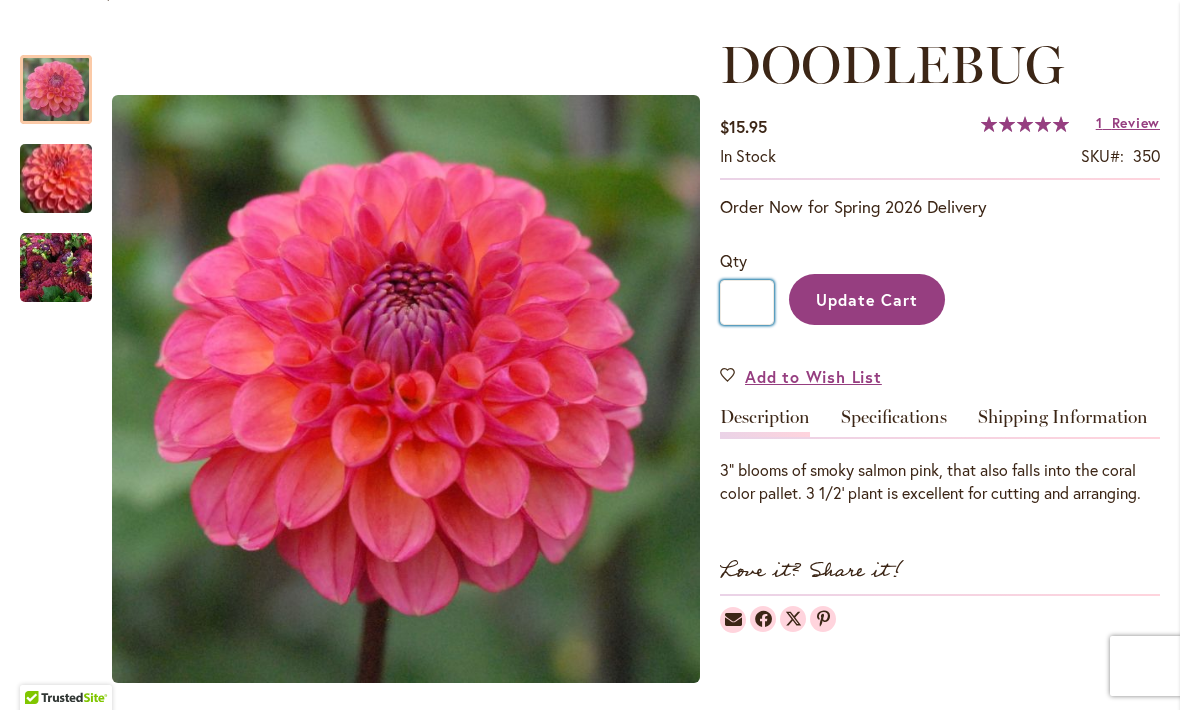 click on "*" at bounding box center [747, 302] 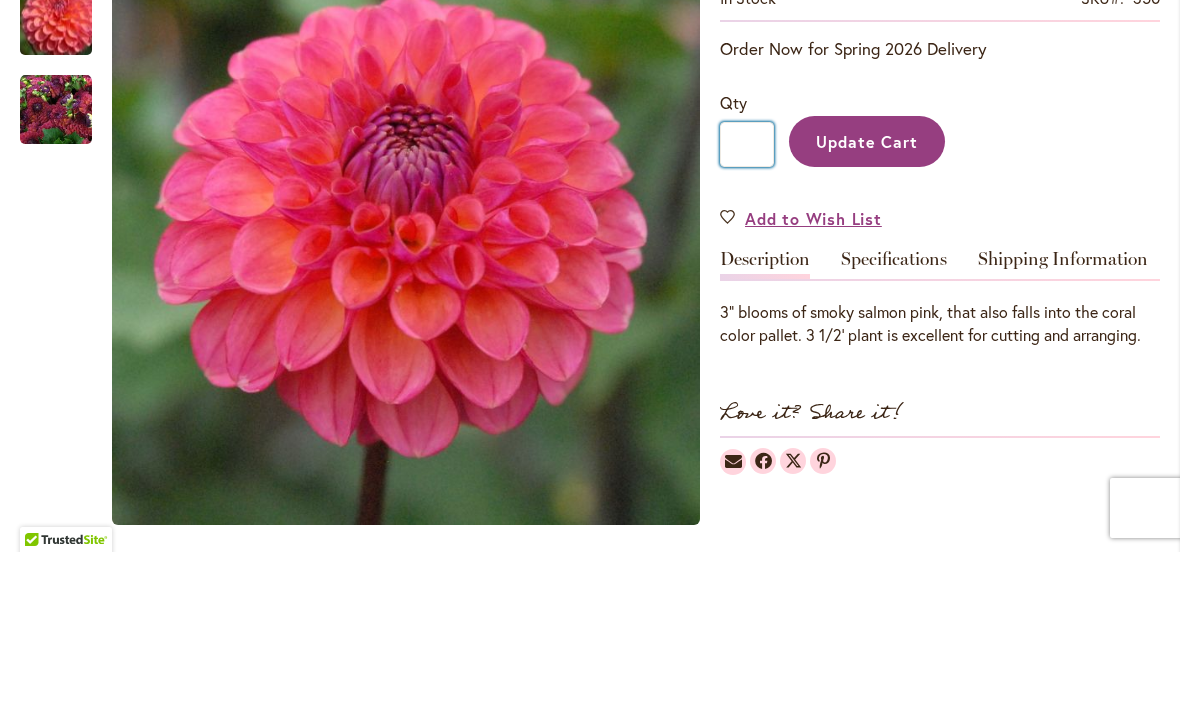 type on "*" 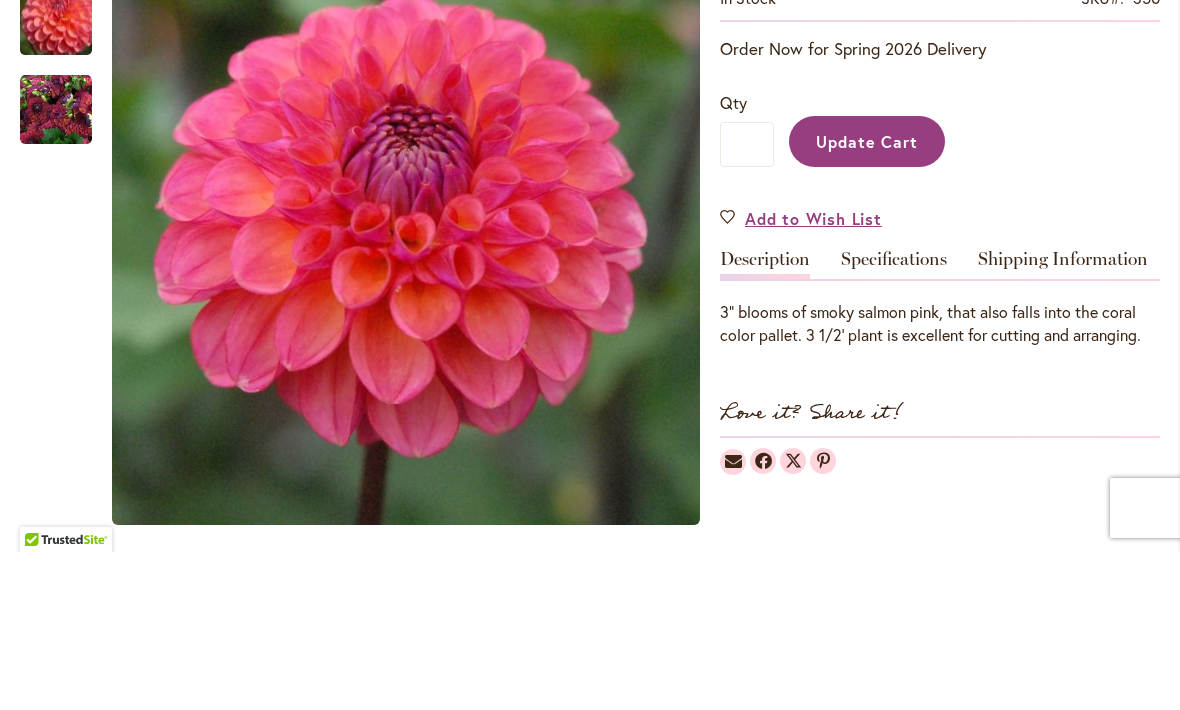 click on "Update Cart" at bounding box center [867, 299] 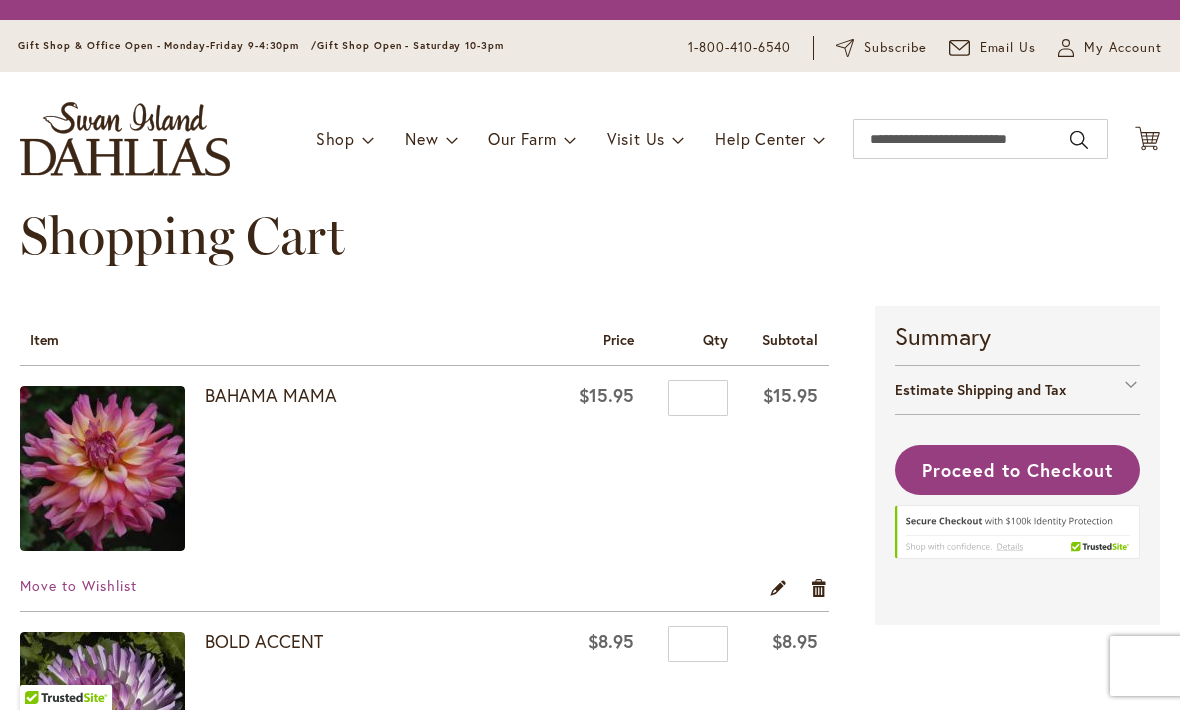 scroll, scrollTop: 0, scrollLeft: 0, axis: both 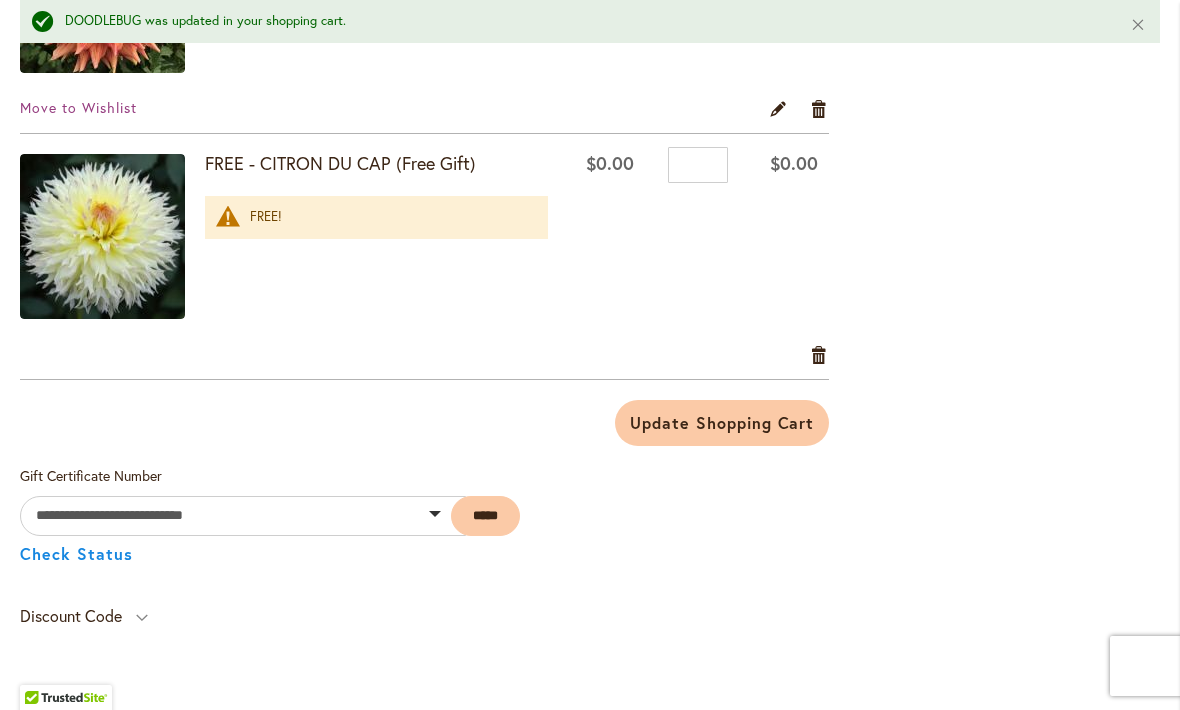 click on "Update Shopping Cart" at bounding box center (722, 422) 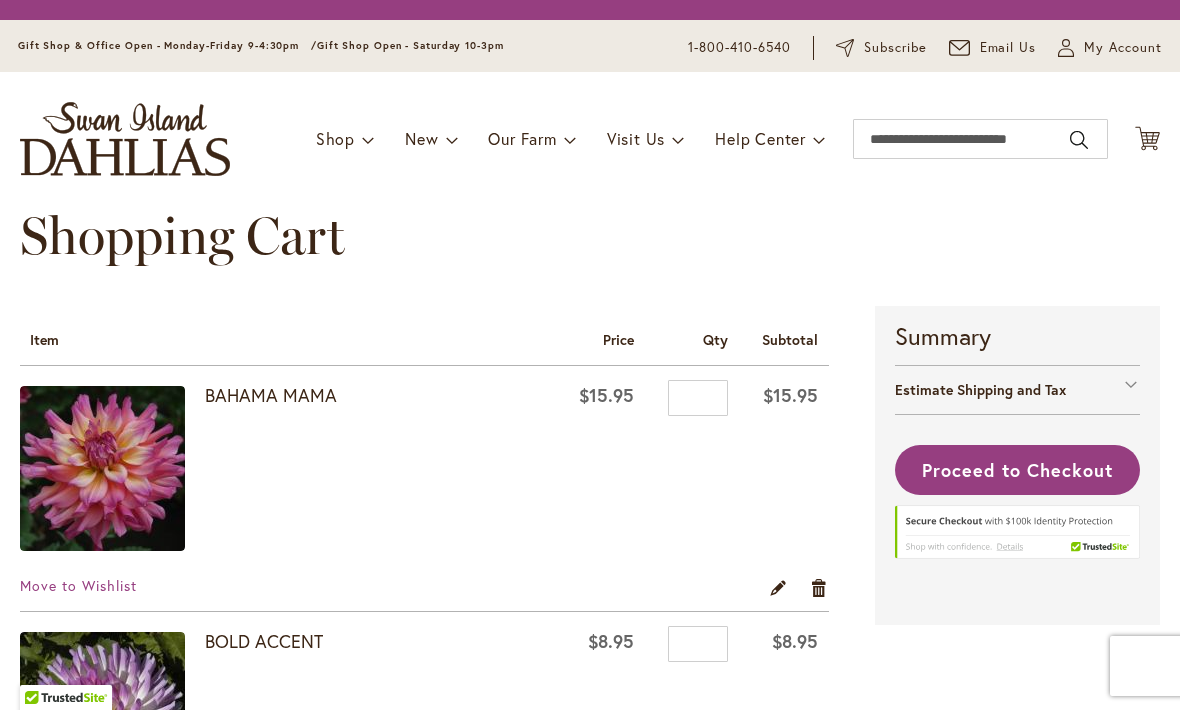 scroll, scrollTop: 0, scrollLeft: 0, axis: both 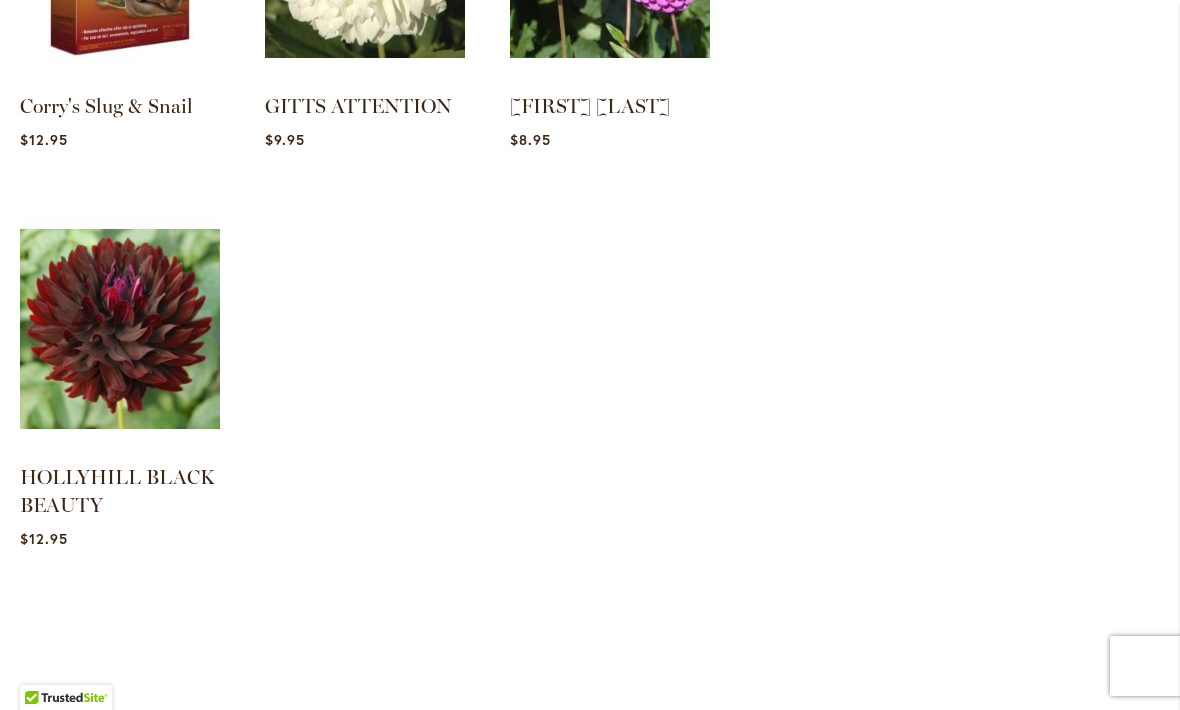 click on "HOLLYHILL BLACK BEAUTY" at bounding box center [117, 491] 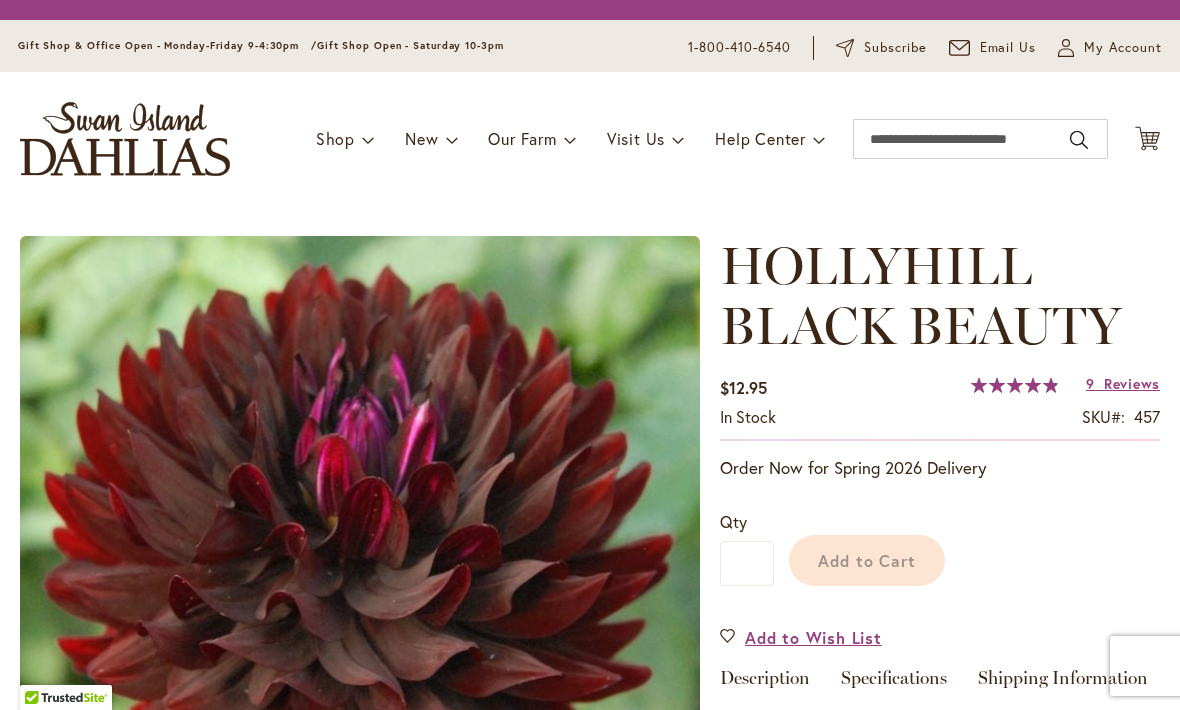 scroll, scrollTop: 0, scrollLeft: 0, axis: both 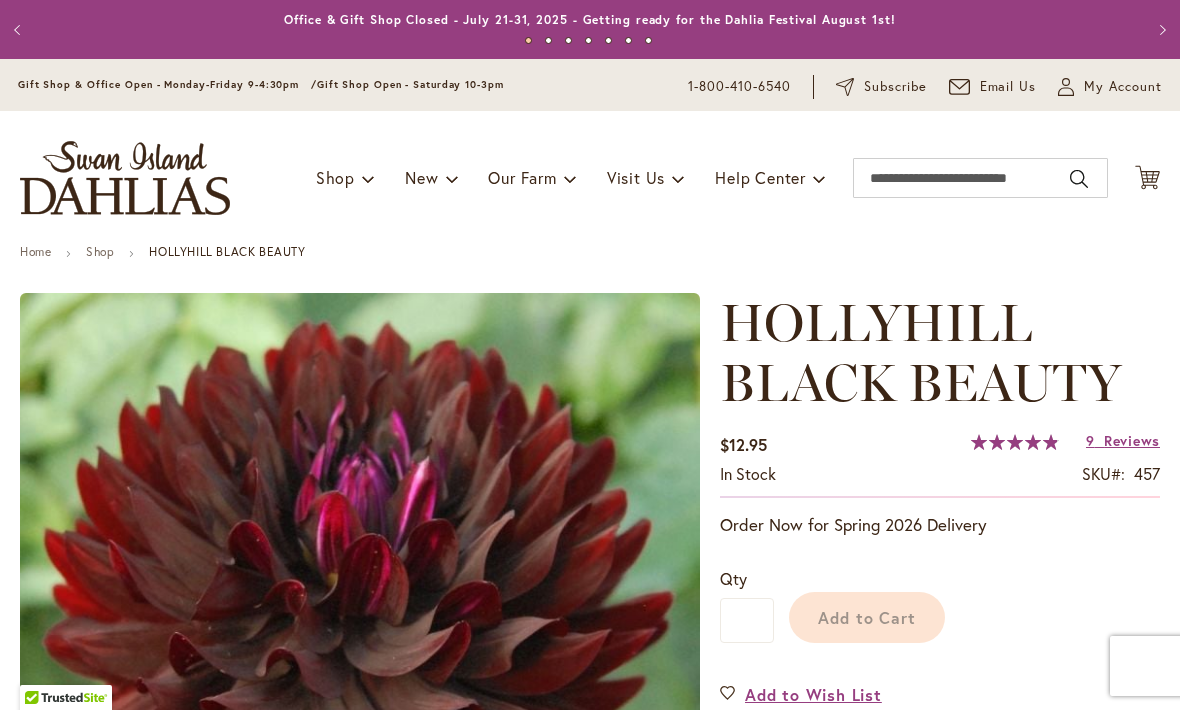type on "****" 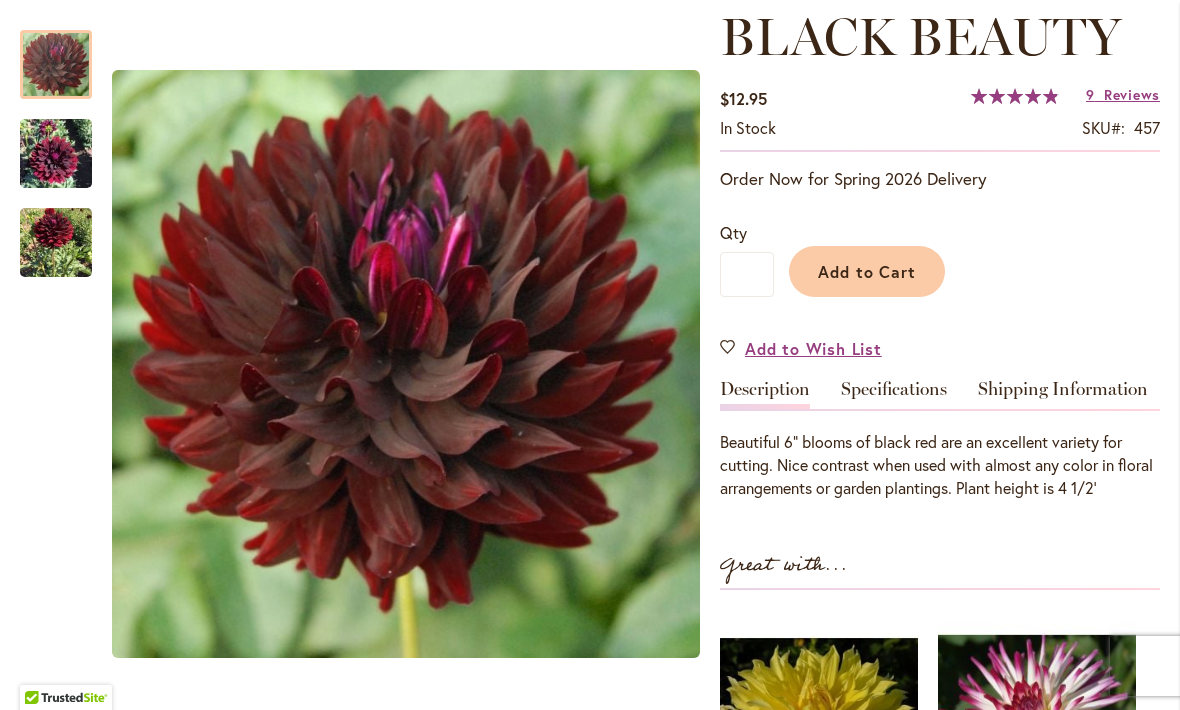 scroll, scrollTop: 390, scrollLeft: 0, axis: vertical 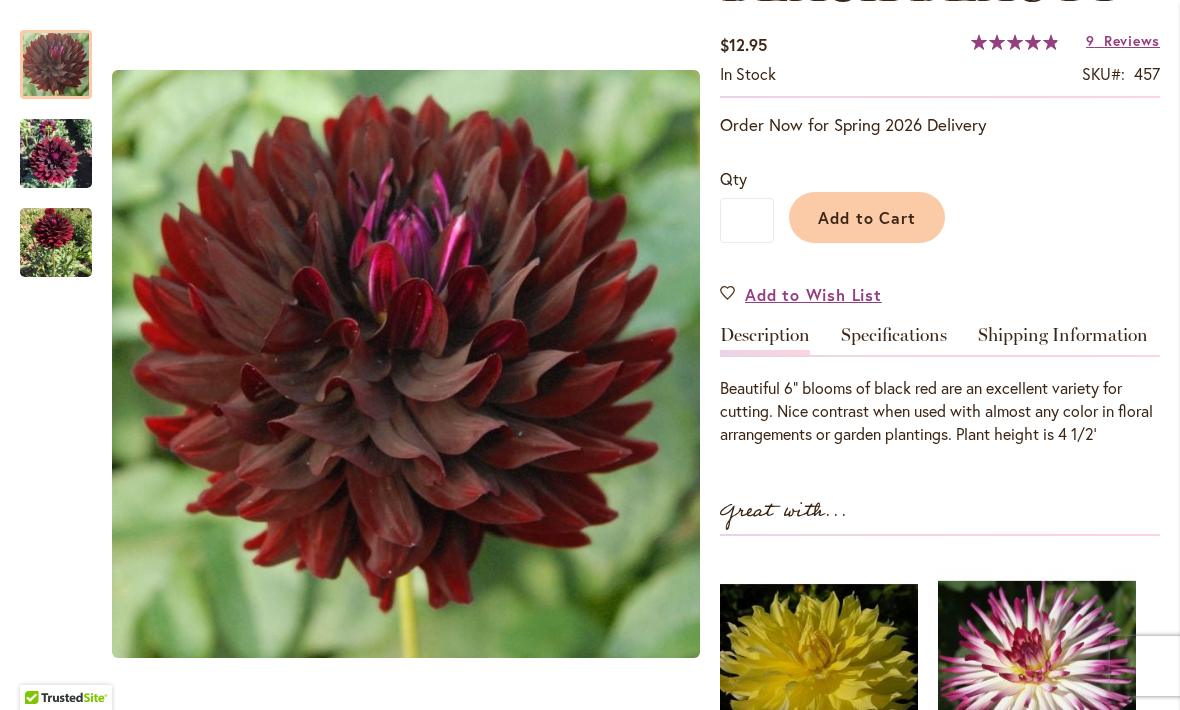 click on "Reviews" at bounding box center (1132, 40) 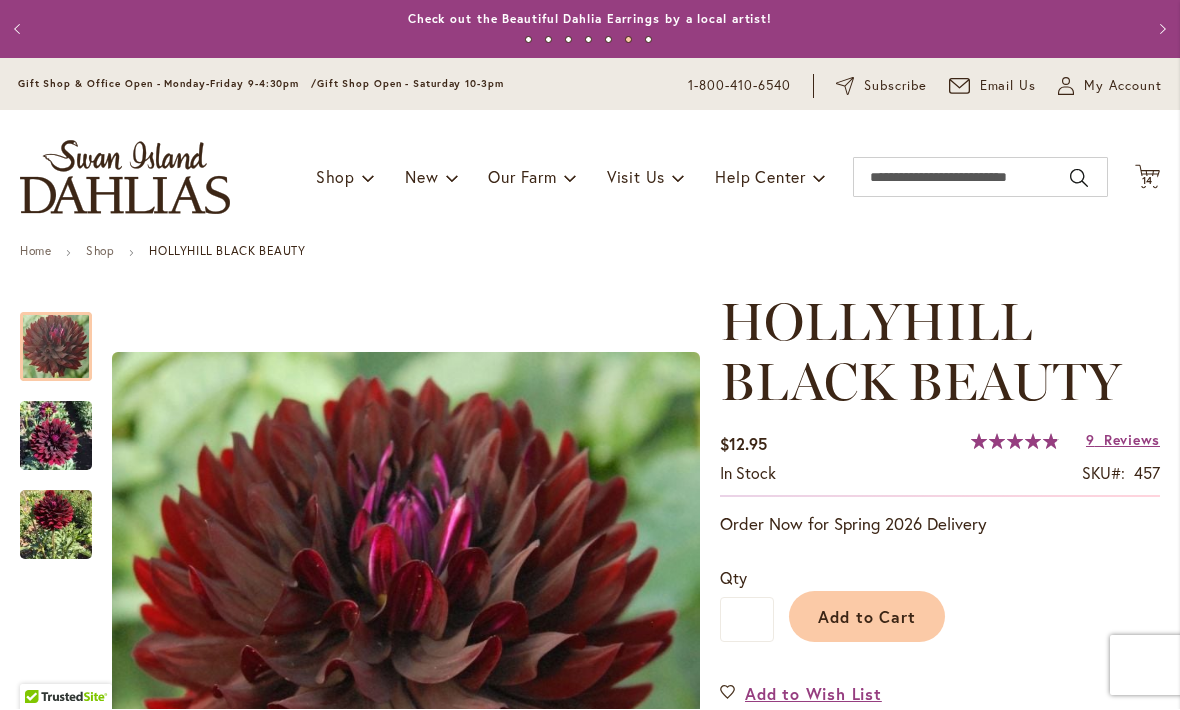 scroll, scrollTop: 0, scrollLeft: 0, axis: both 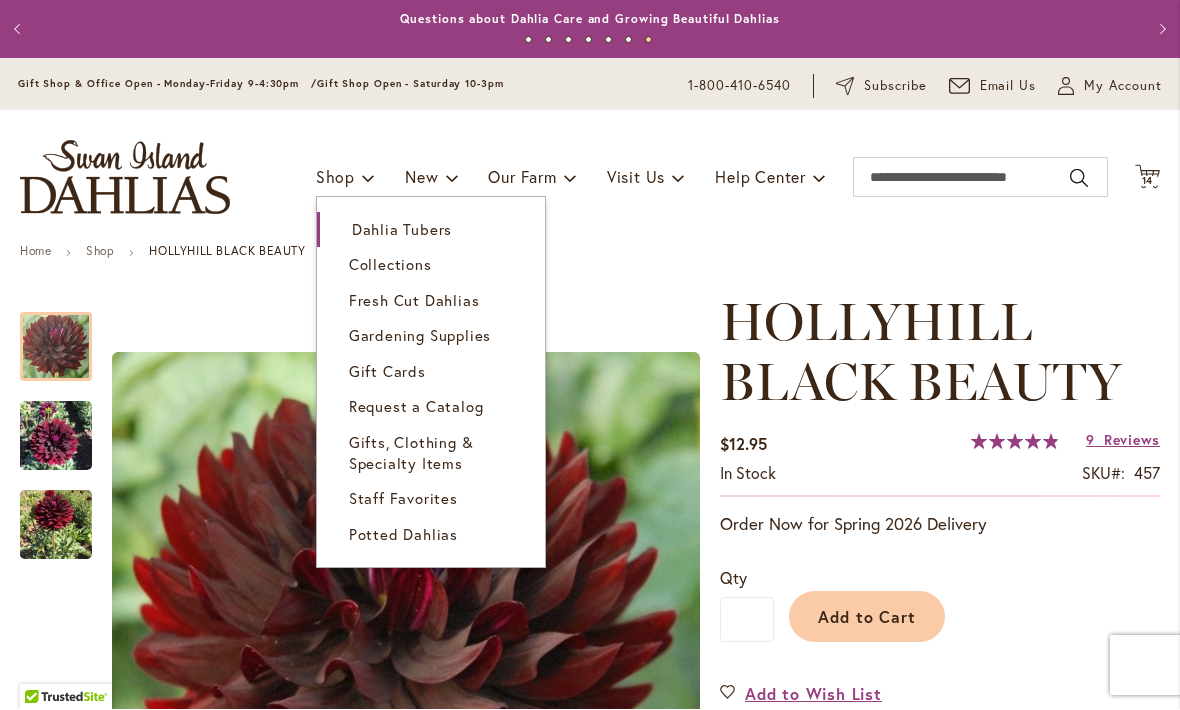 click on "Dahlia Tubers" at bounding box center (402, 230) 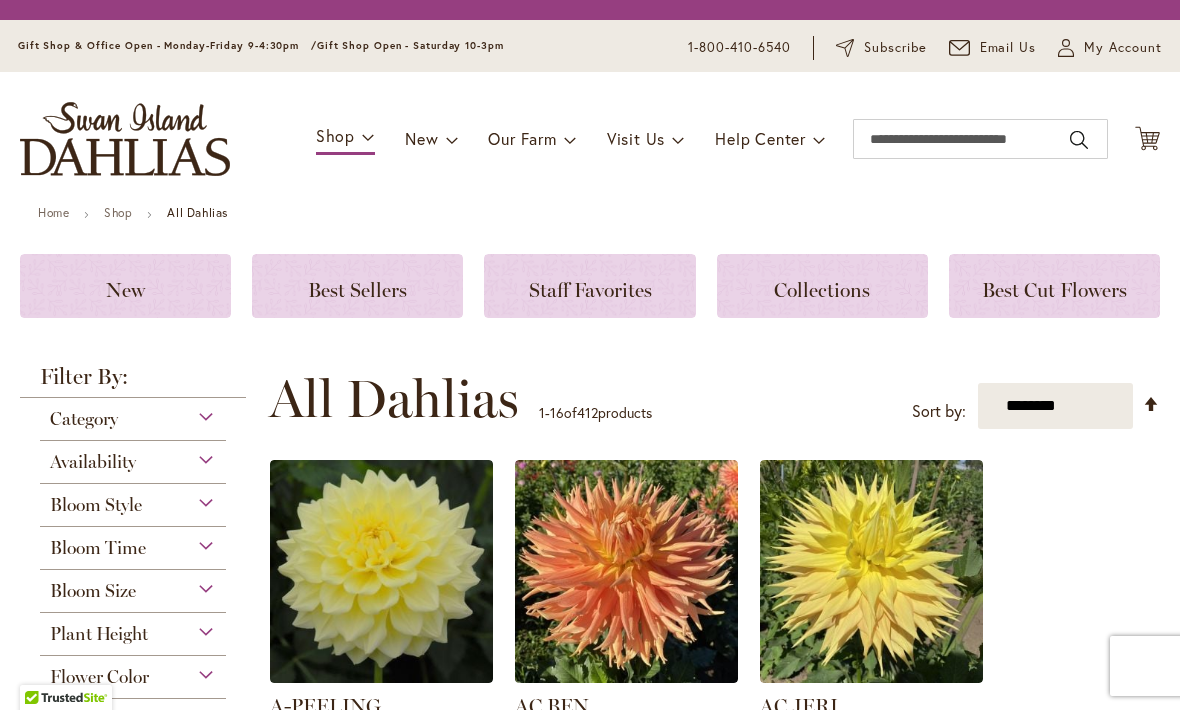scroll, scrollTop: 0, scrollLeft: 0, axis: both 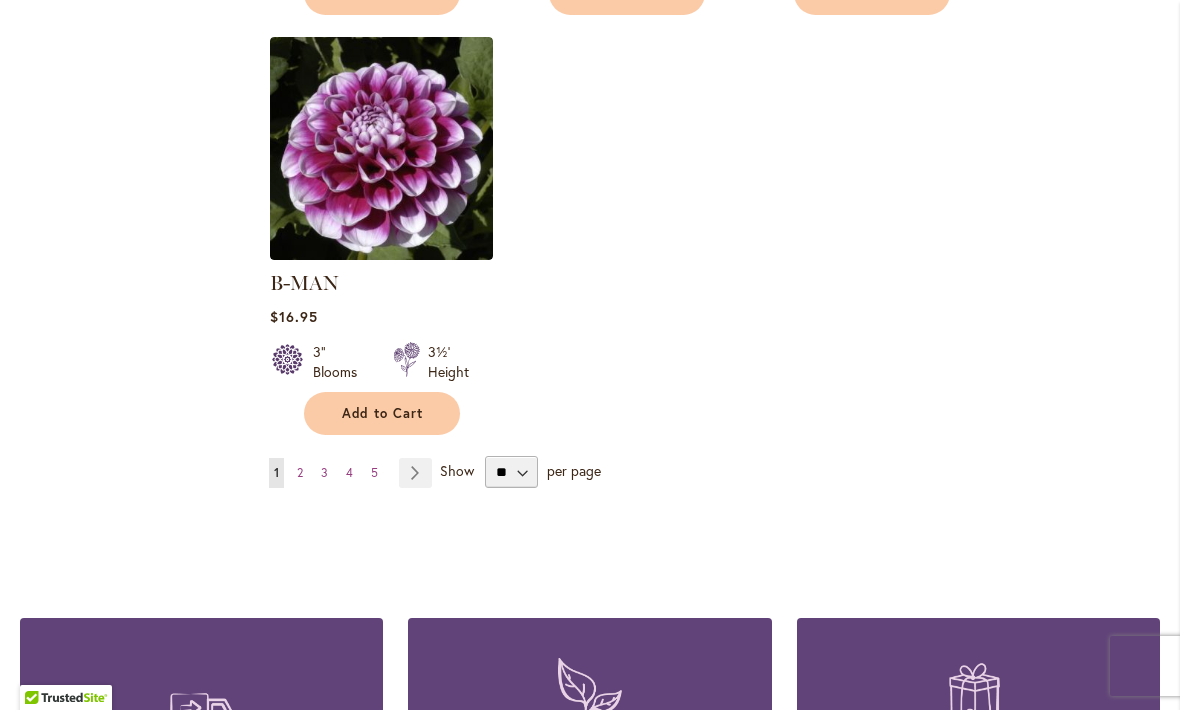 click on "Page
Next" at bounding box center [415, 473] 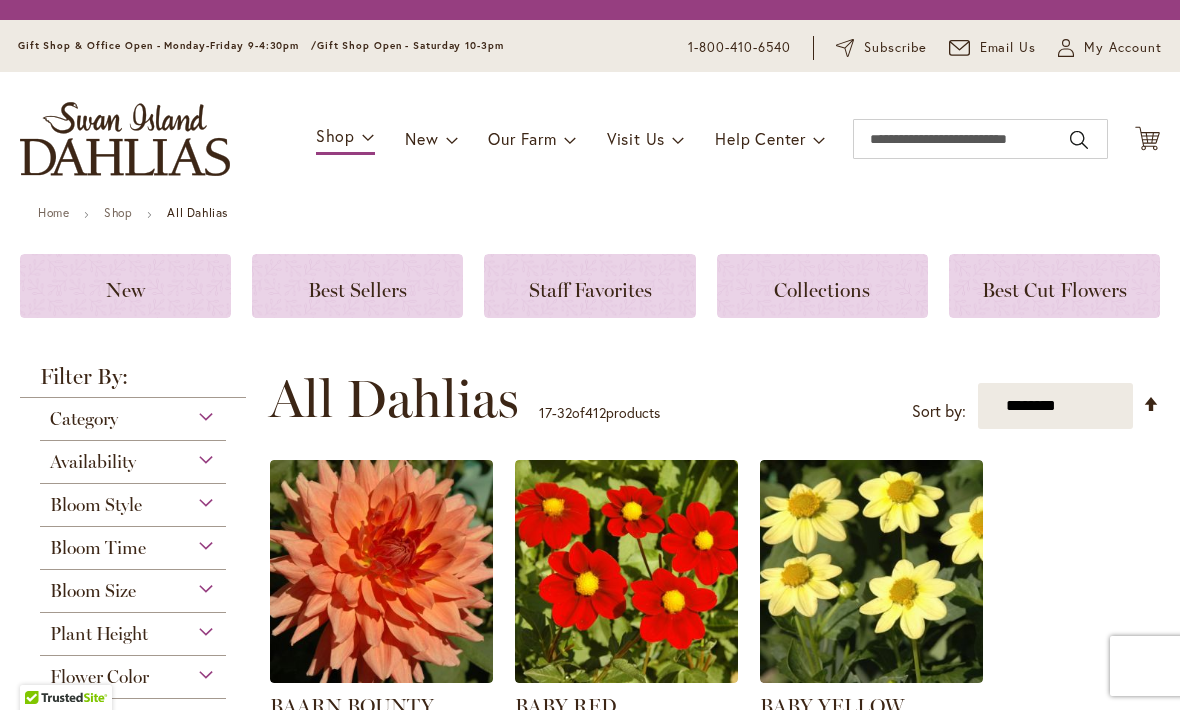 scroll, scrollTop: 0, scrollLeft: 0, axis: both 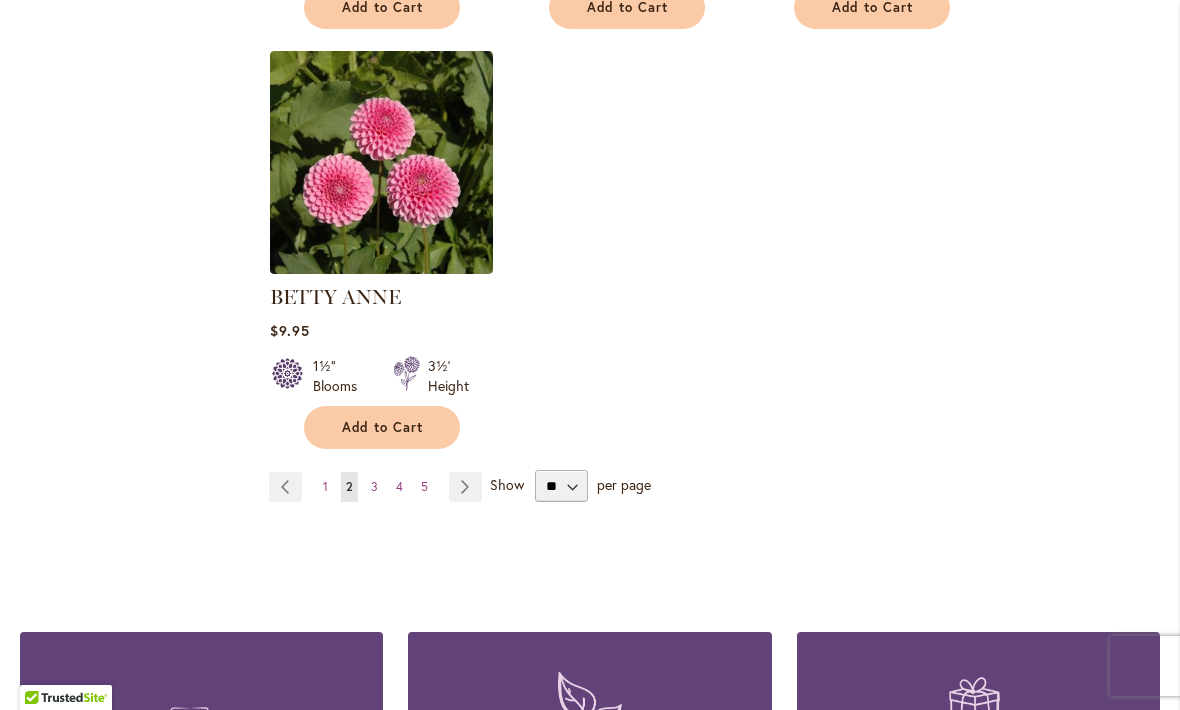click on "Page
Next" at bounding box center (465, 487) 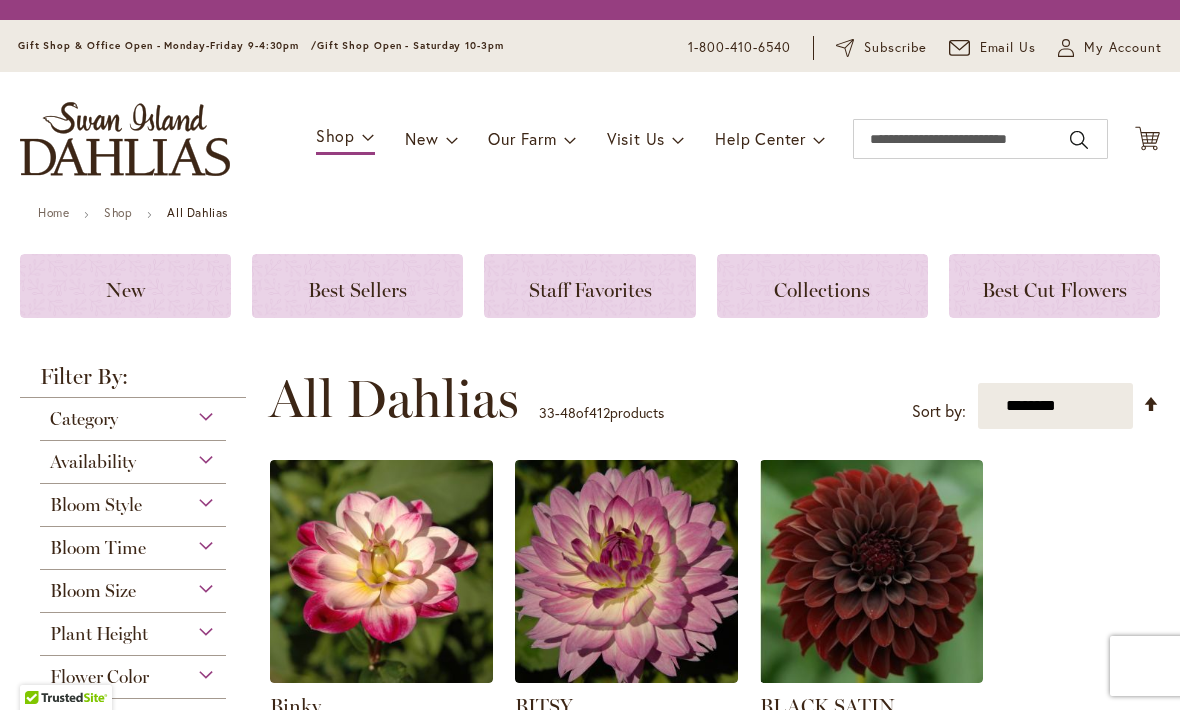 scroll, scrollTop: 0, scrollLeft: 0, axis: both 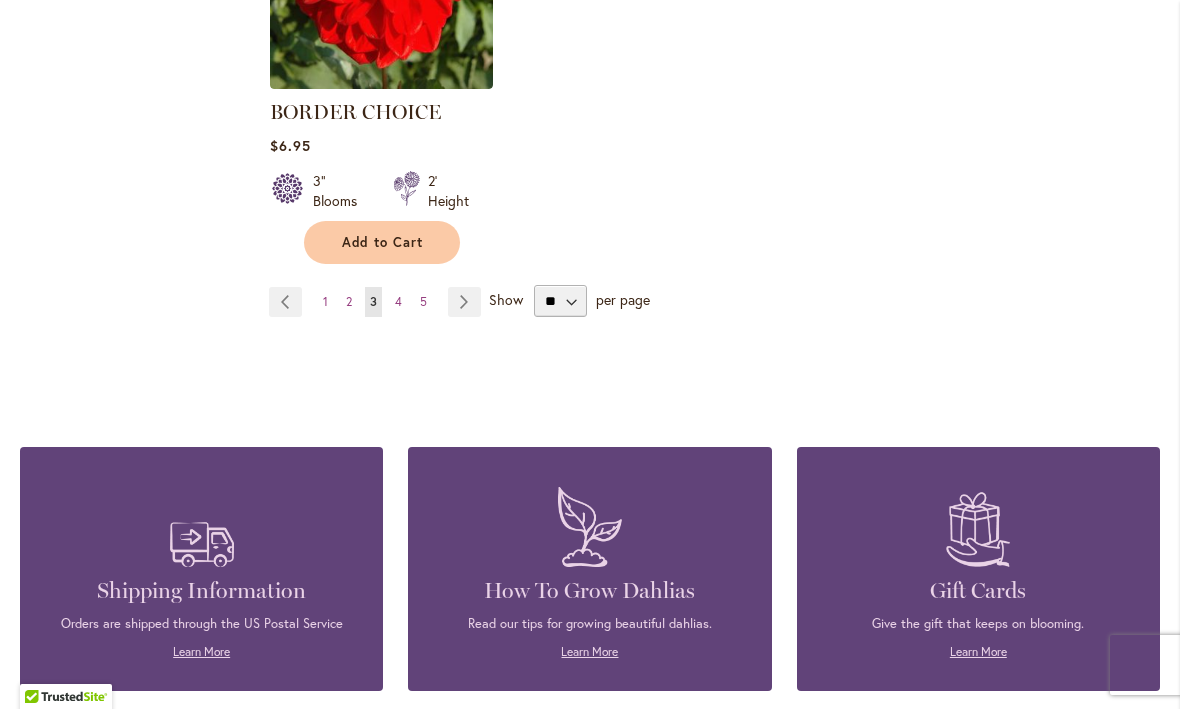 click on "Page
Next" at bounding box center [464, 303] 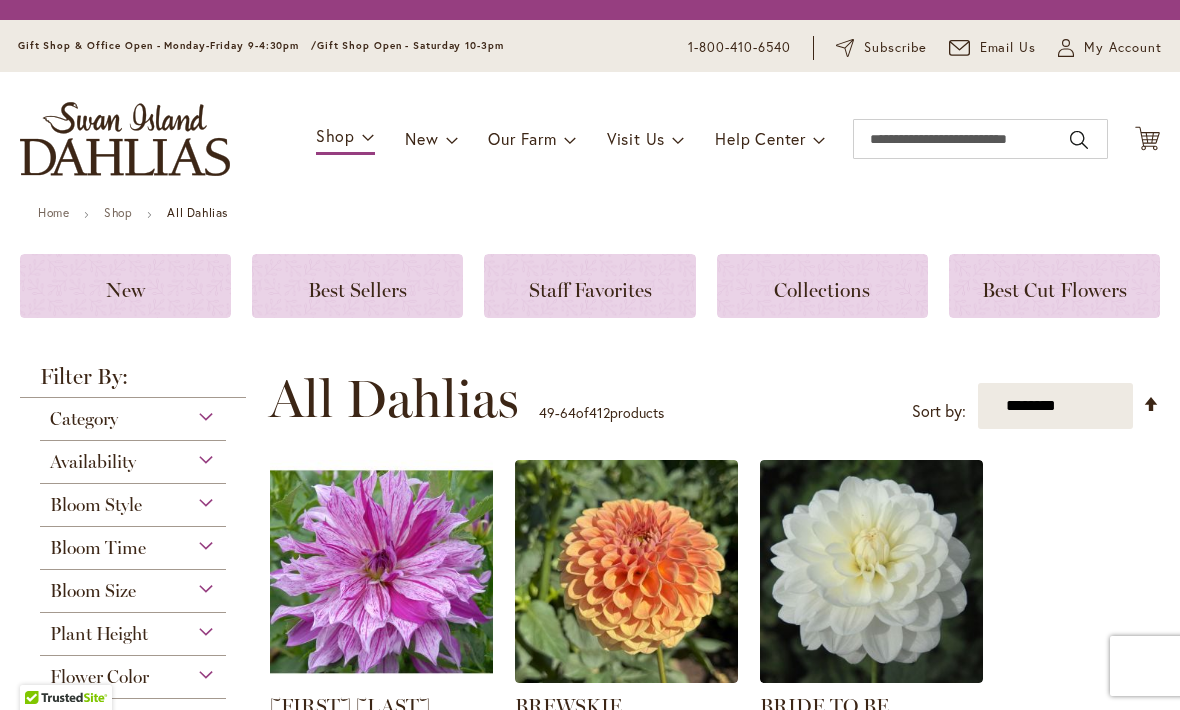 scroll, scrollTop: 0, scrollLeft: 0, axis: both 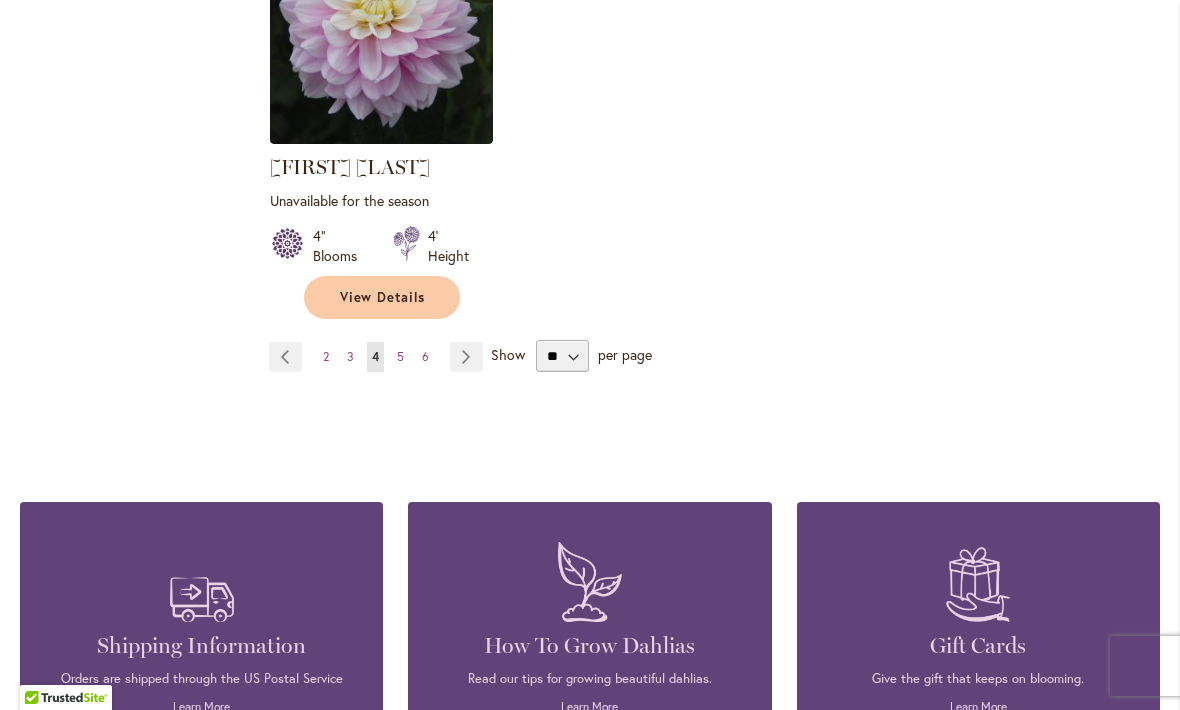 click on "Page
Next" at bounding box center (466, 357) 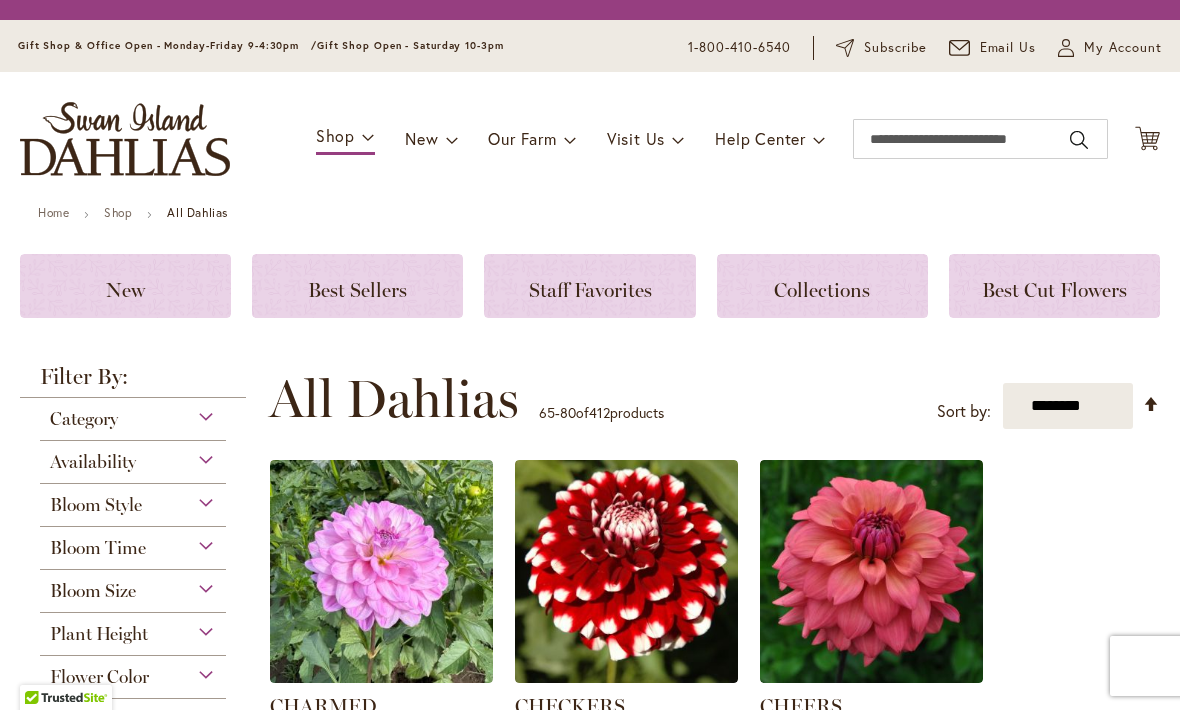 scroll, scrollTop: 0, scrollLeft: 0, axis: both 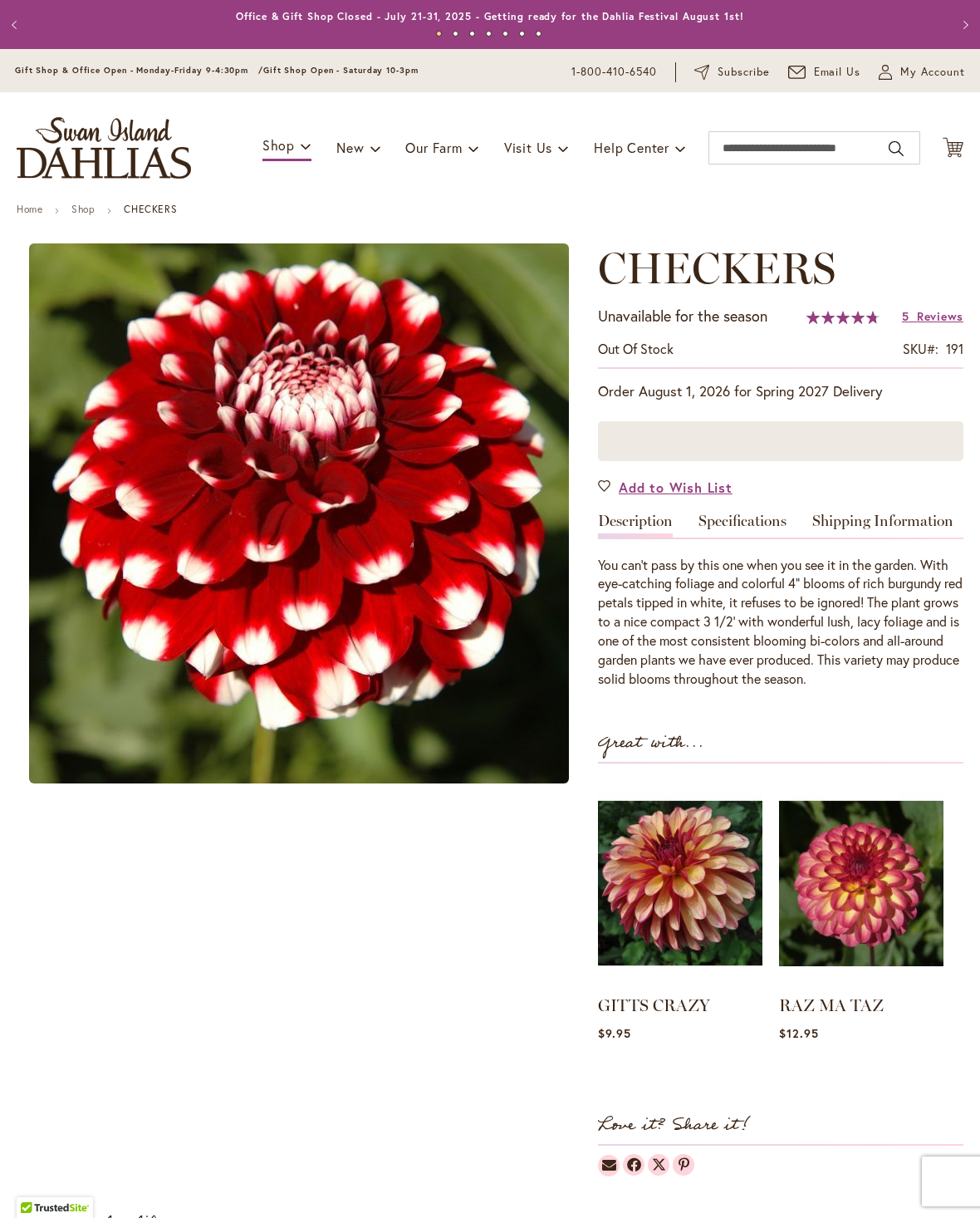 type on "****" 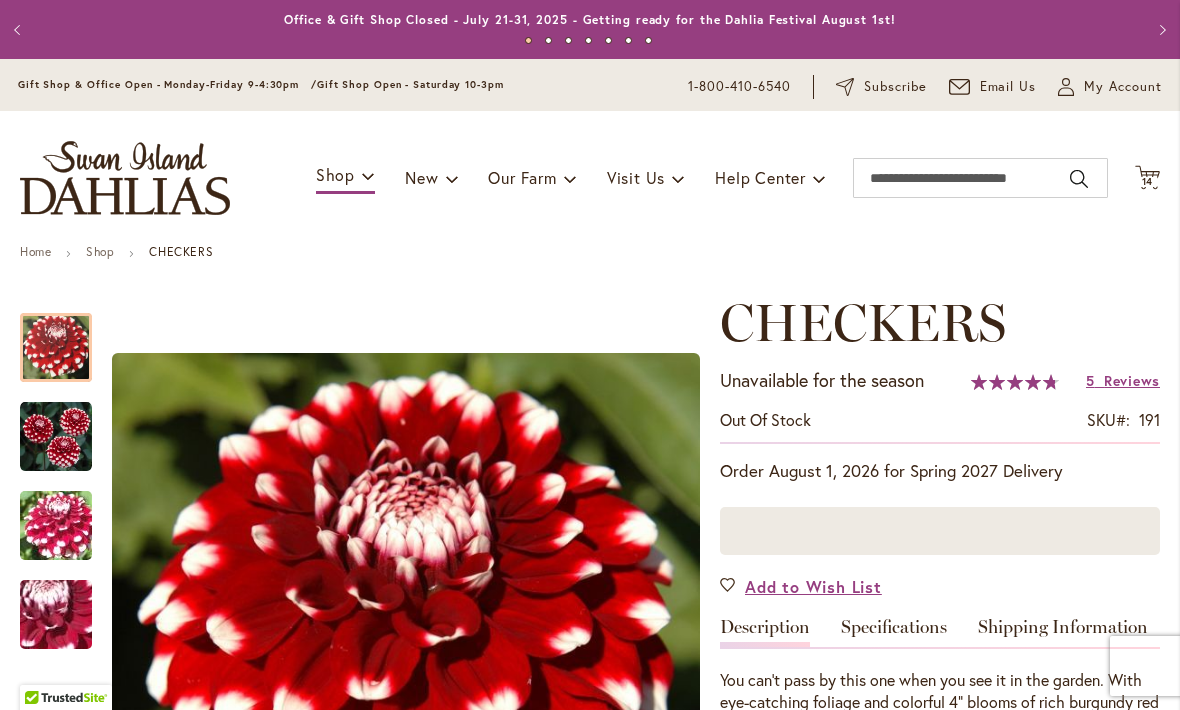 click on "Toggle Nav
Shop
Dahlia Tubers
Collections
Fresh Cut Dahlias
Gardening Supplies
Gift Cards
Request a Catalog
Gifts, Clothing & Specialty Items" at bounding box center (590, 178) 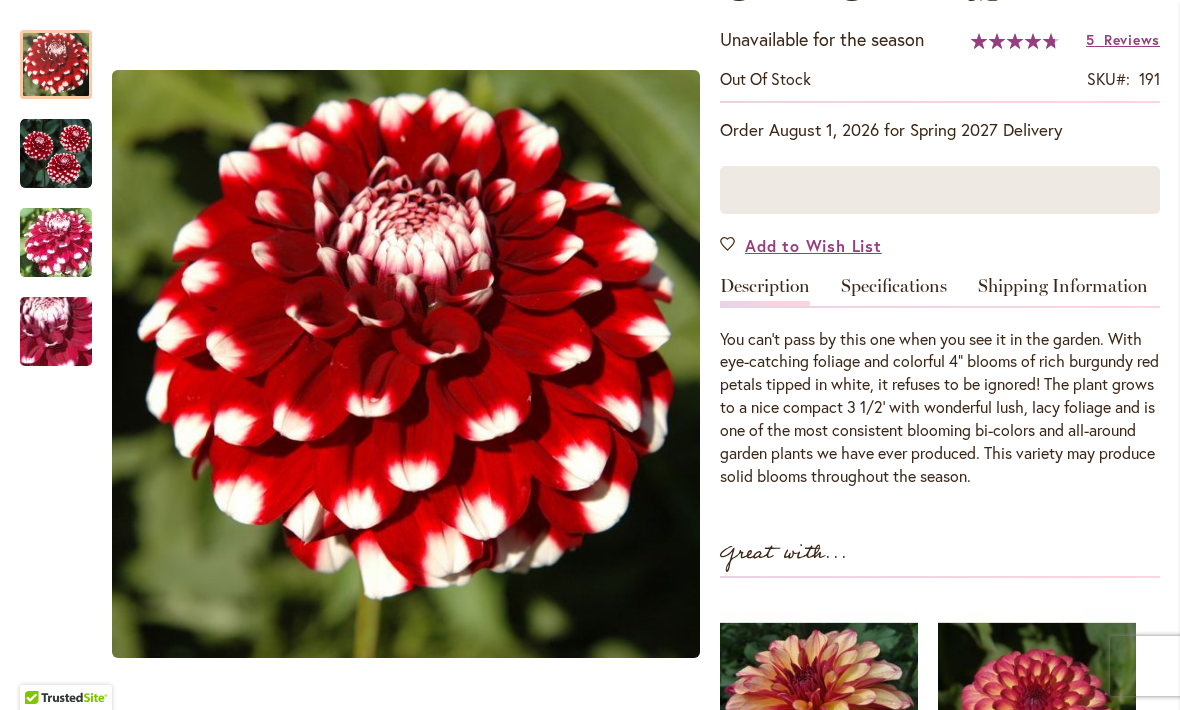 scroll, scrollTop: 342, scrollLeft: 0, axis: vertical 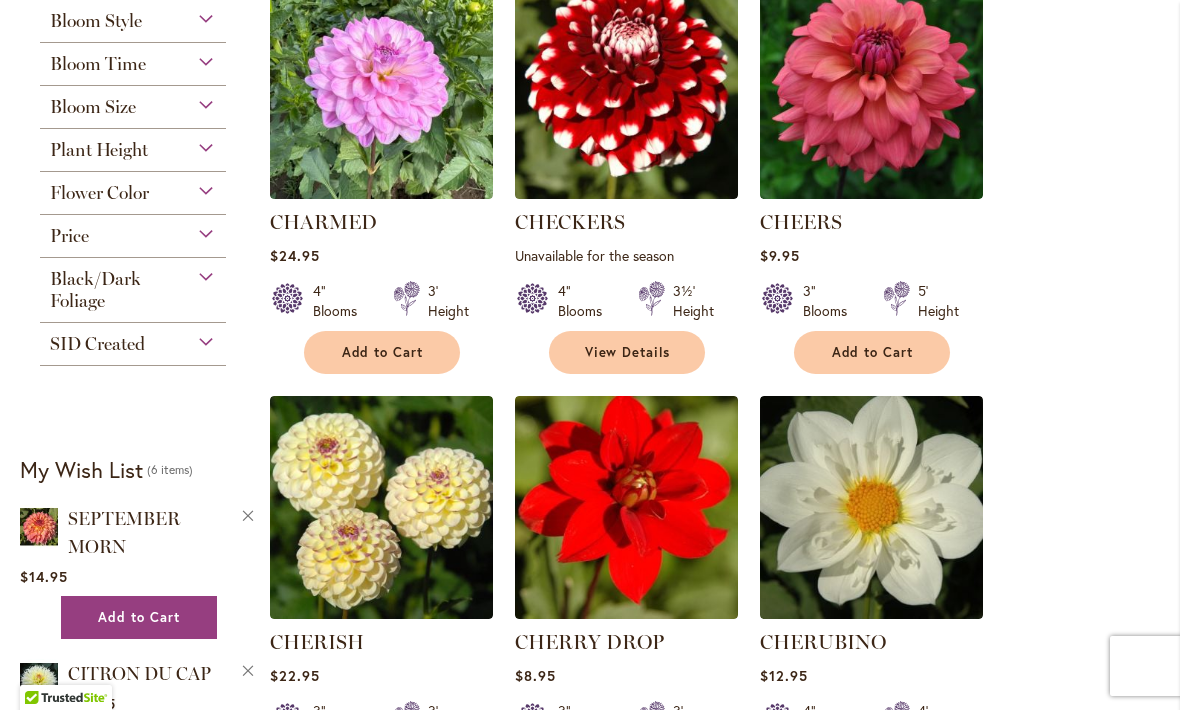 click at bounding box center [871, 87] 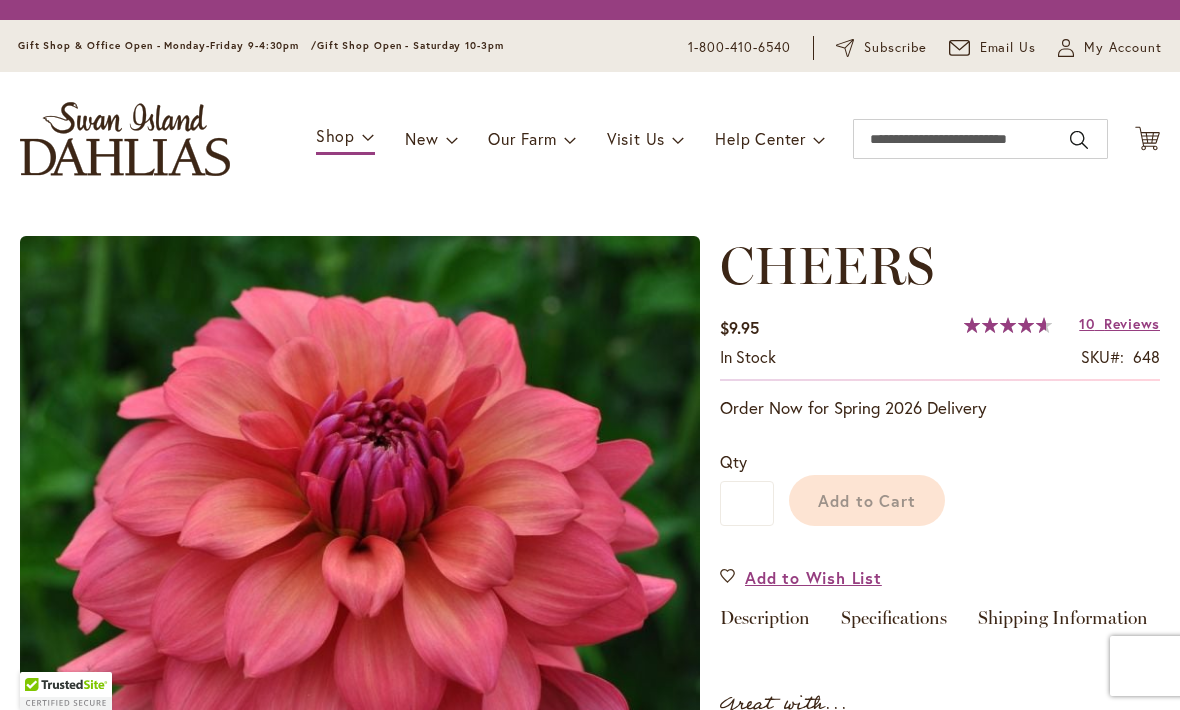 scroll, scrollTop: 0, scrollLeft: 0, axis: both 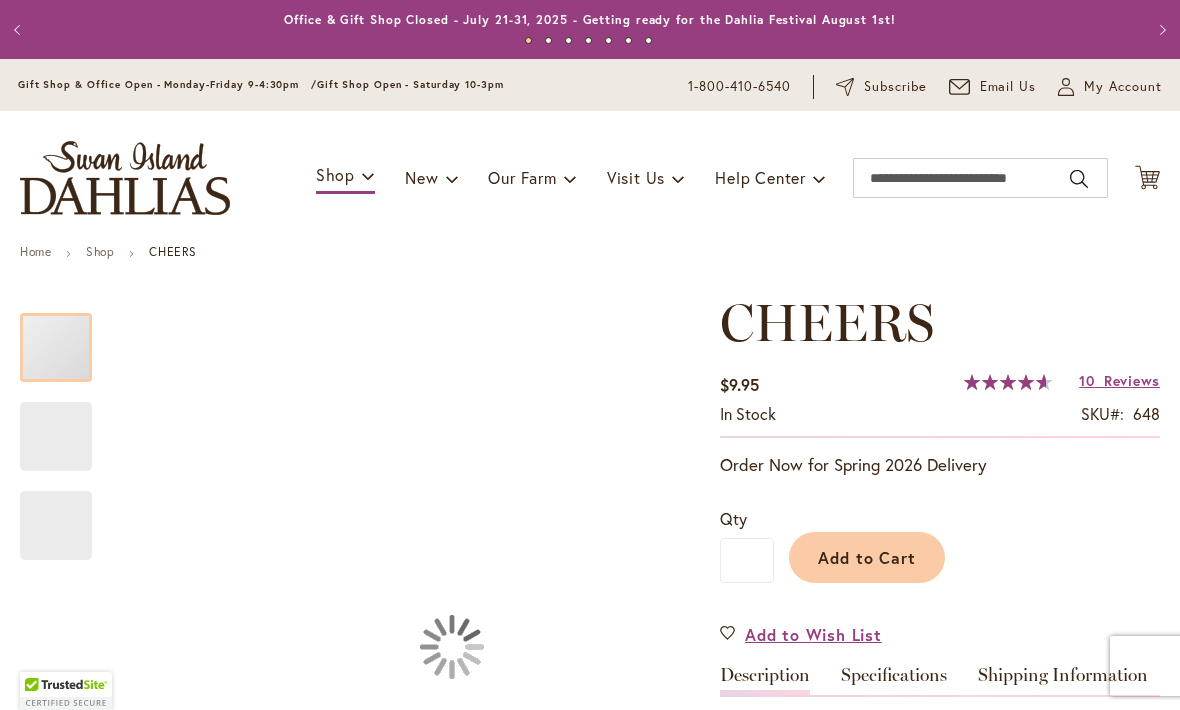 type on "****" 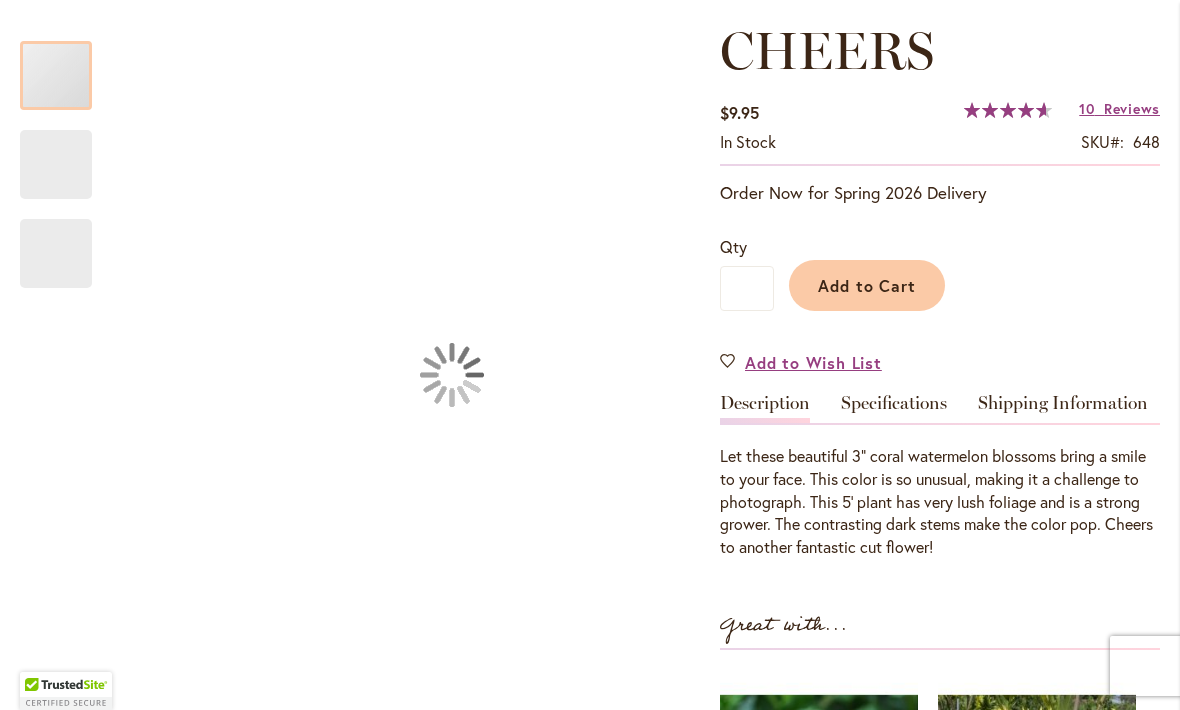 scroll, scrollTop: 274, scrollLeft: 0, axis: vertical 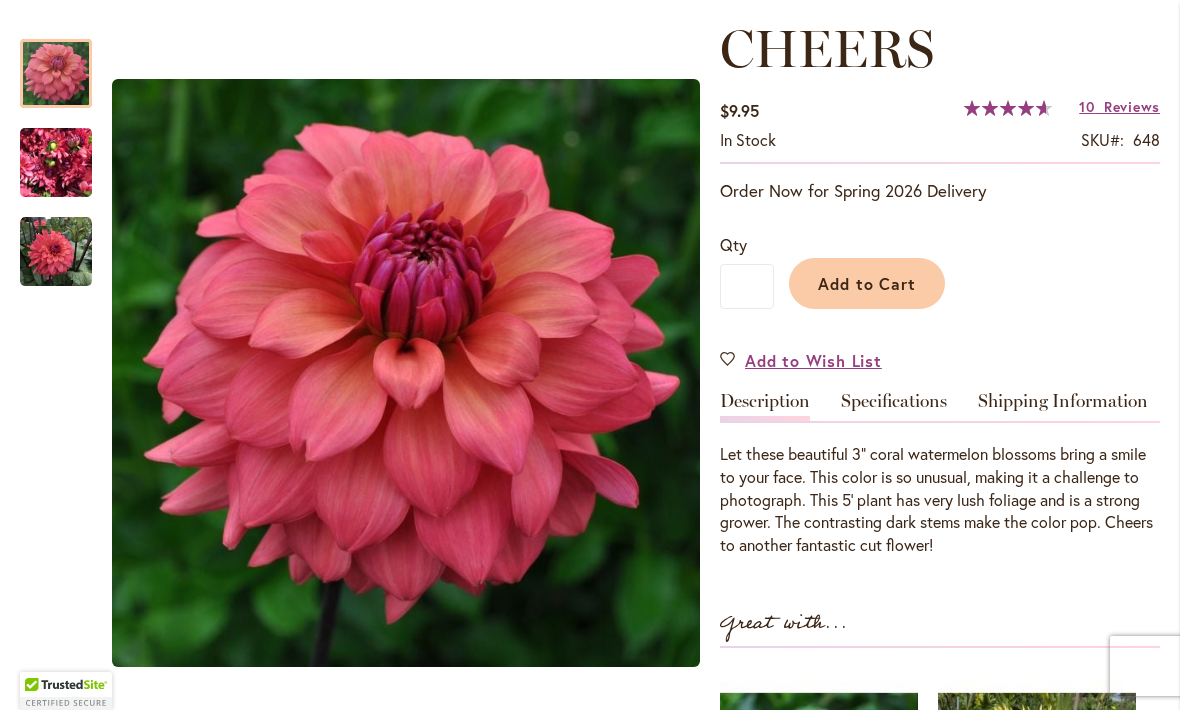 click on "Add to Cart" at bounding box center [867, 283] 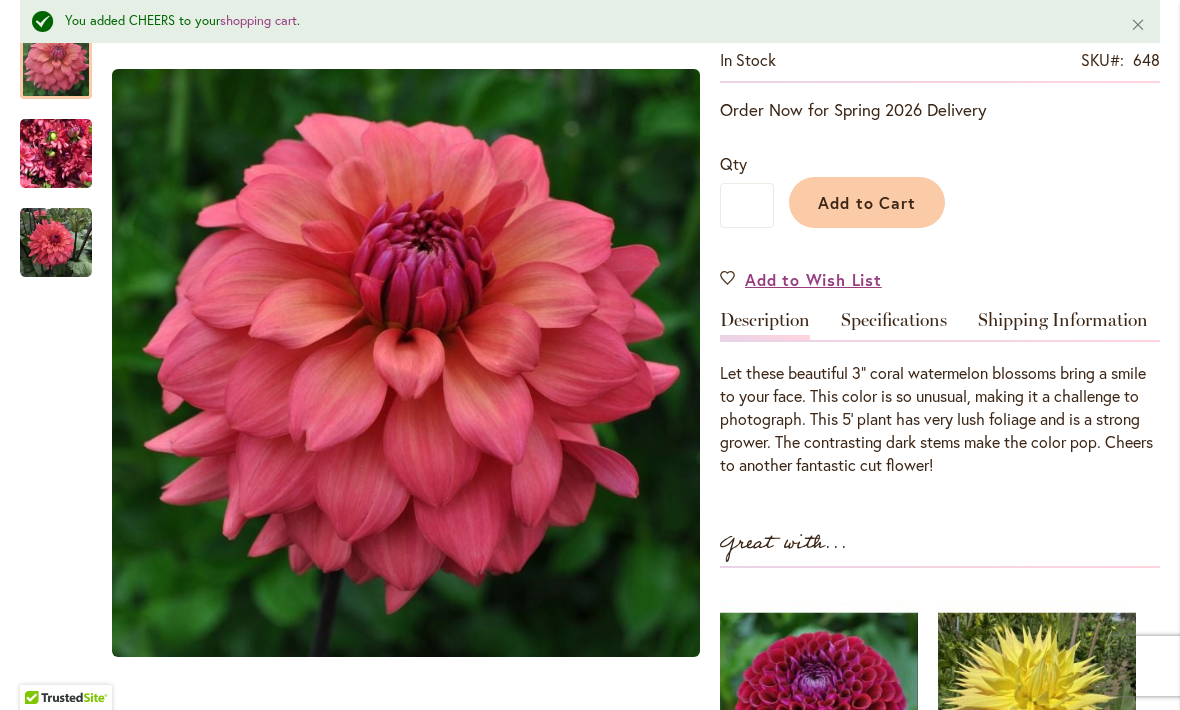 scroll, scrollTop: 446, scrollLeft: 0, axis: vertical 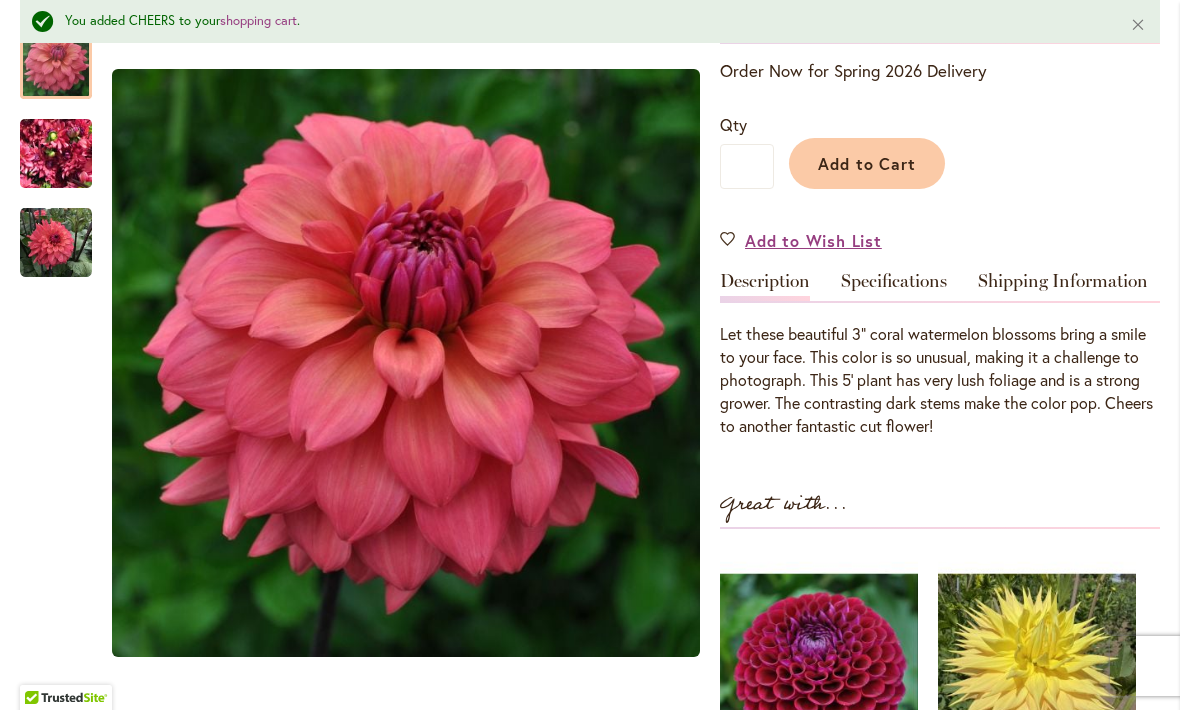 click on "Add to Wish List" at bounding box center [813, 240] 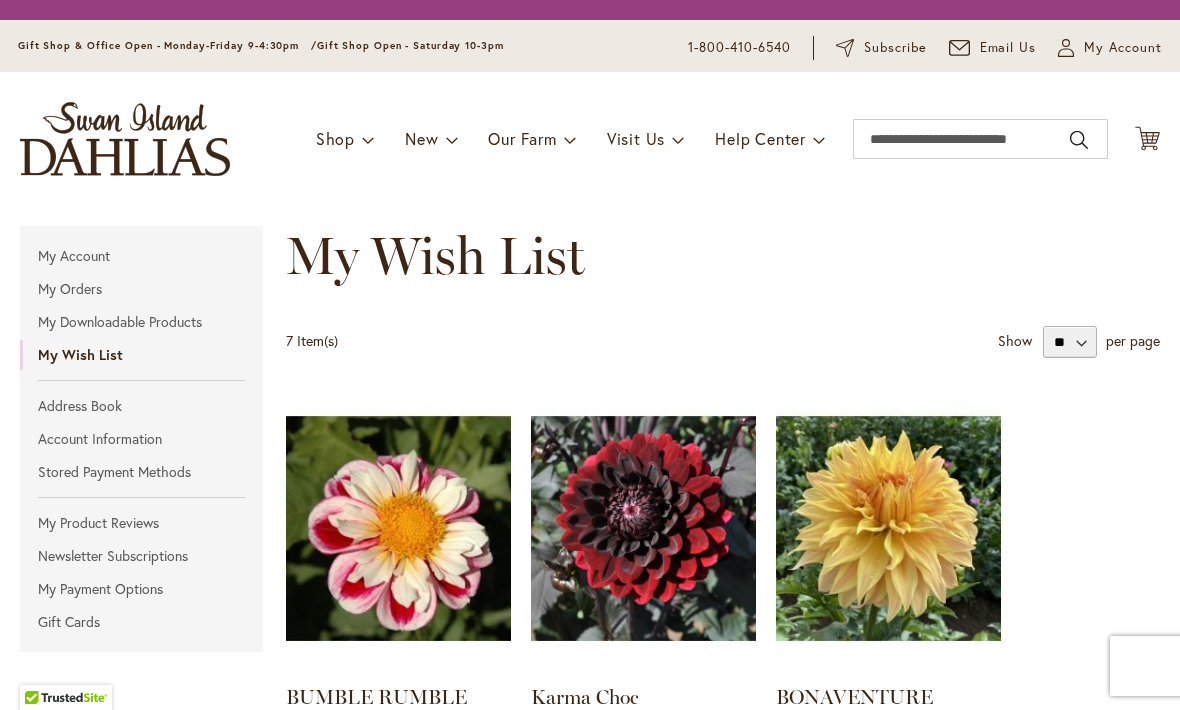 scroll, scrollTop: 0, scrollLeft: 0, axis: both 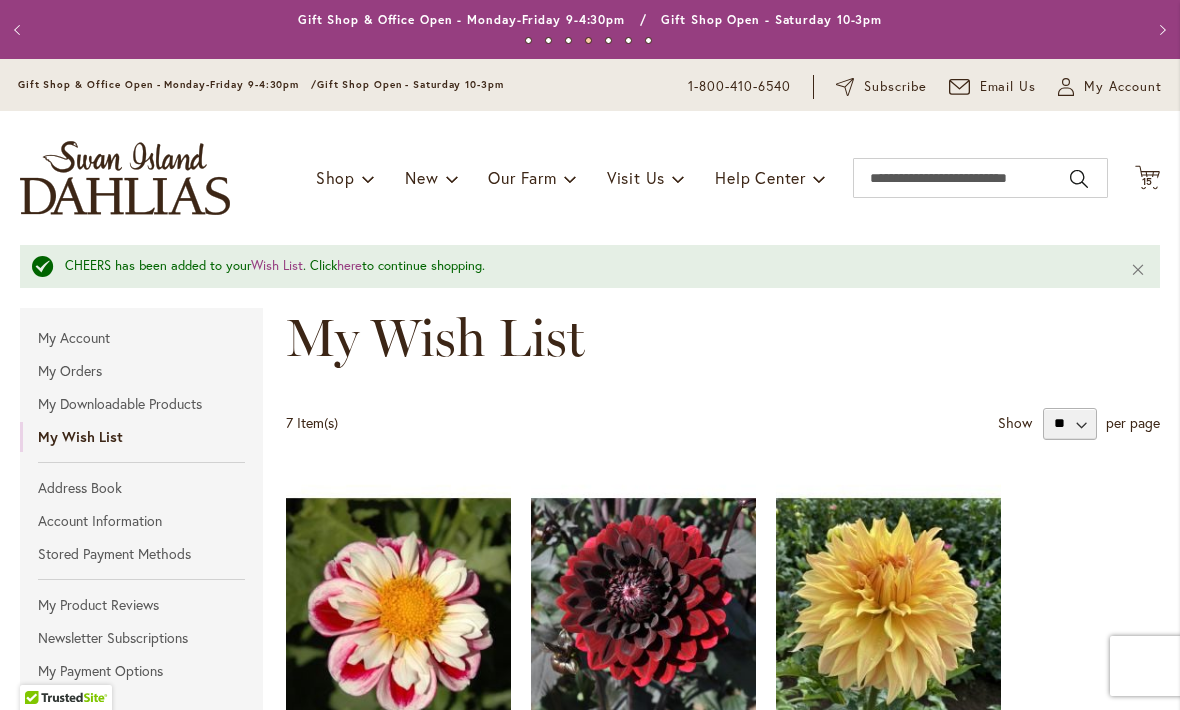 click on "Cart
.cls-1 {
fill: #231f20;
}" 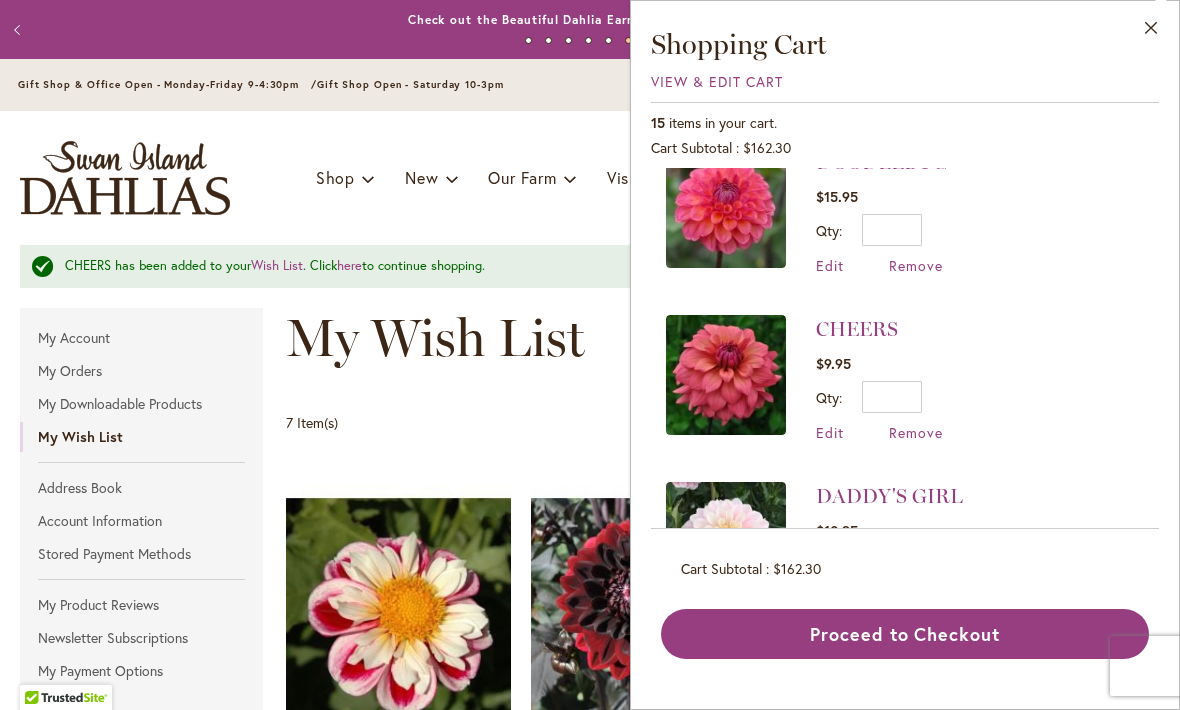 scroll, scrollTop: 1373, scrollLeft: 0, axis: vertical 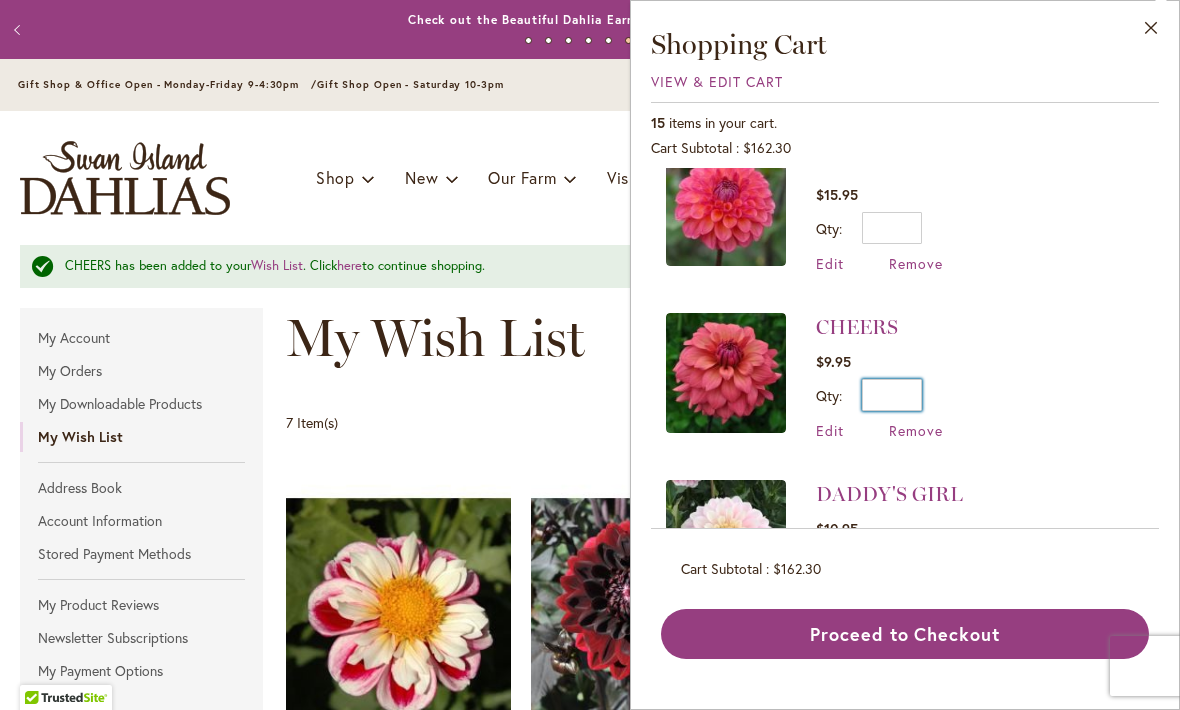 click on "*" at bounding box center (892, 395) 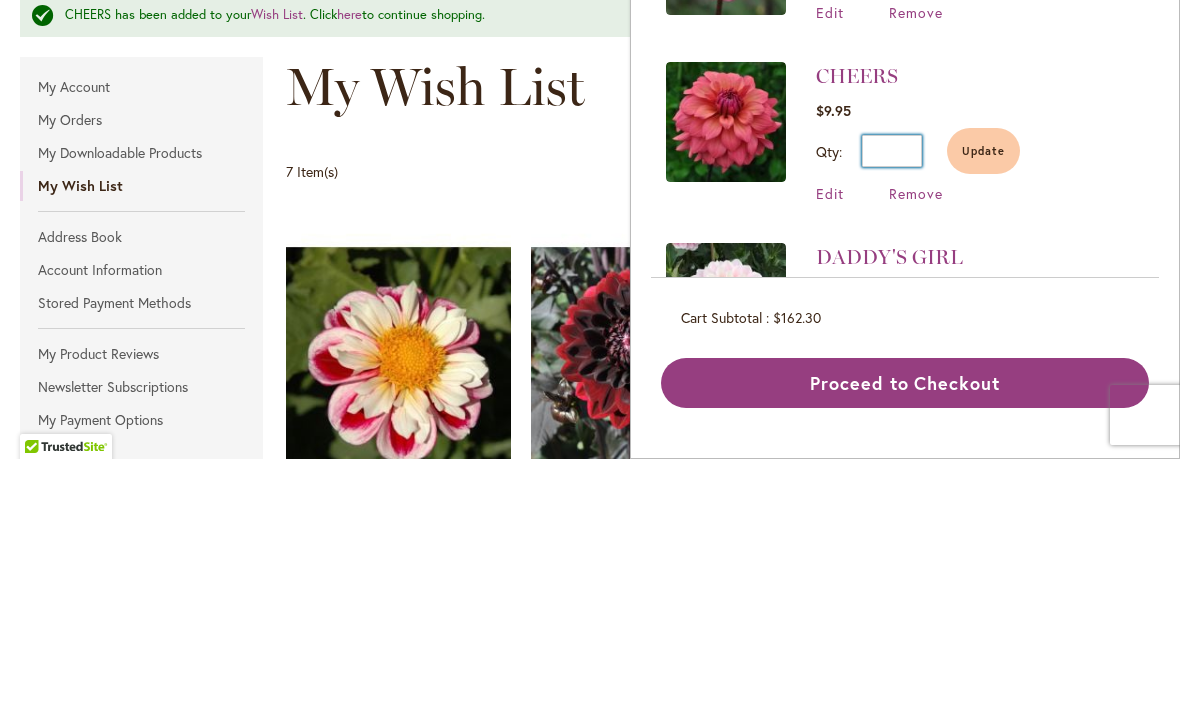 type on "*" 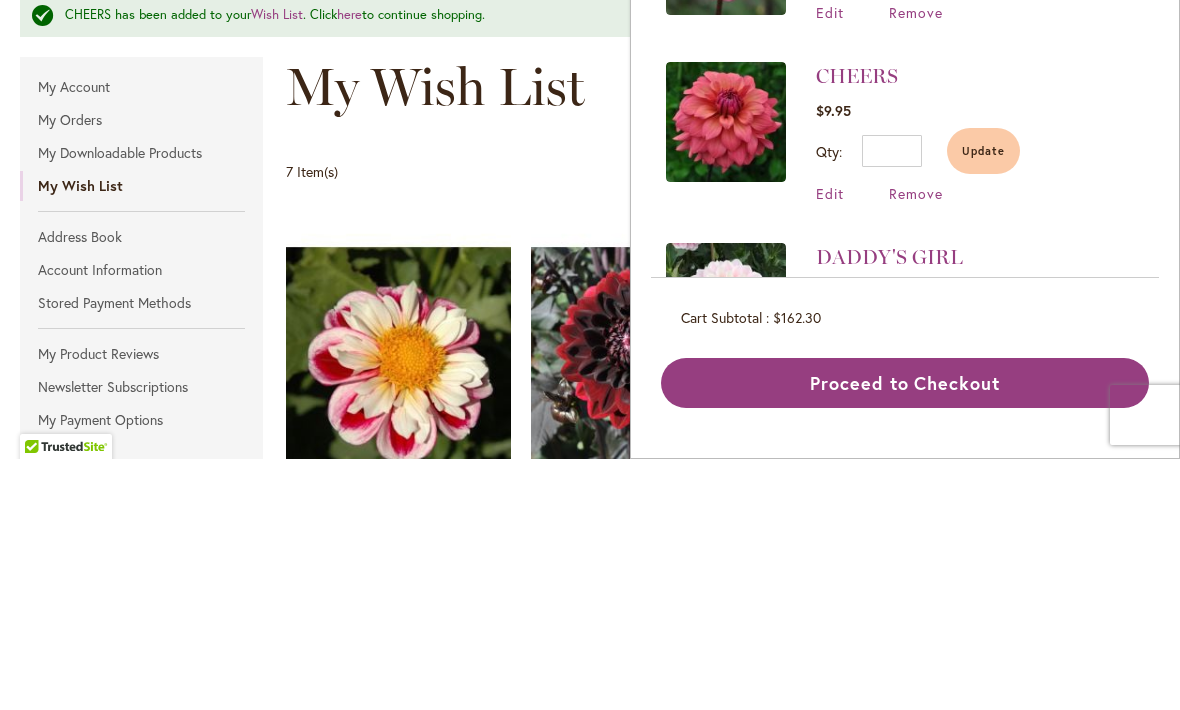 click on "Update" at bounding box center (983, 402) 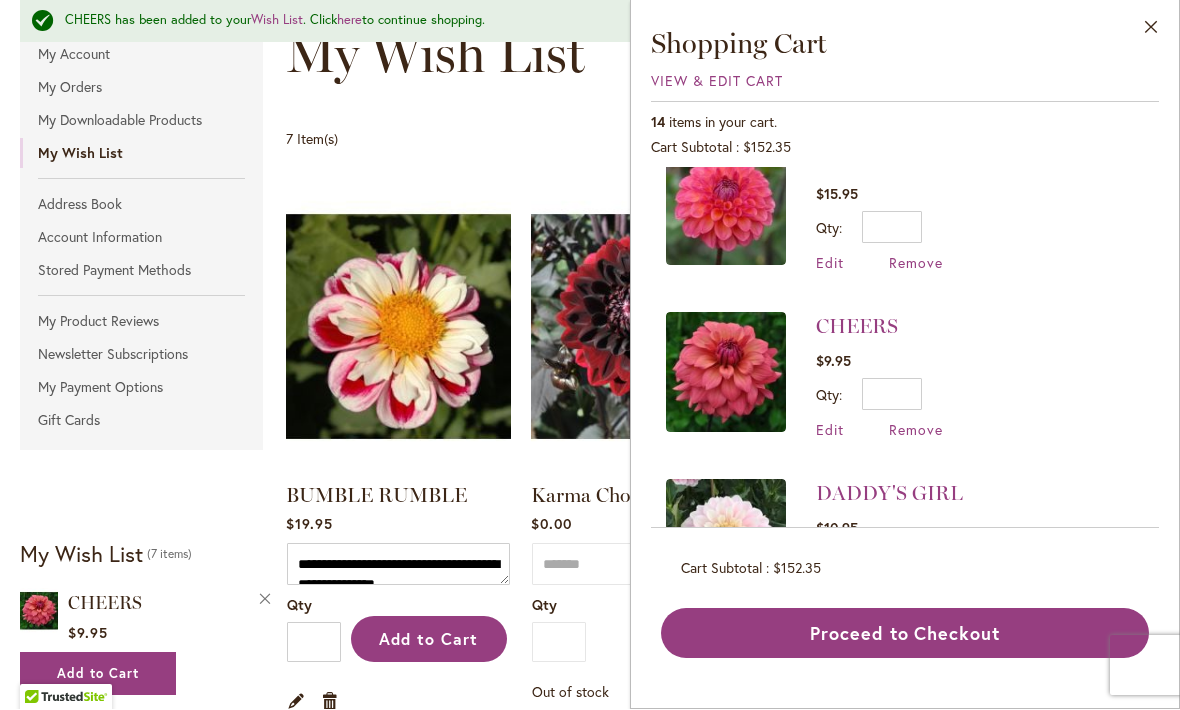 scroll, scrollTop: 440, scrollLeft: 0, axis: vertical 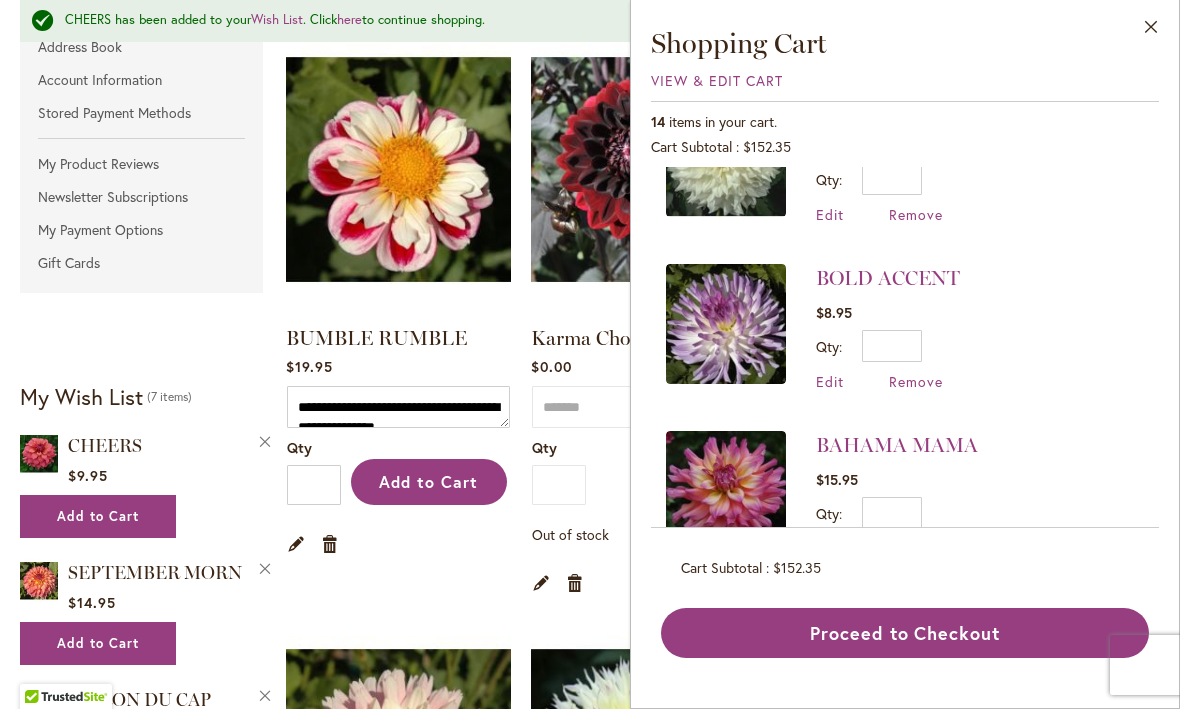 click on "Gift Cards" at bounding box center (141, 264) 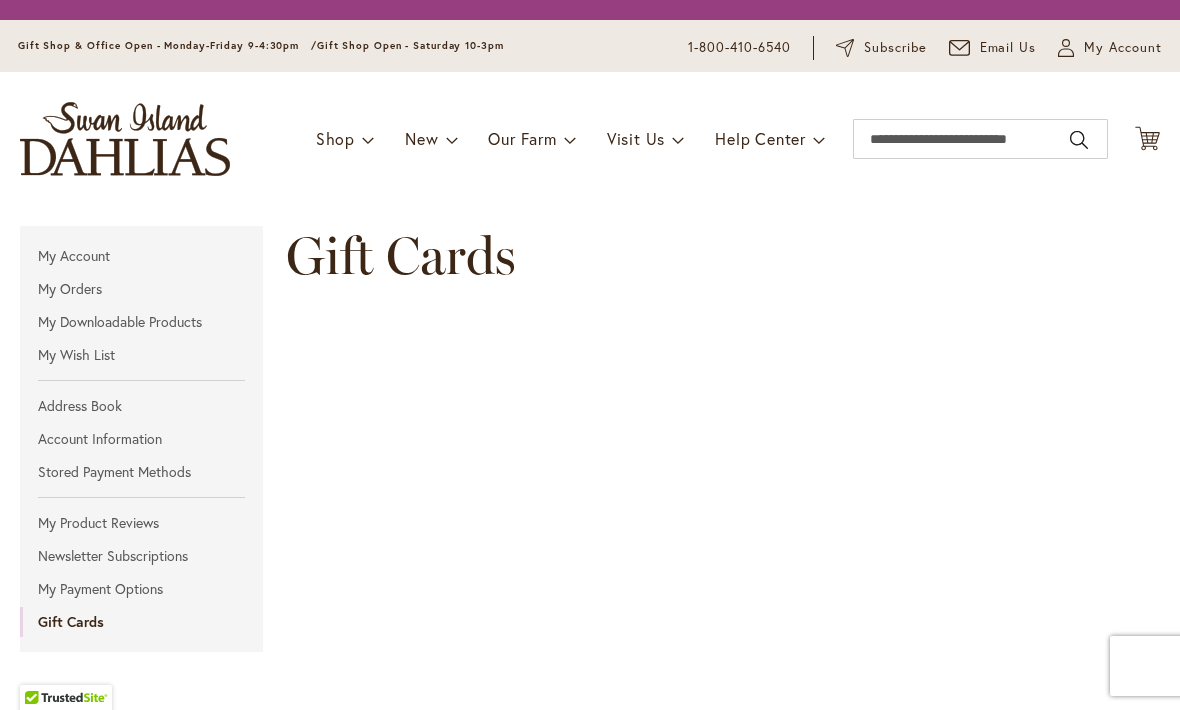 scroll, scrollTop: 0, scrollLeft: 0, axis: both 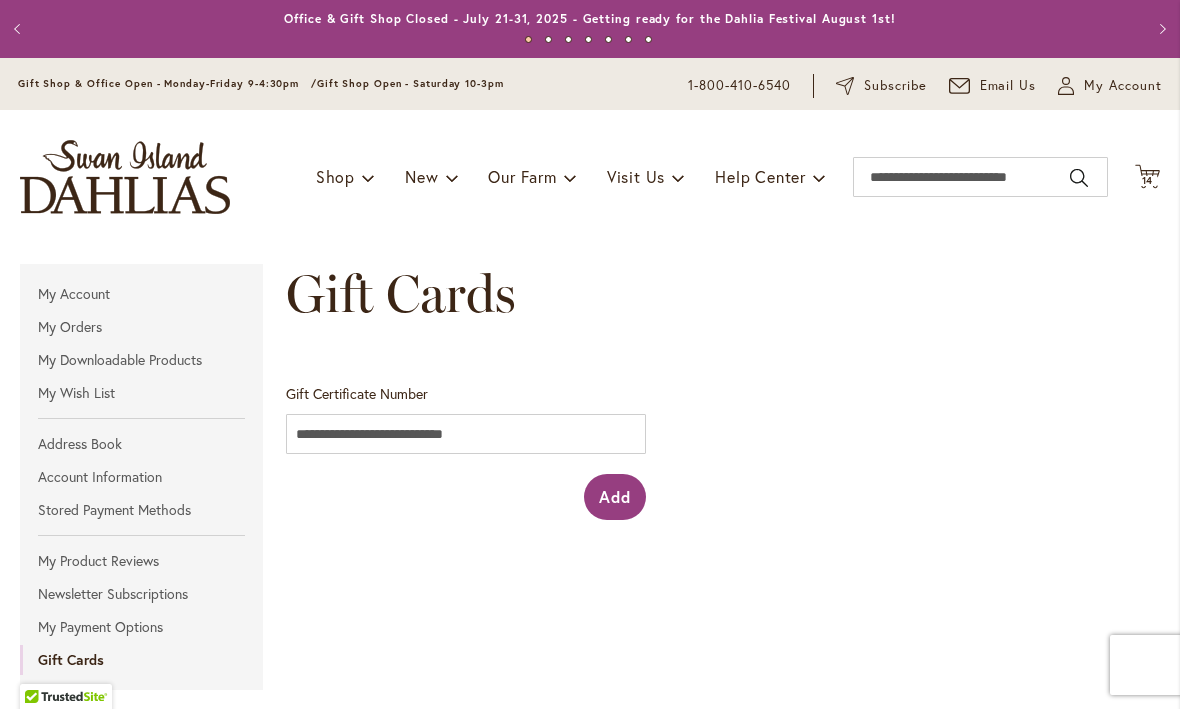 click on "Gift Cards
Gift Certificate Number
Add" at bounding box center [717, 415] 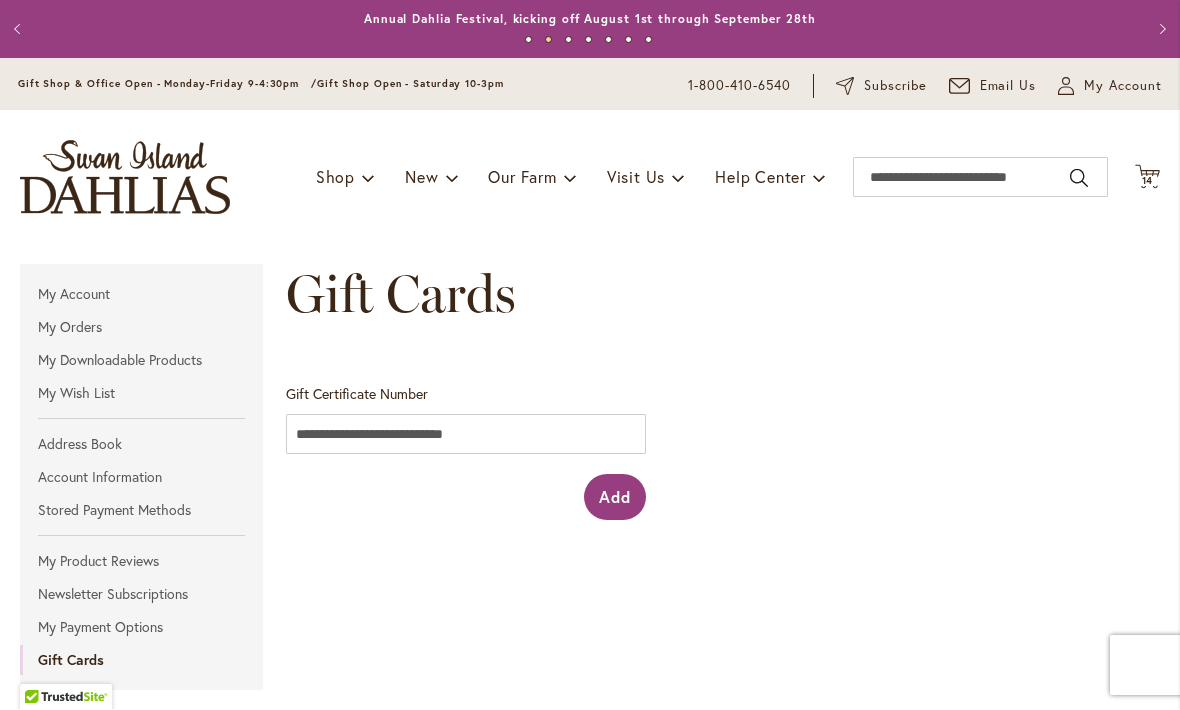 scroll, scrollTop: 0, scrollLeft: 0, axis: both 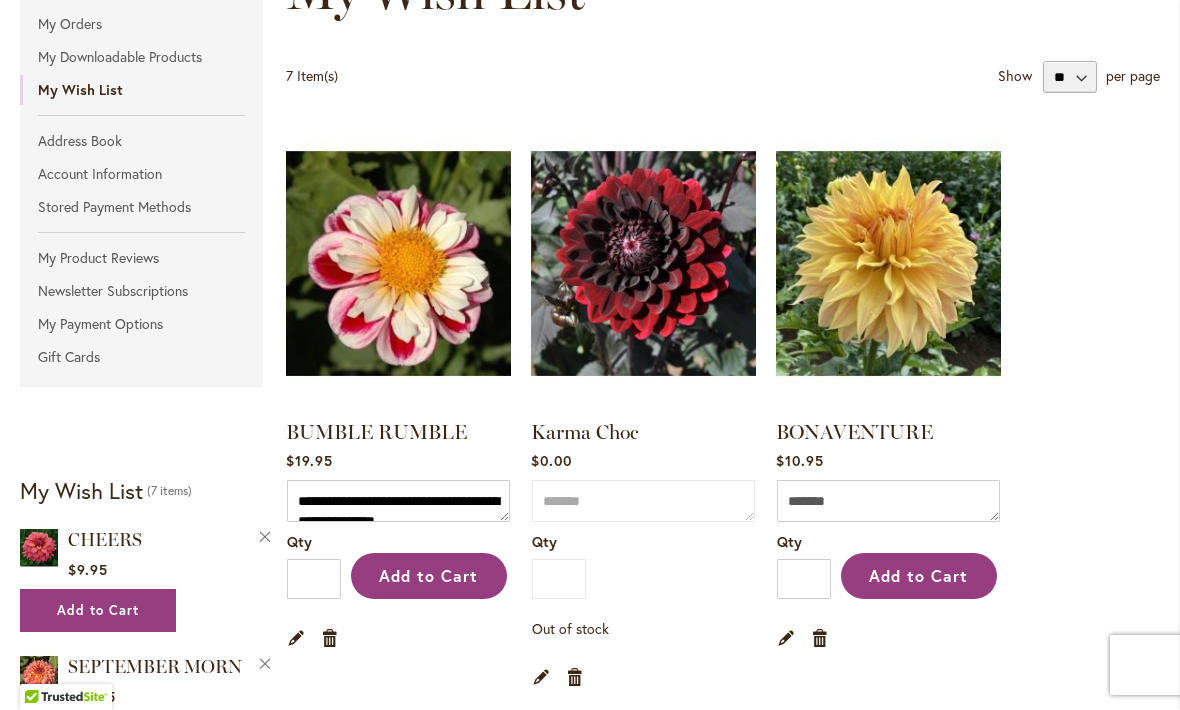 click at bounding box center [643, 264] 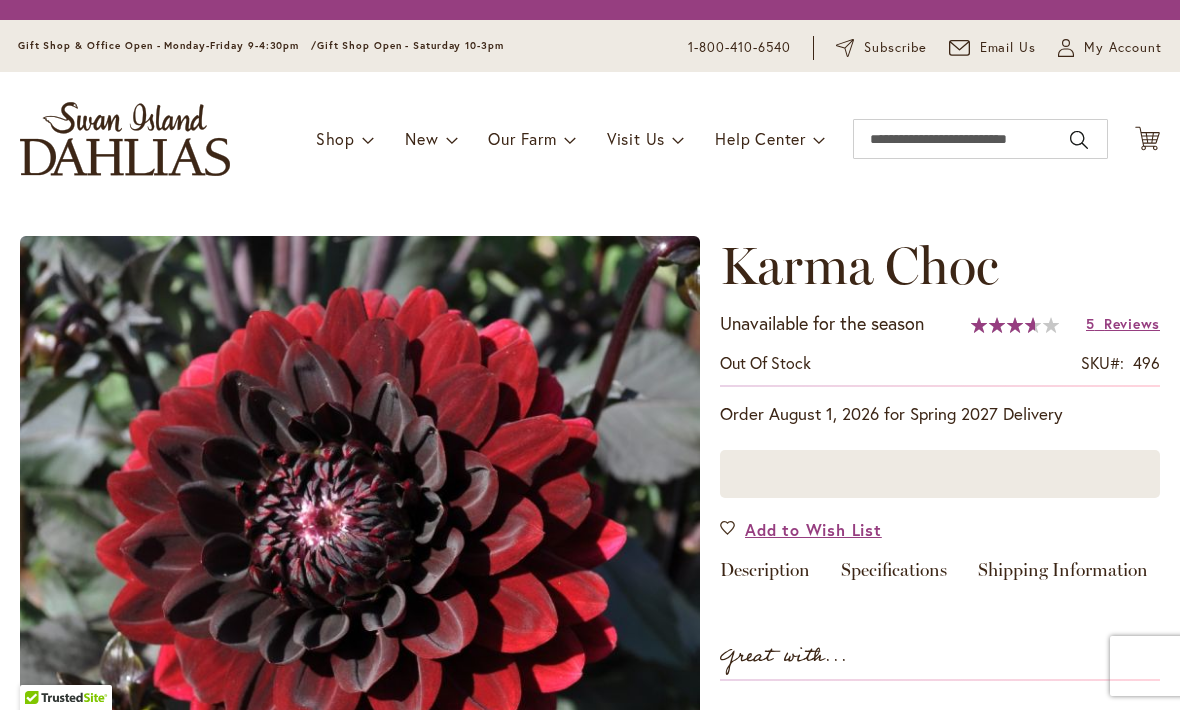 scroll, scrollTop: 0, scrollLeft: 0, axis: both 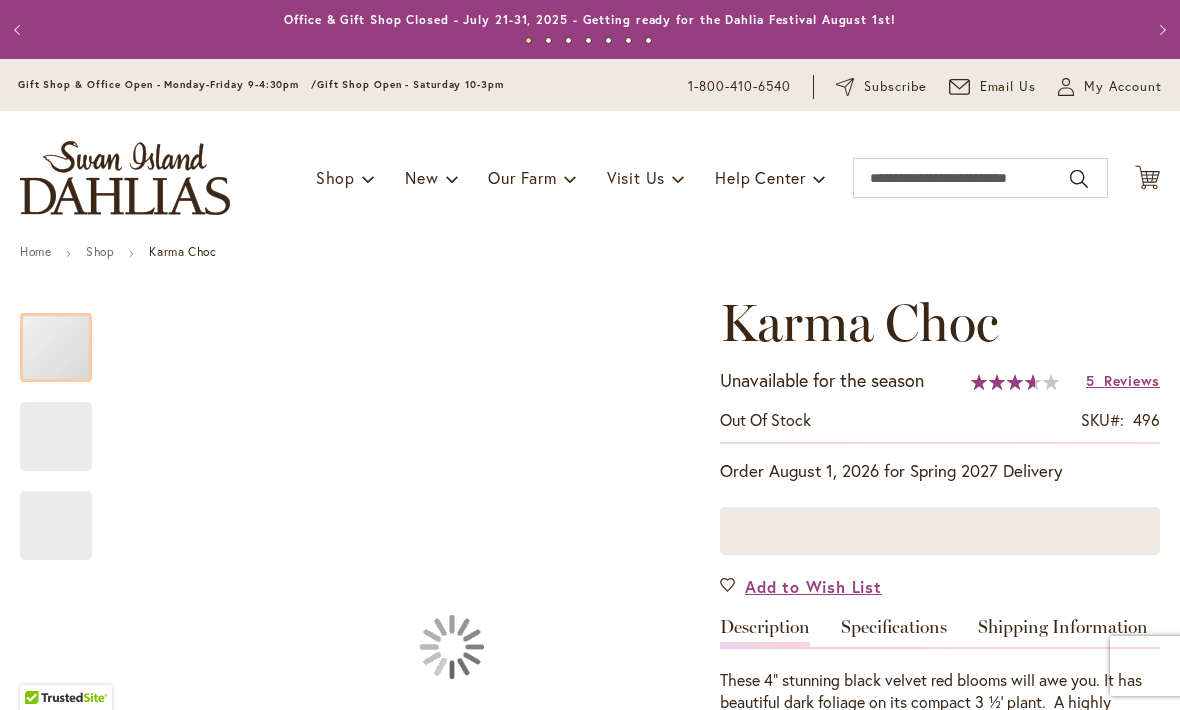 type on "****" 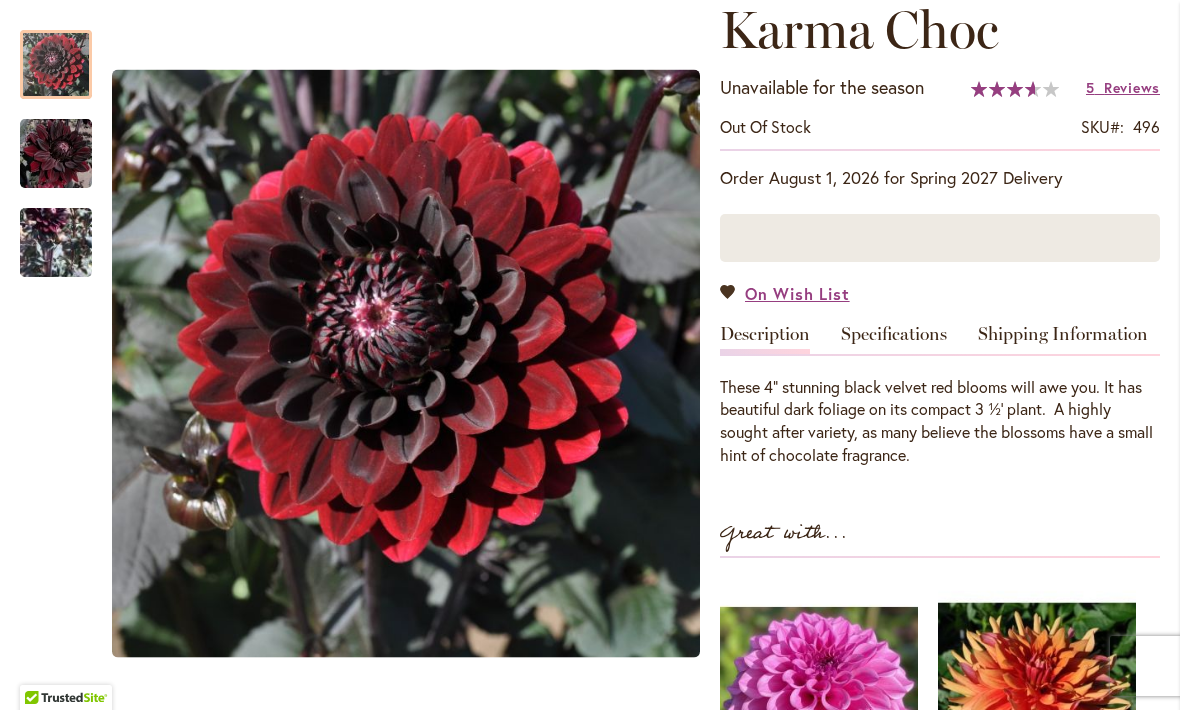 scroll, scrollTop: 291, scrollLeft: 0, axis: vertical 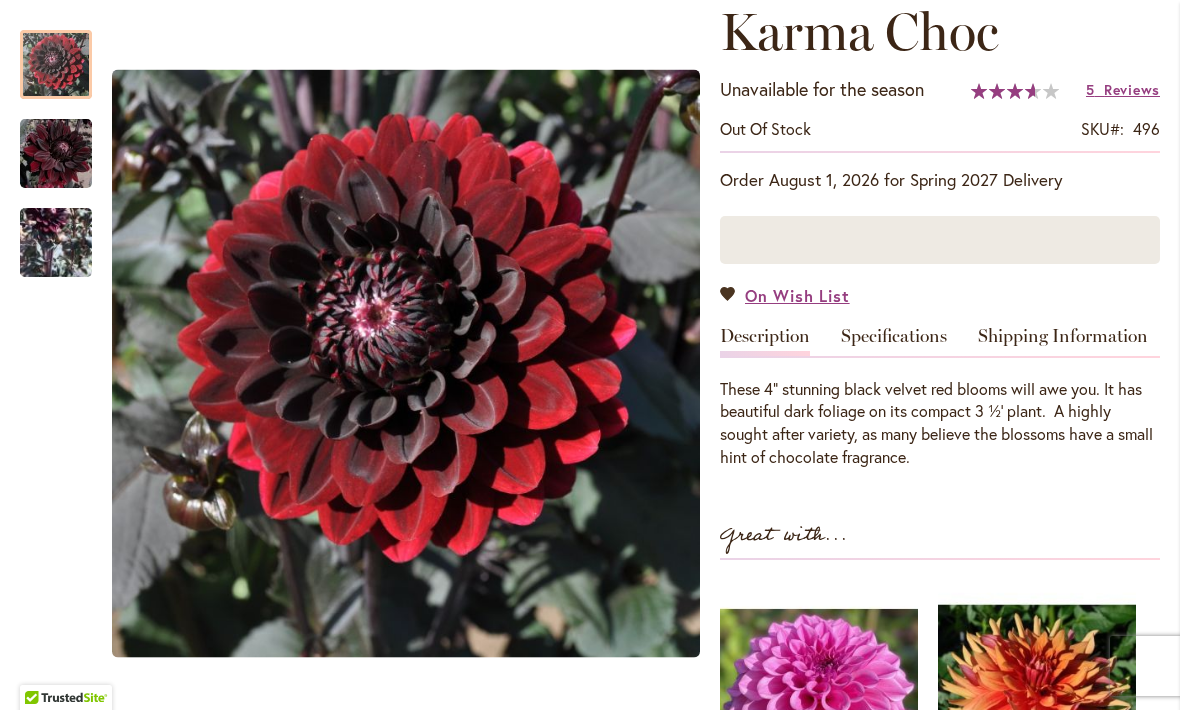 click on "Order August 1, 2026 for Spring 2027 Delivery" at bounding box center (940, 180) 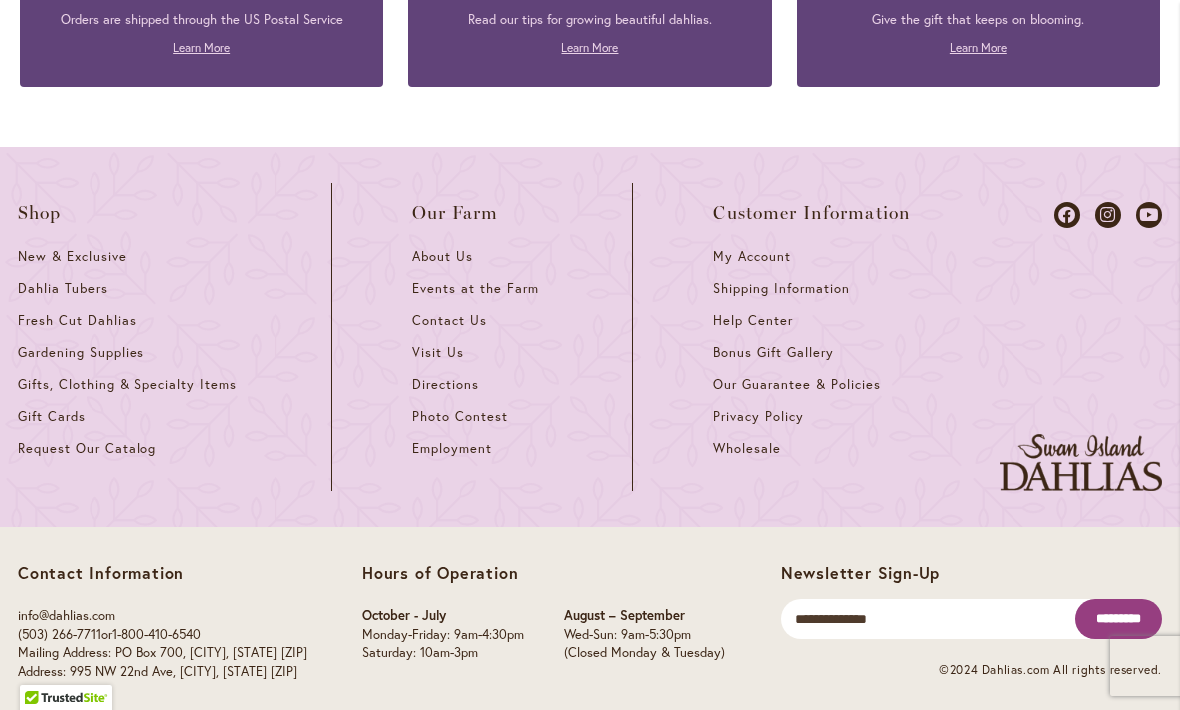 scroll, scrollTop: 4762, scrollLeft: 0, axis: vertical 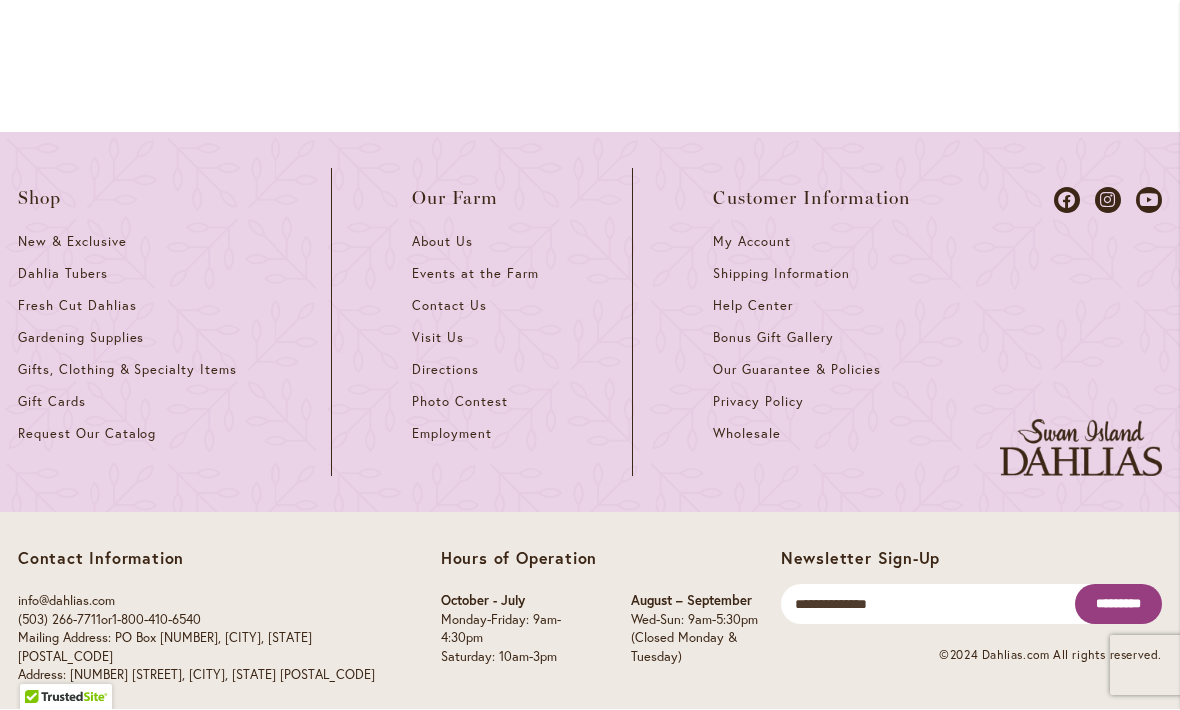 click on "Gifts, Clothing & Specialty Items" at bounding box center (134, 378) 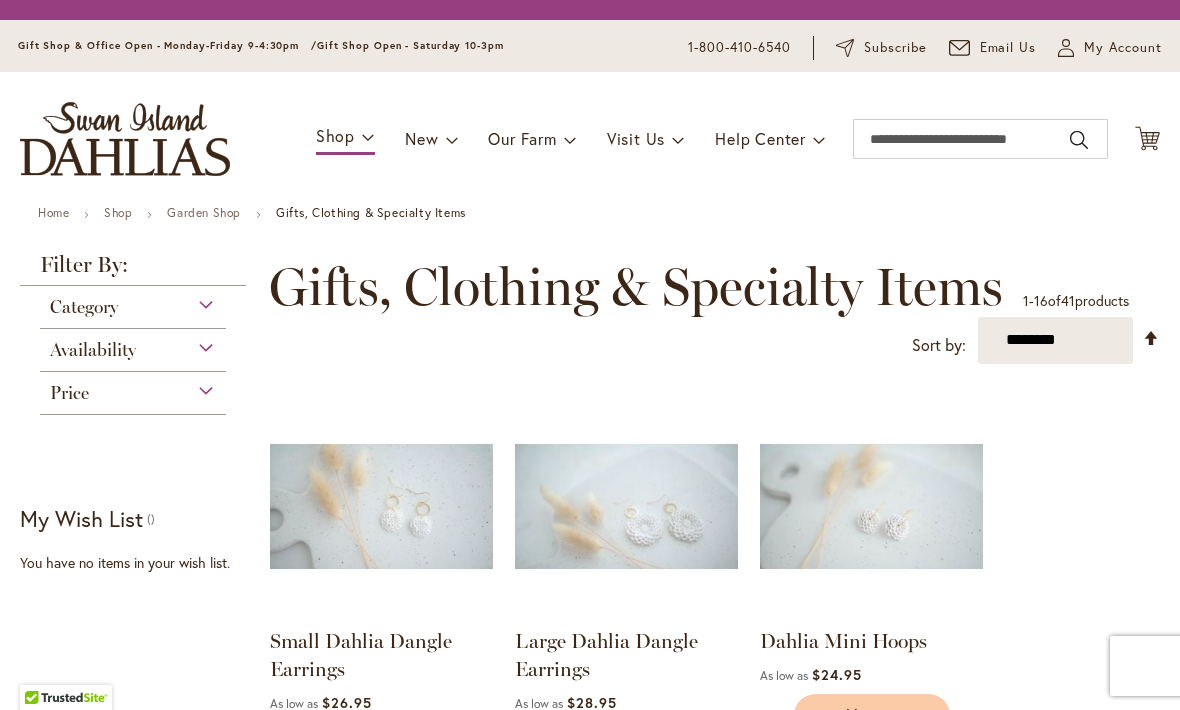 scroll, scrollTop: 0, scrollLeft: 0, axis: both 